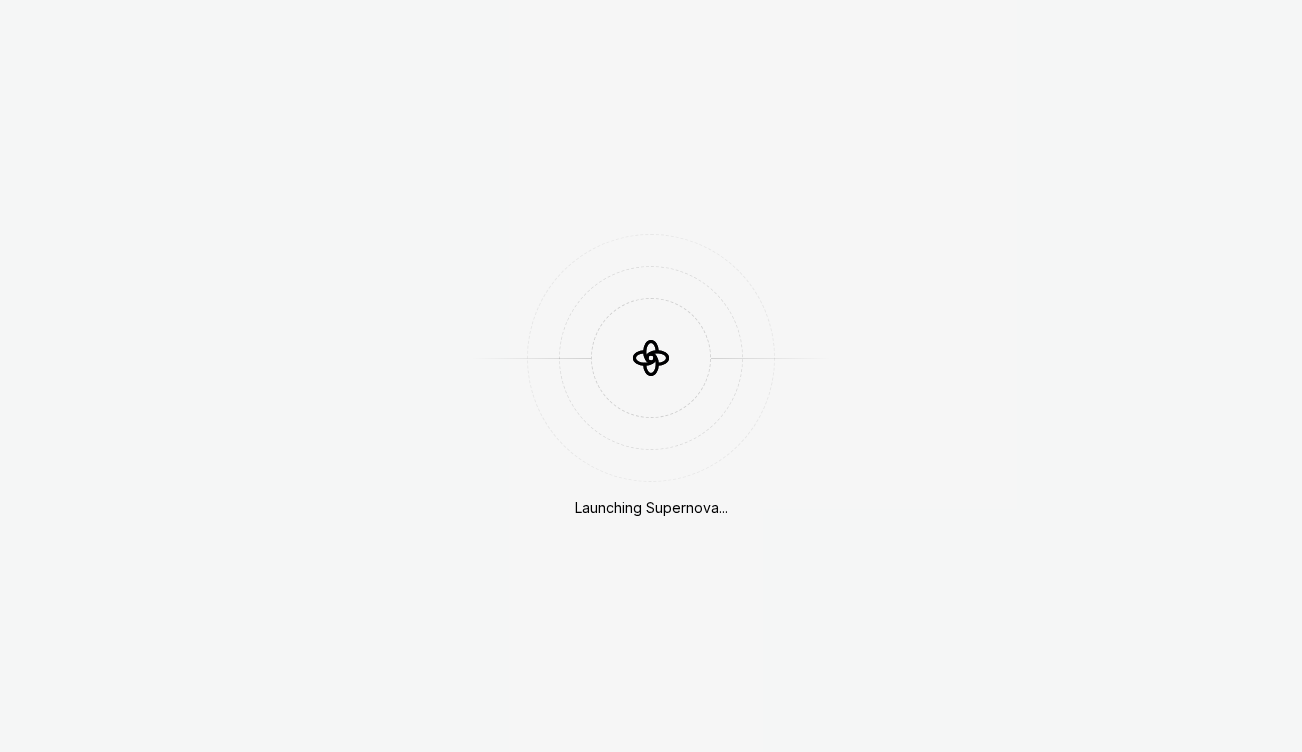 scroll, scrollTop: 0, scrollLeft: 0, axis: both 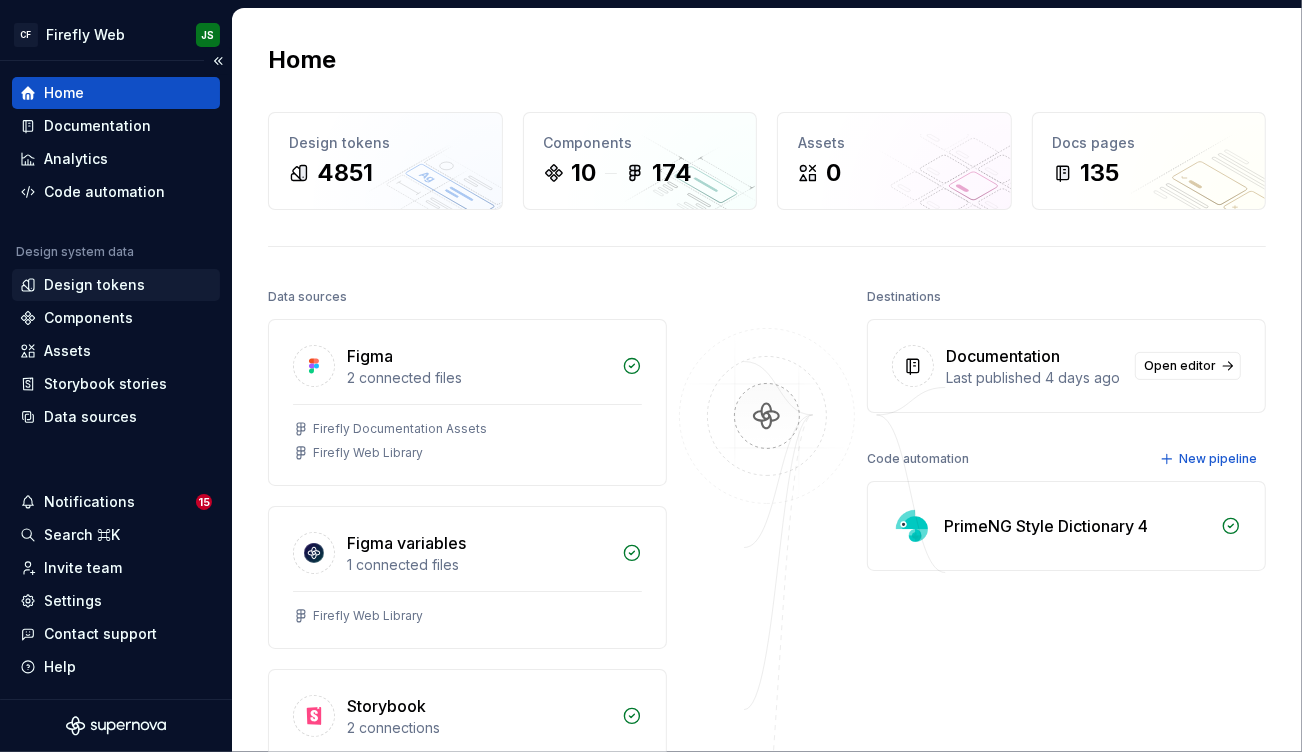 click on "Design tokens" at bounding box center [116, 285] 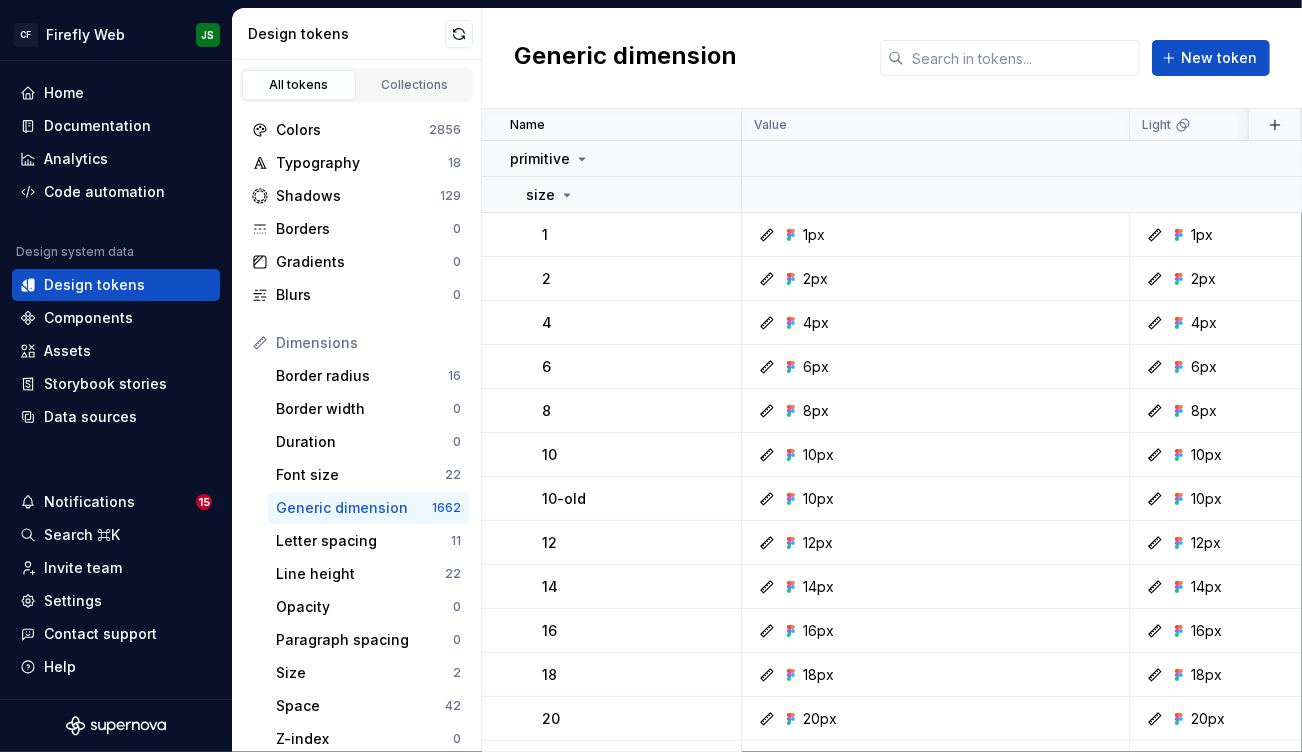 click on "Generic dimension New token" at bounding box center [892, 58] 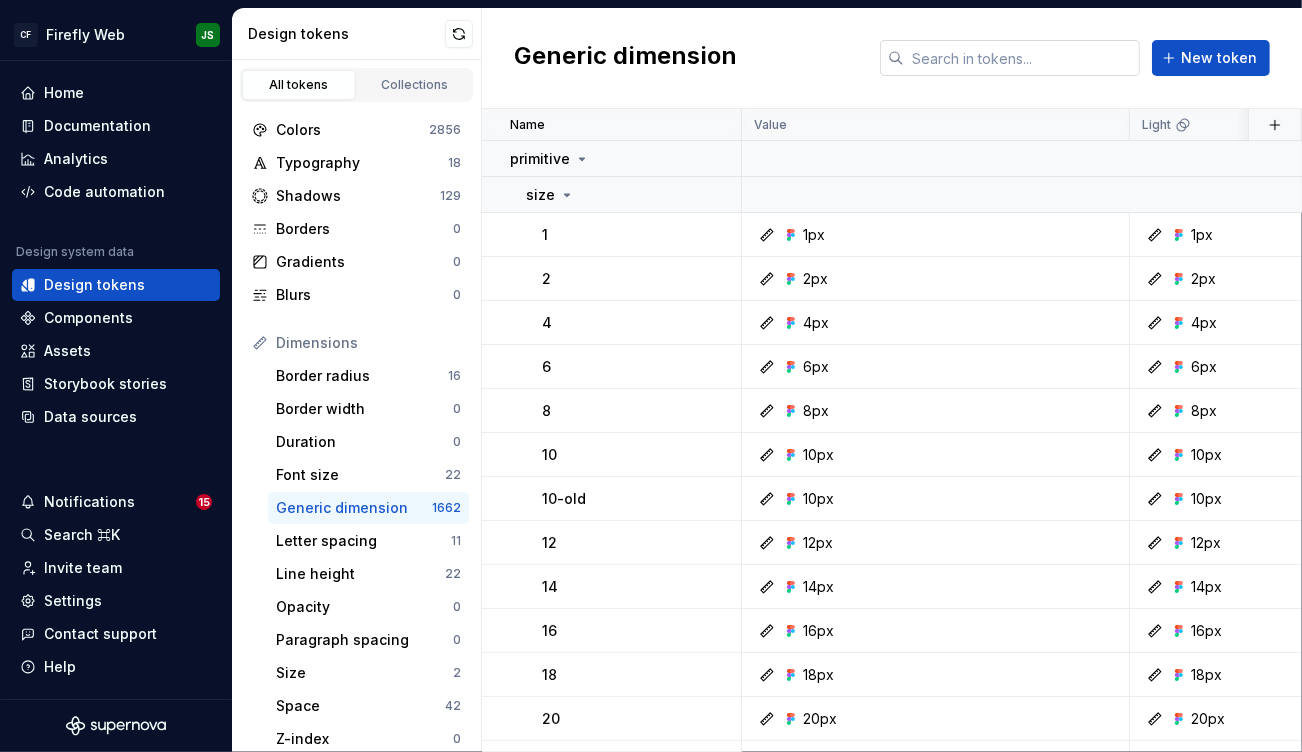 click at bounding box center (1022, 58) 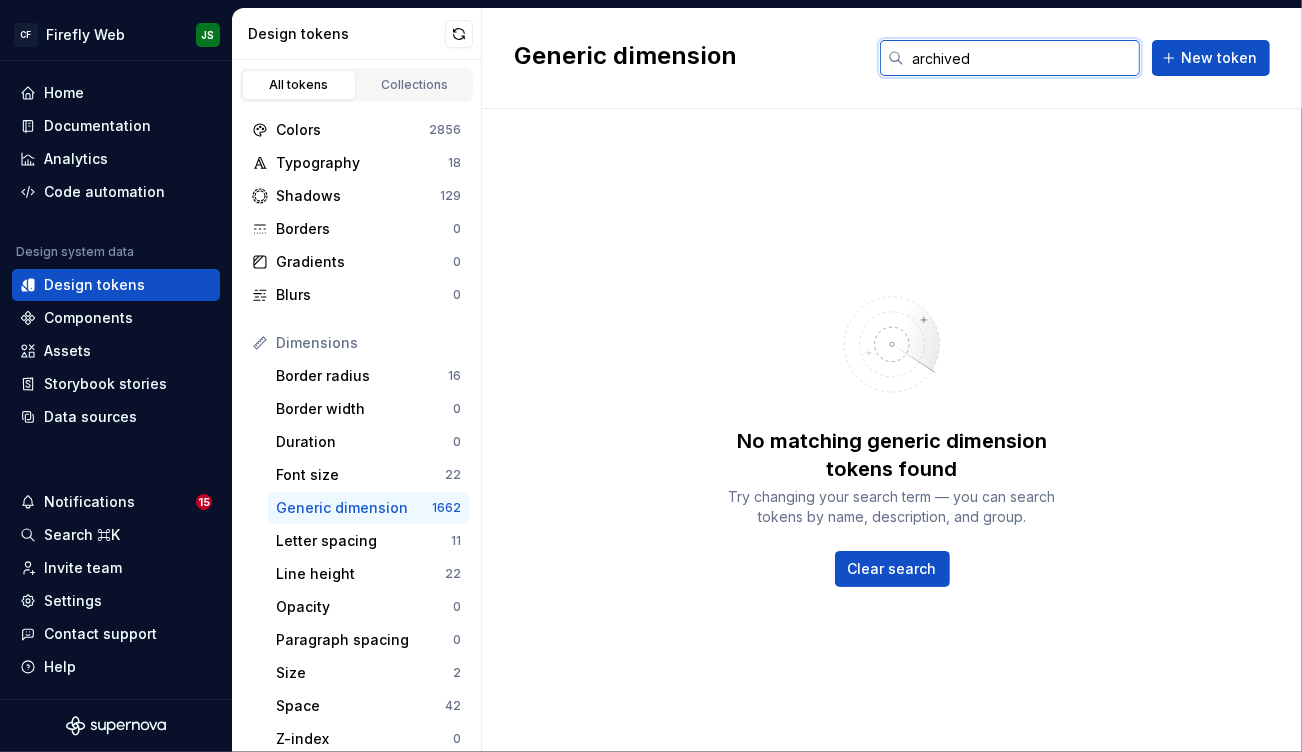 type on "archived" 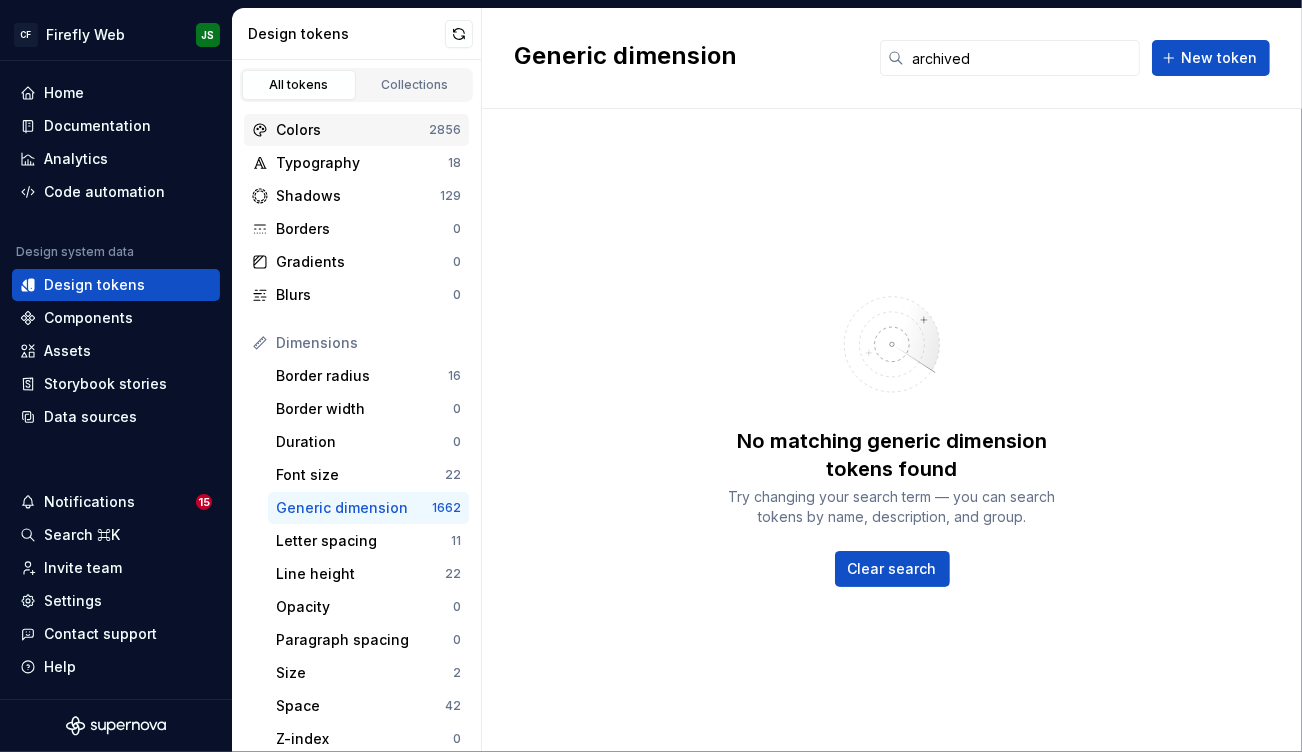 click on "Colors" at bounding box center (352, 130) 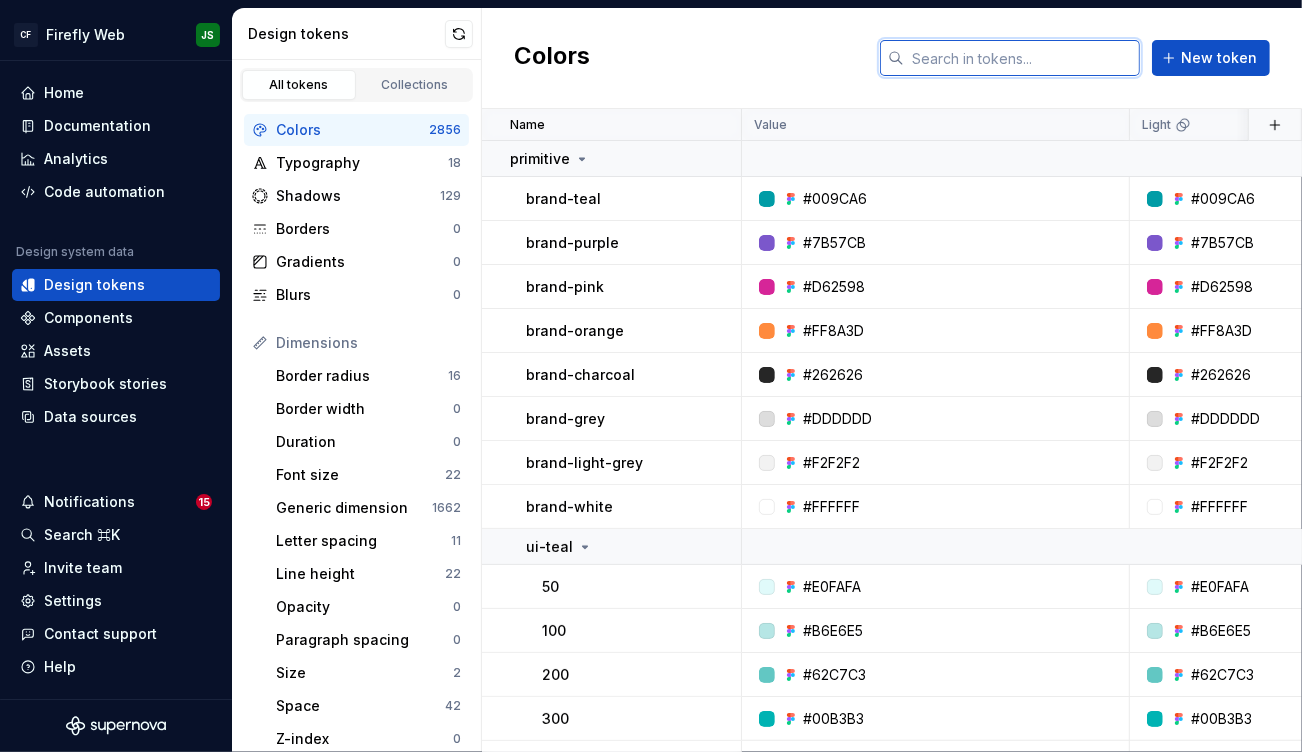 click at bounding box center (1022, 58) 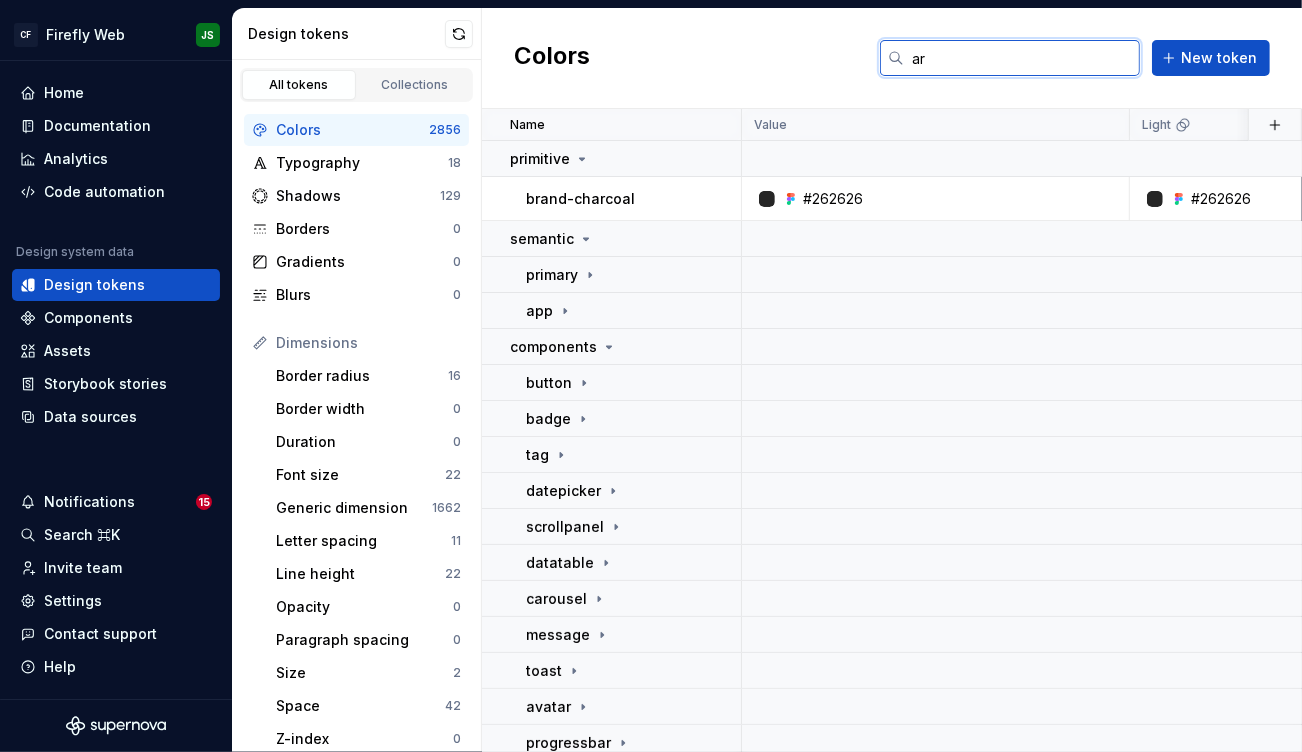 type on "archived" 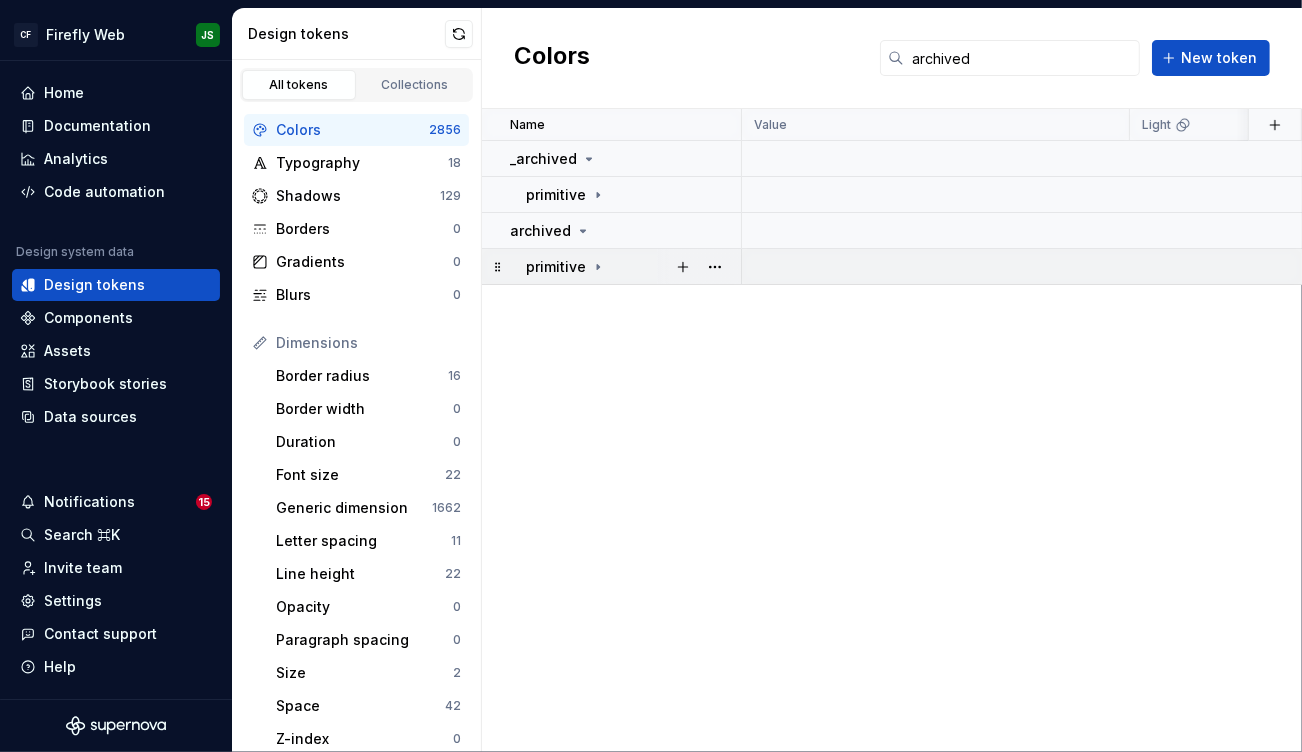 click 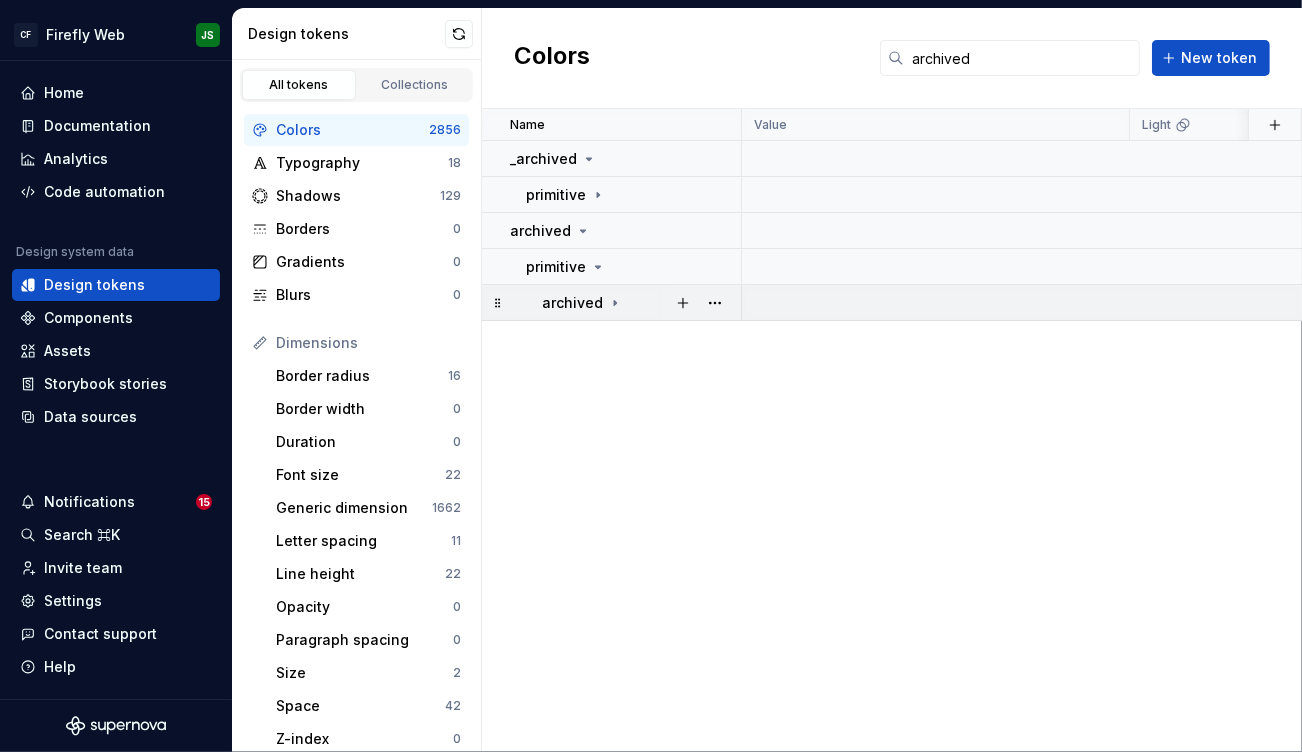 click 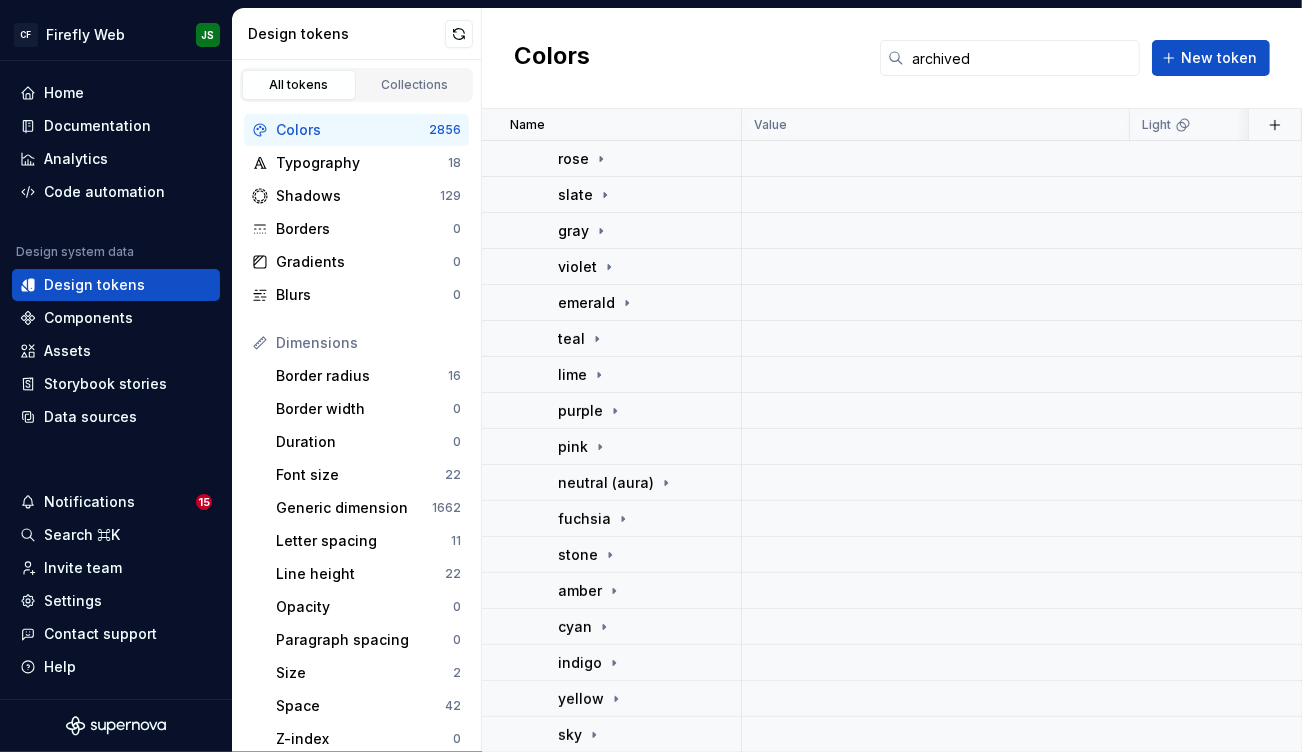 scroll, scrollTop: 0, scrollLeft: 0, axis: both 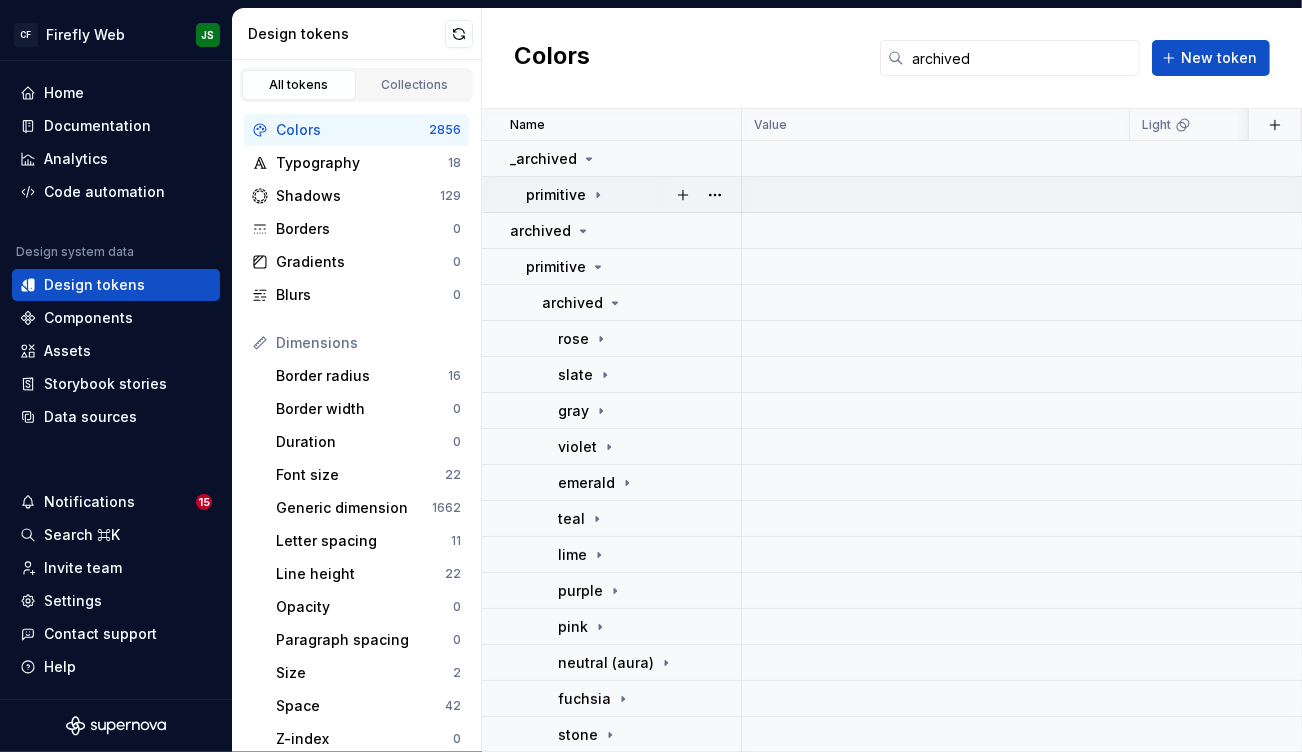 click 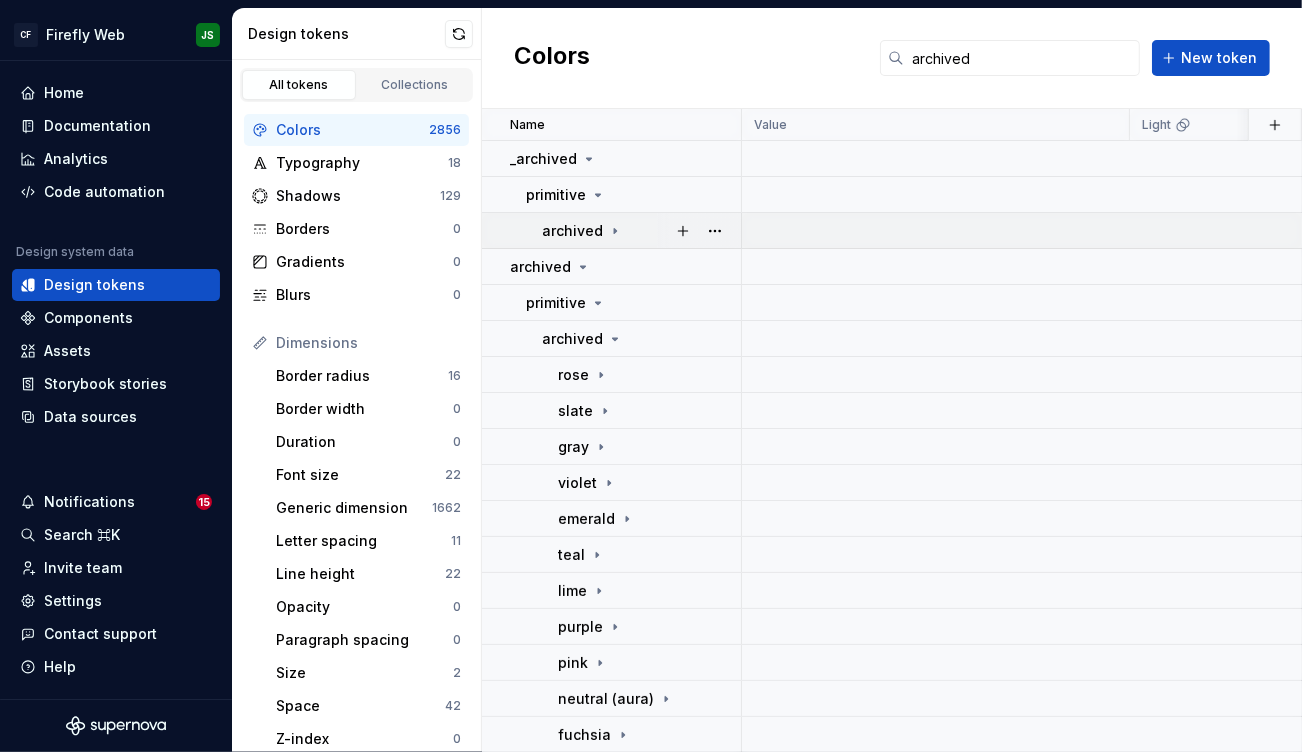 click 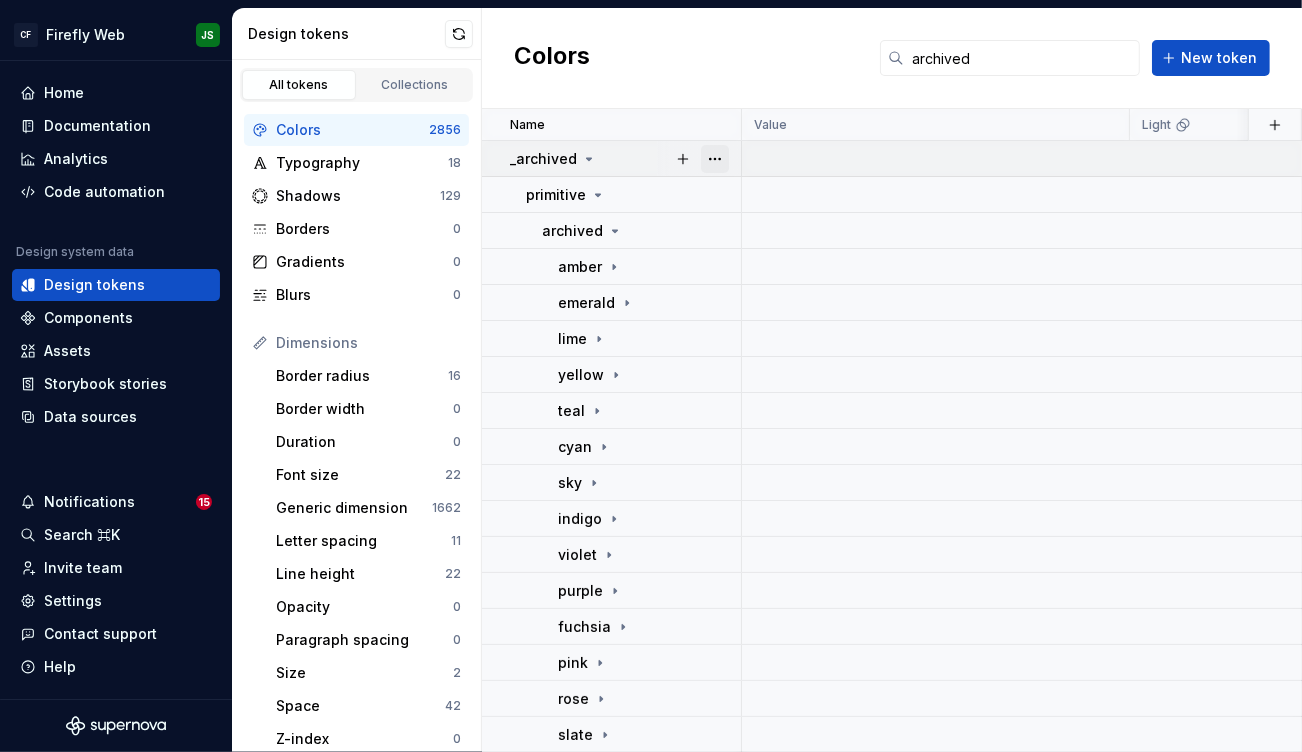 click at bounding box center (715, 159) 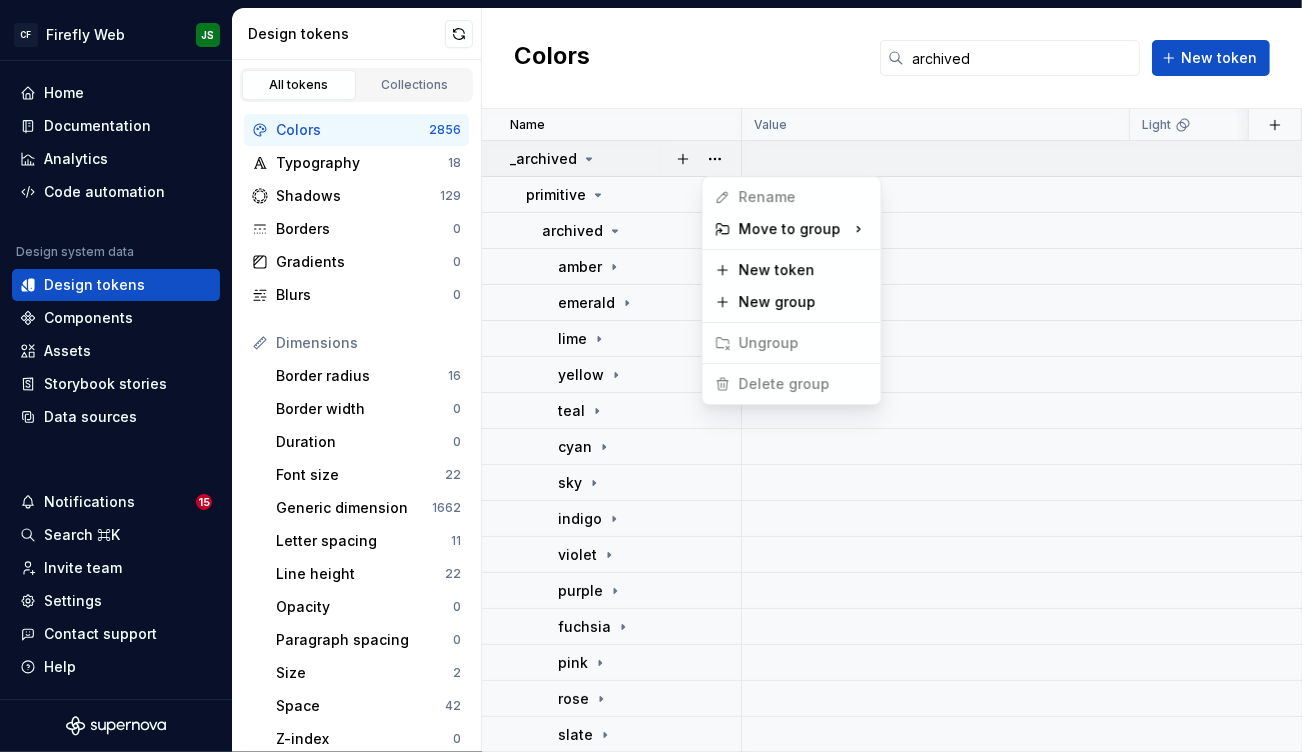 click on "CF Firefly Web JS Home Documentation Analytics Code automation Design system data Design tokens Components Assets Storybook stories Data sources Notifications 15 Search ⌘K Invite team Settings Contact support Help Design tokens All tokens Collections Colors 2856 Typography 18 Shadows 129 Borders 0 Gradients 0 Blurs 0 Dimensions Border radius 16 Border width 0 Duration 0 Font size 22 Generic dimension 1662 Letter spacing 11 Line height 22 Opacity 0 Paragraph spacing 0 Size 2 Space 42 Z-index 0 Options Text decoration 0 Text case 0 Visibility 0 Strings Font family 9 Font weight/style 34 Generic string 28 Product copy 0 Colors archived New token Name Value Light Collection Dark Token set Description Last updated _archived primitive archived amber emerald lime yellow teal cyan sky indigo violet purple fuchsia pink rose slate gray neutral (aura) stone archived primitive archived rose slate gray violet emerald   Rename Move to group New token New group Ungroup Delete group" at bounding box center [651, 376] 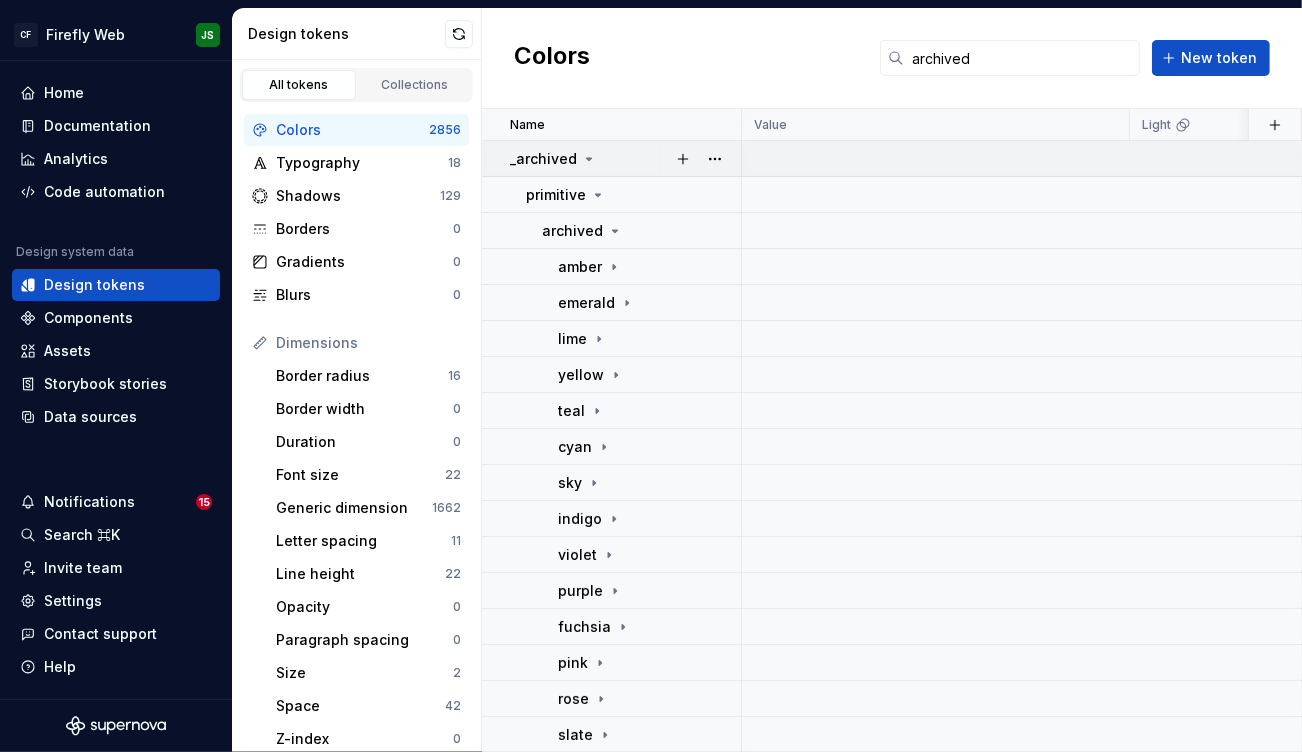click 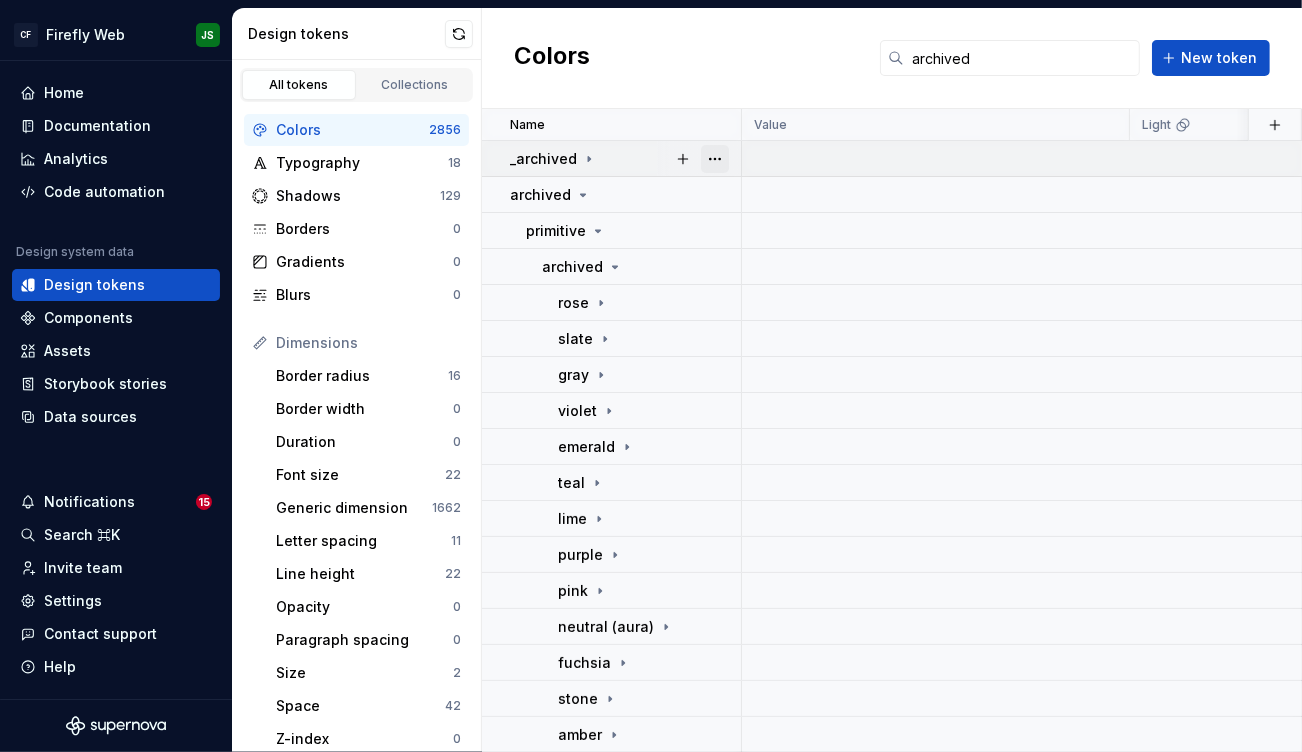 click at bounding box center [715, 159] 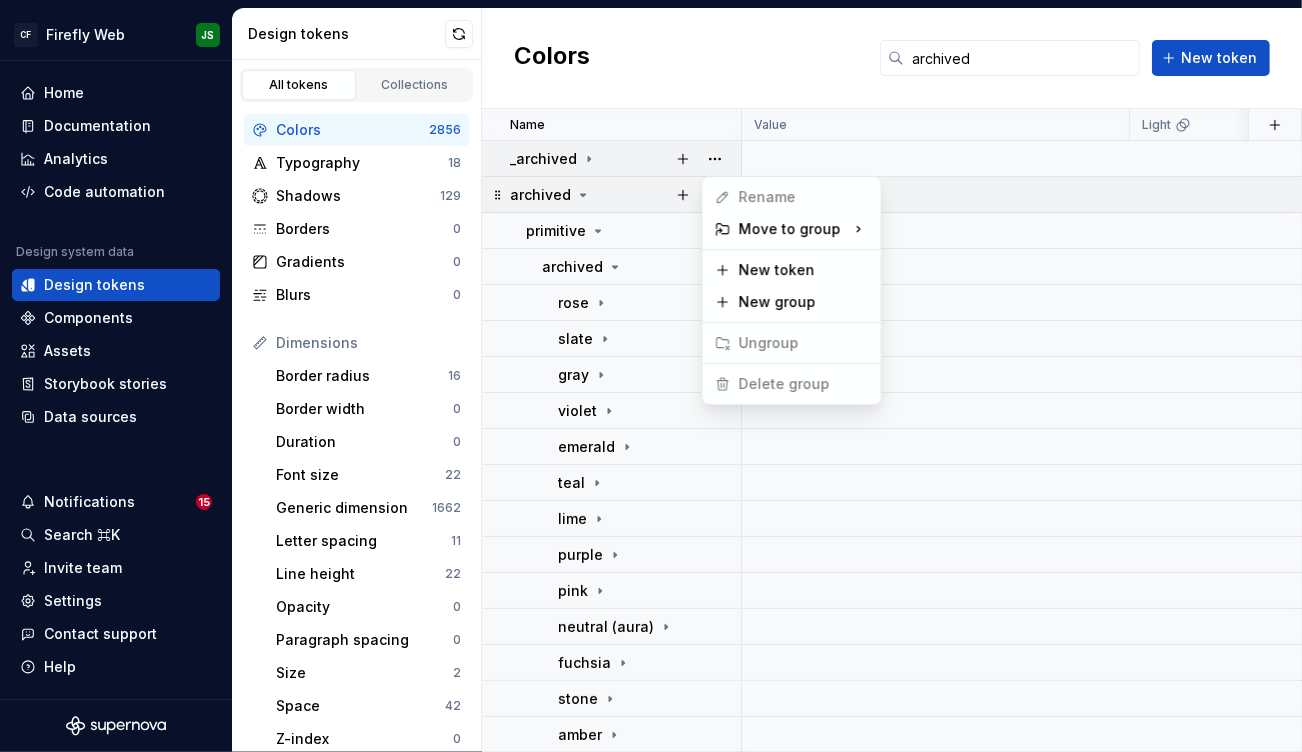 click on "CF Firefly Web JS Home Documentation Analytics Code automation Design system data Design tokens Components Assets Storybook stories Data sources Notifications 15 Search ⌘K Invite team Settings Contact support Help Design tokens All tokens Collections Colors 2856 Typography 18 Shadows 129 Borders 0 Gradients 0 Blurs 0 Dimensions Border radius 16 Border width 0 Duration 0 Font size 22 Generic dimension 1662 Letter spacing 11 Line height 22 Opacity 0 Paragraph spacing 0 Size 2 Space 42 Z-index 0 Options Text decoration 0 Text case 0 Visibility 0 Strings Font family 9 Font weight/style 34 Generic string 28 Product copy 0 Colors archived New token Name Value Light Collection Dark Token set Description Last updated _archived archived primitive archived rose slate gray violet emerald teal lime purple pink neutral (aura) fuchsia stone amber cyan indigo yellow sky   Rename Move to group New token New group Ungroup Delete group" at bounding box center [651, 376] 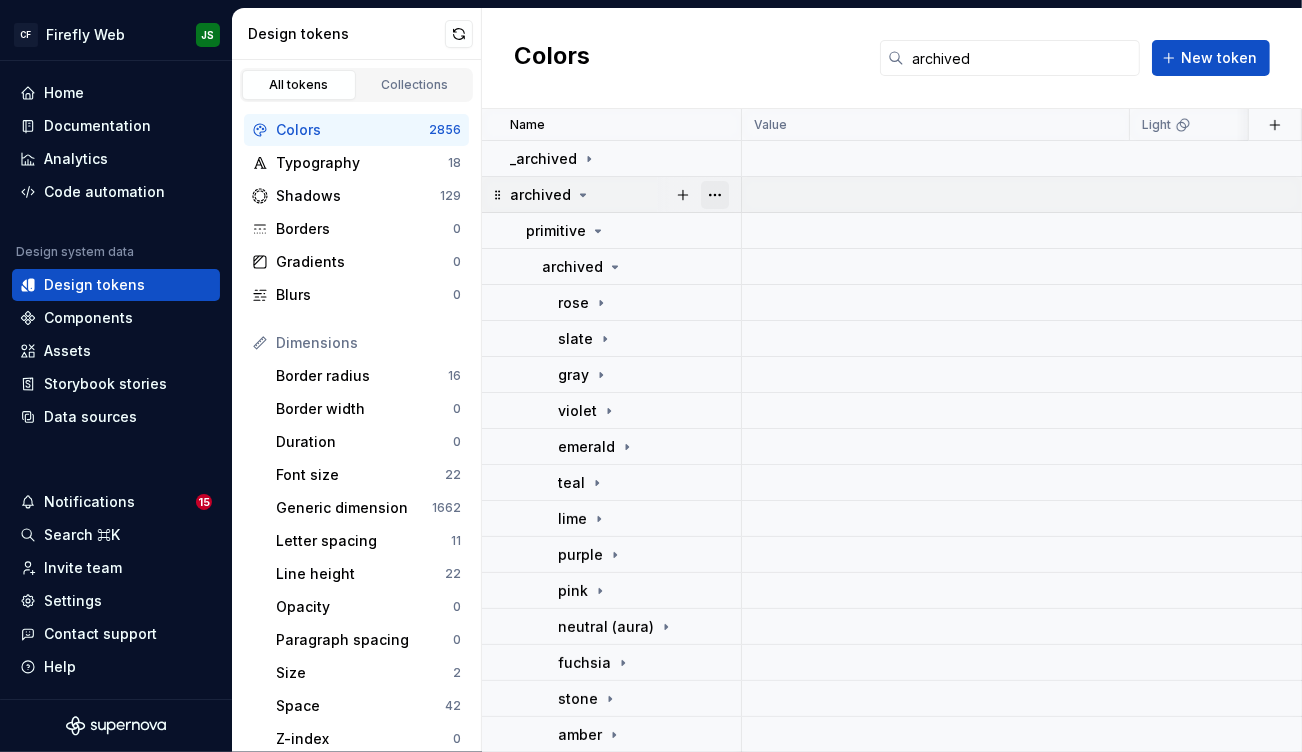 click at bounding box center (715, 195) 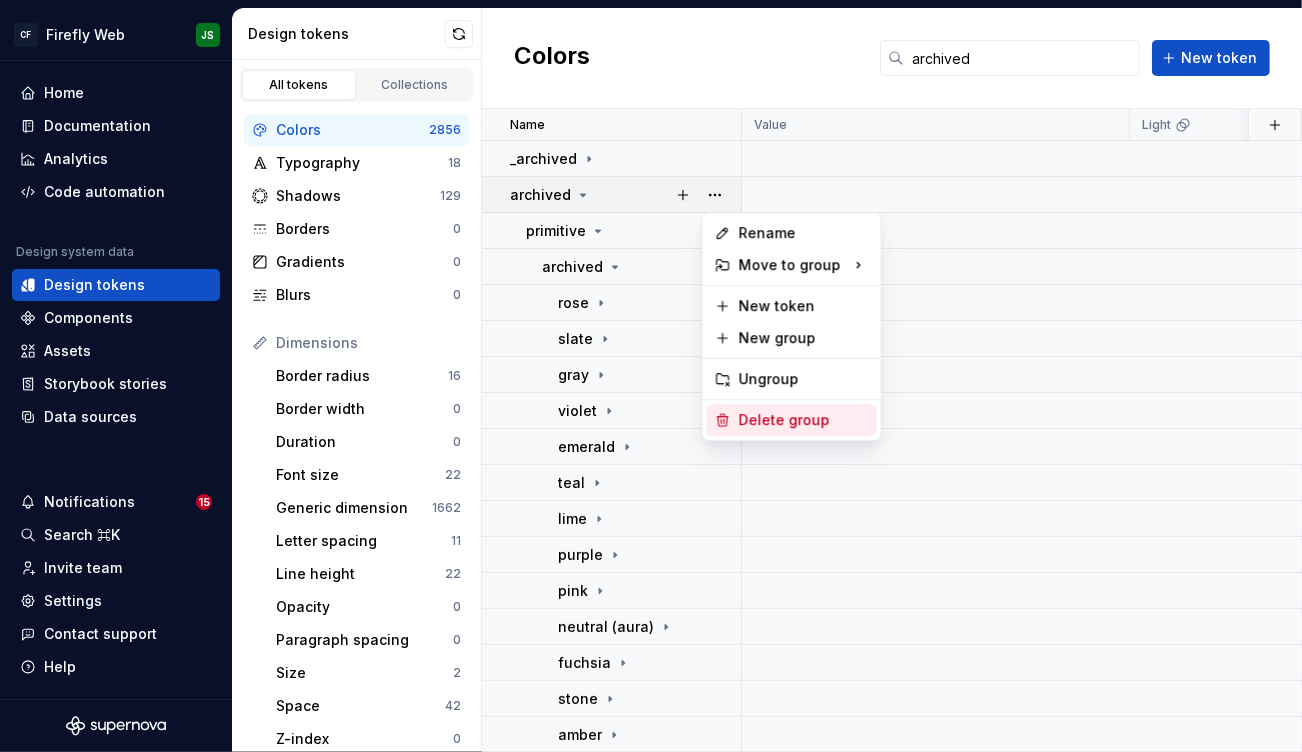click on "Delete group" at bounding box center [804, 420] 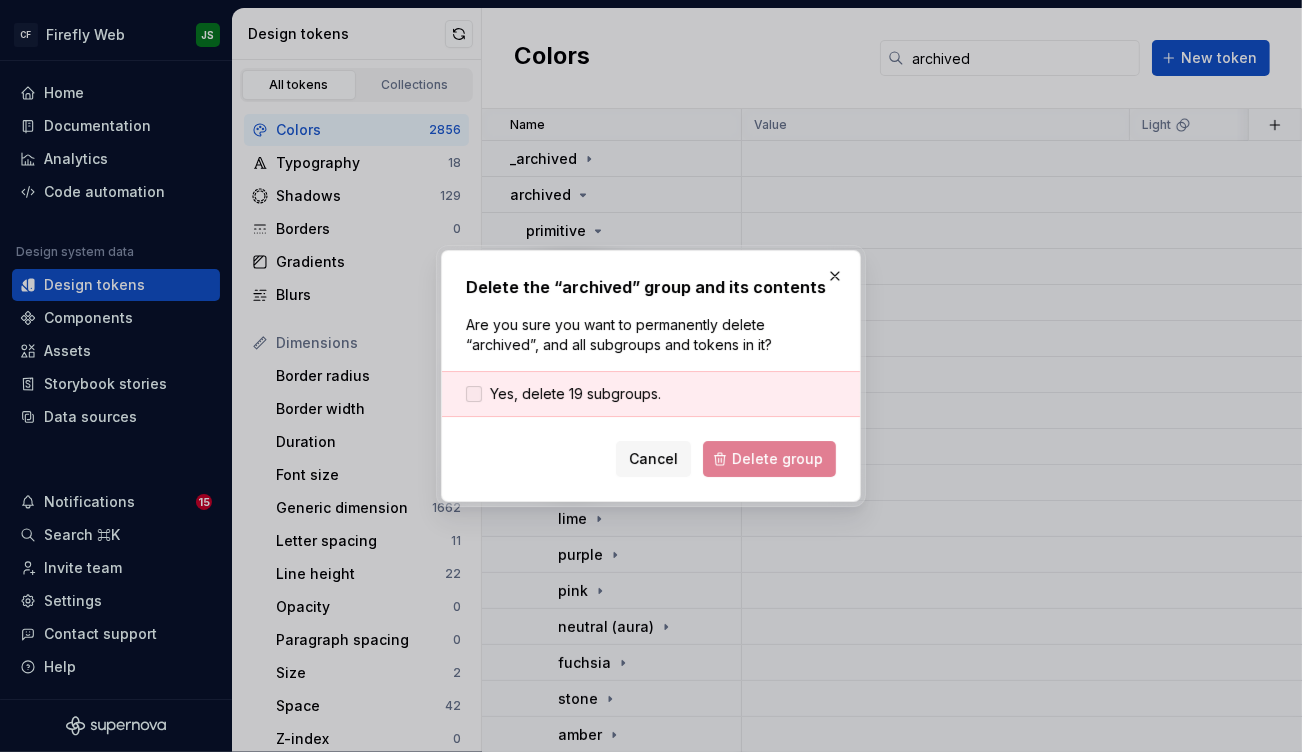 click on "Yes, delete 19 subgroups." at bounding box center [575, 394] 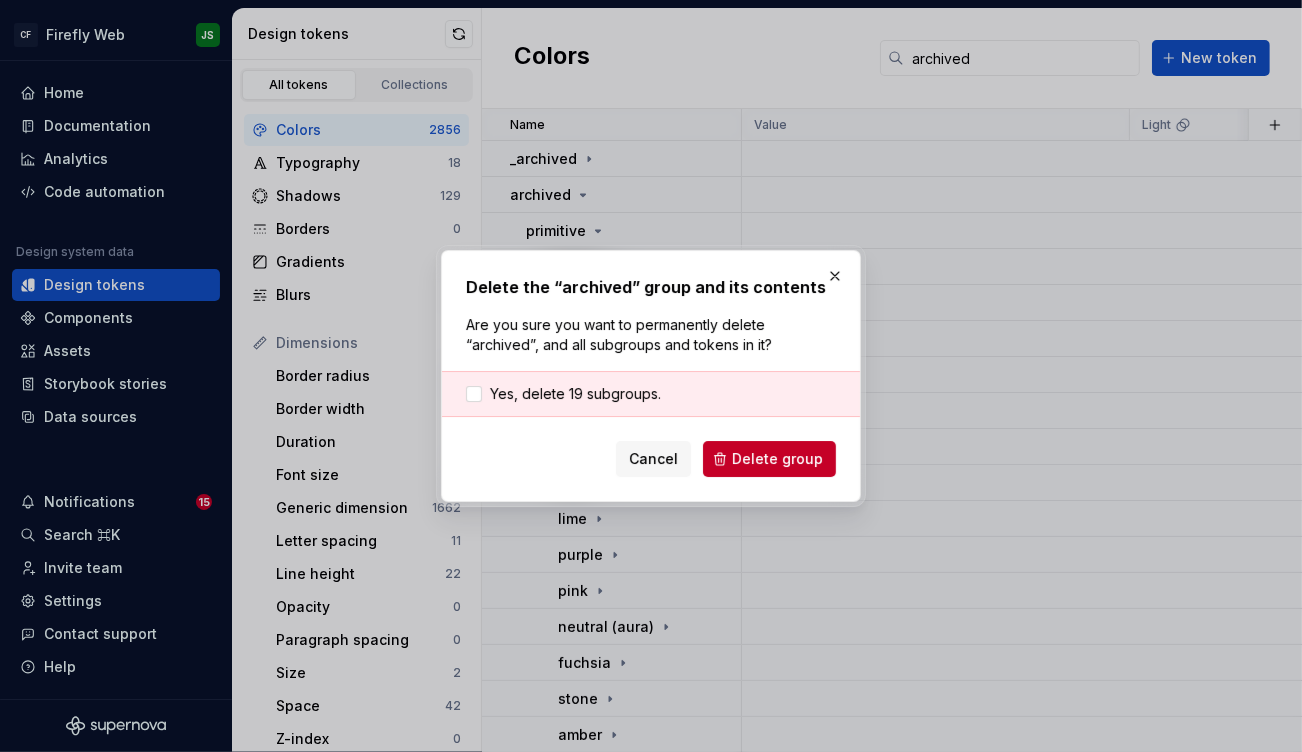click on "Delete group" at bounding box center [777, 459] 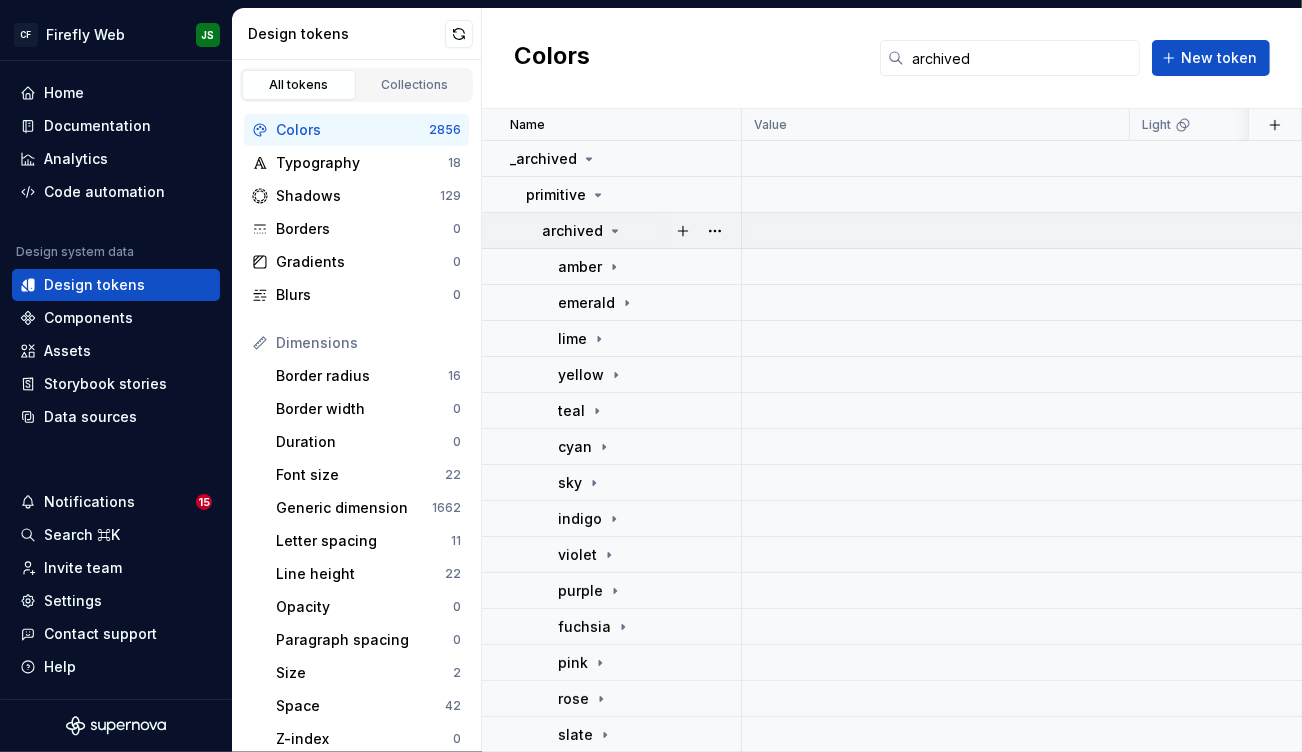 click 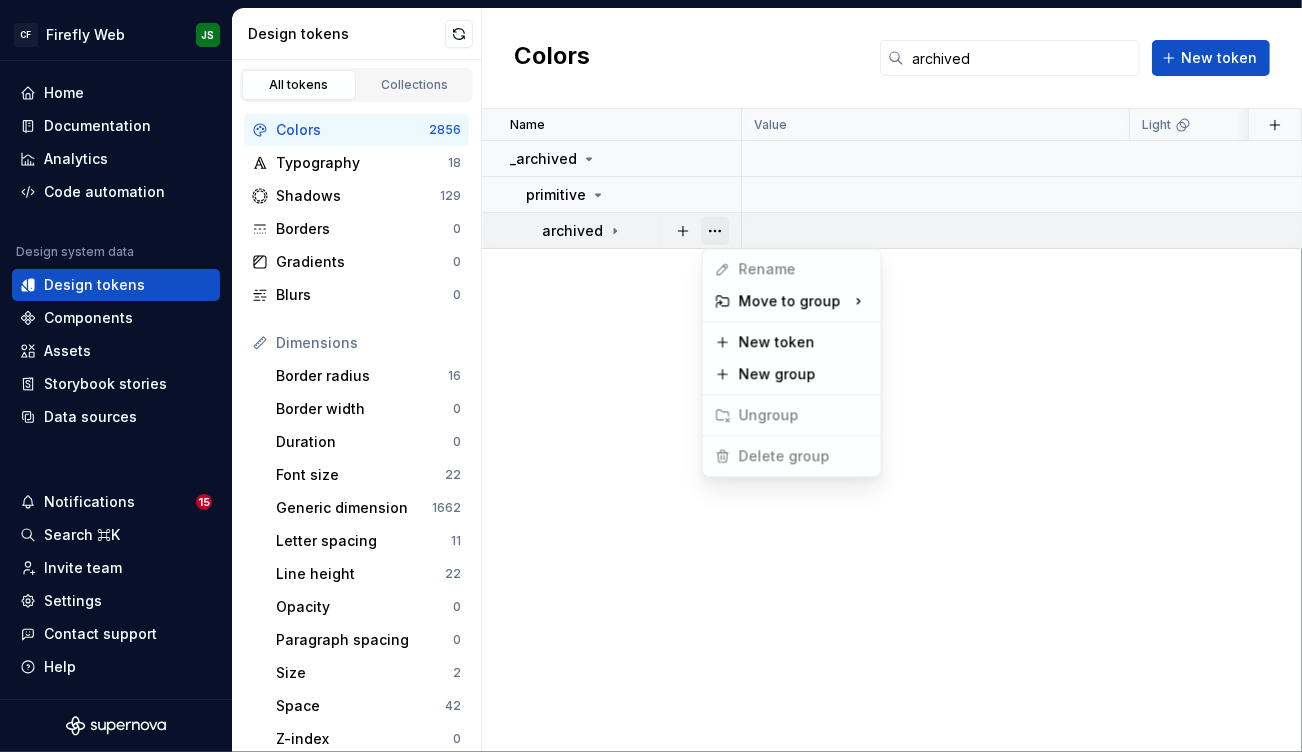 click at bounding box center (715, 231) 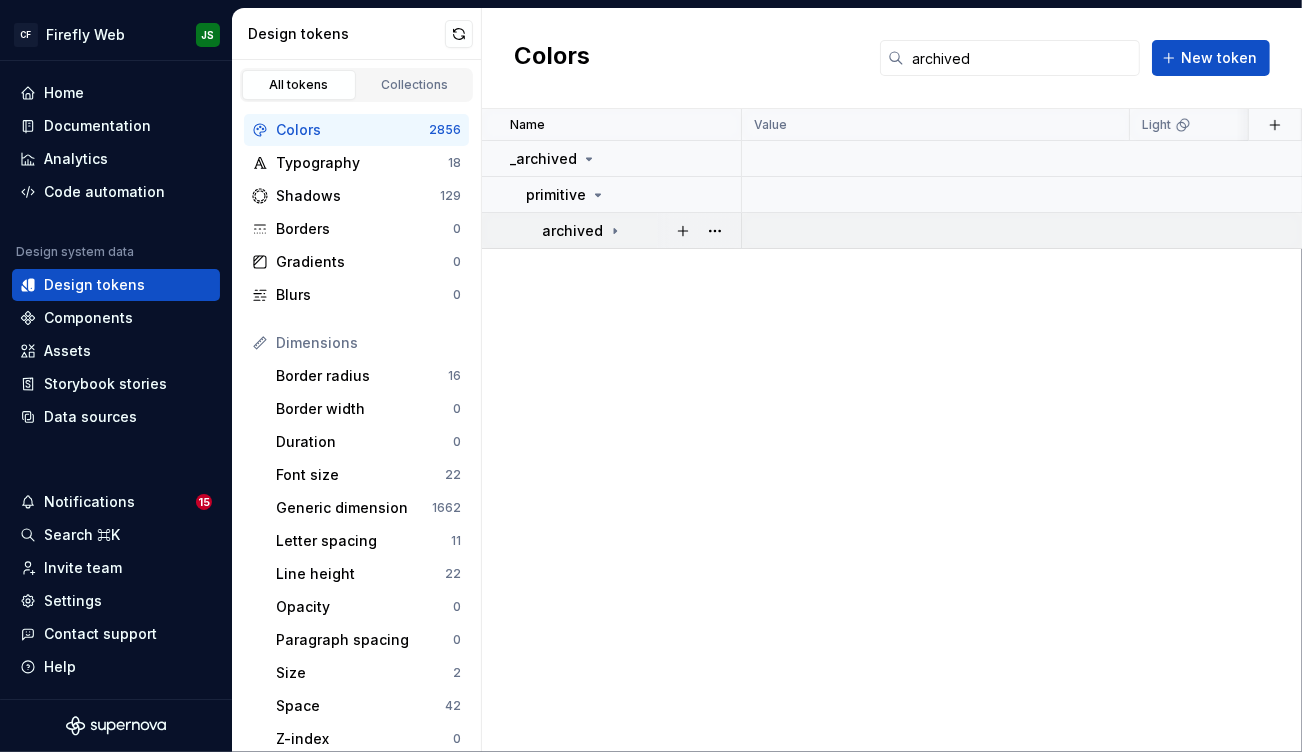 drag, startPoint x: 673, startPoint y: 282, endPoint x: 618, endPoint y: 230, distance: 75.690155 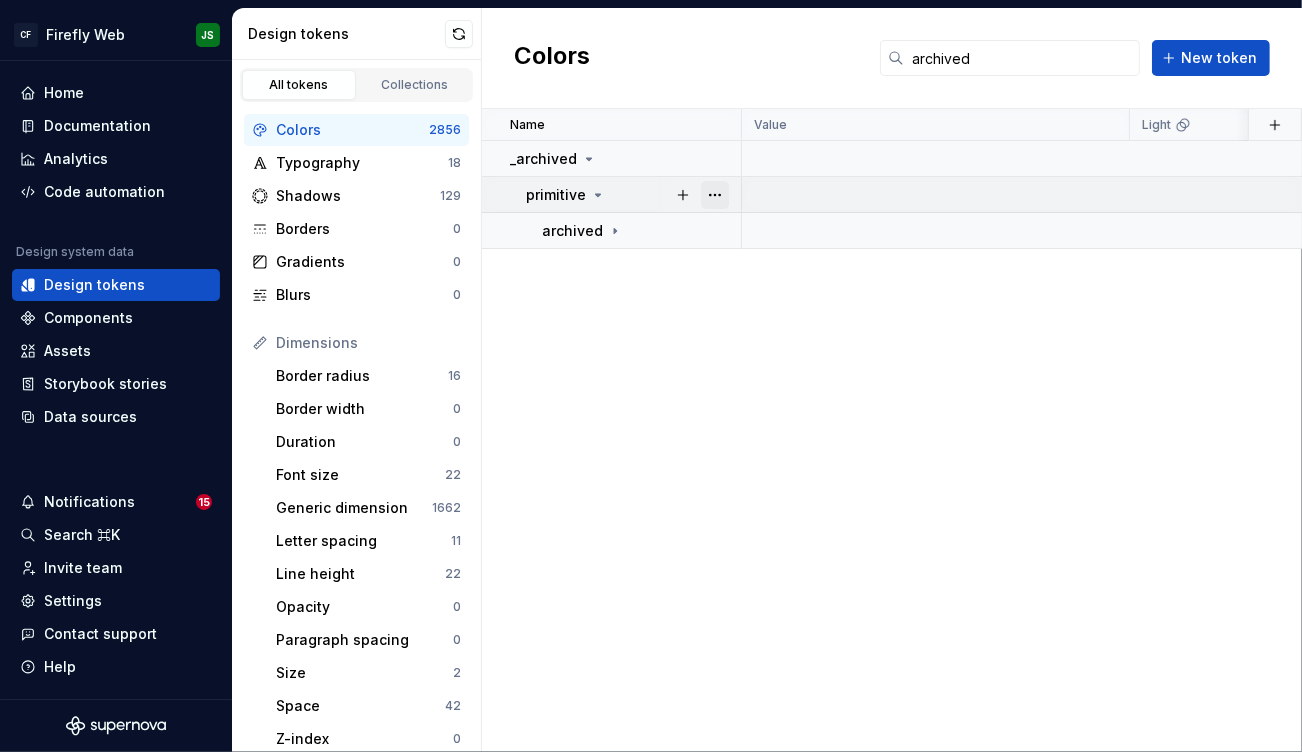click at bounding box center [715, 195] 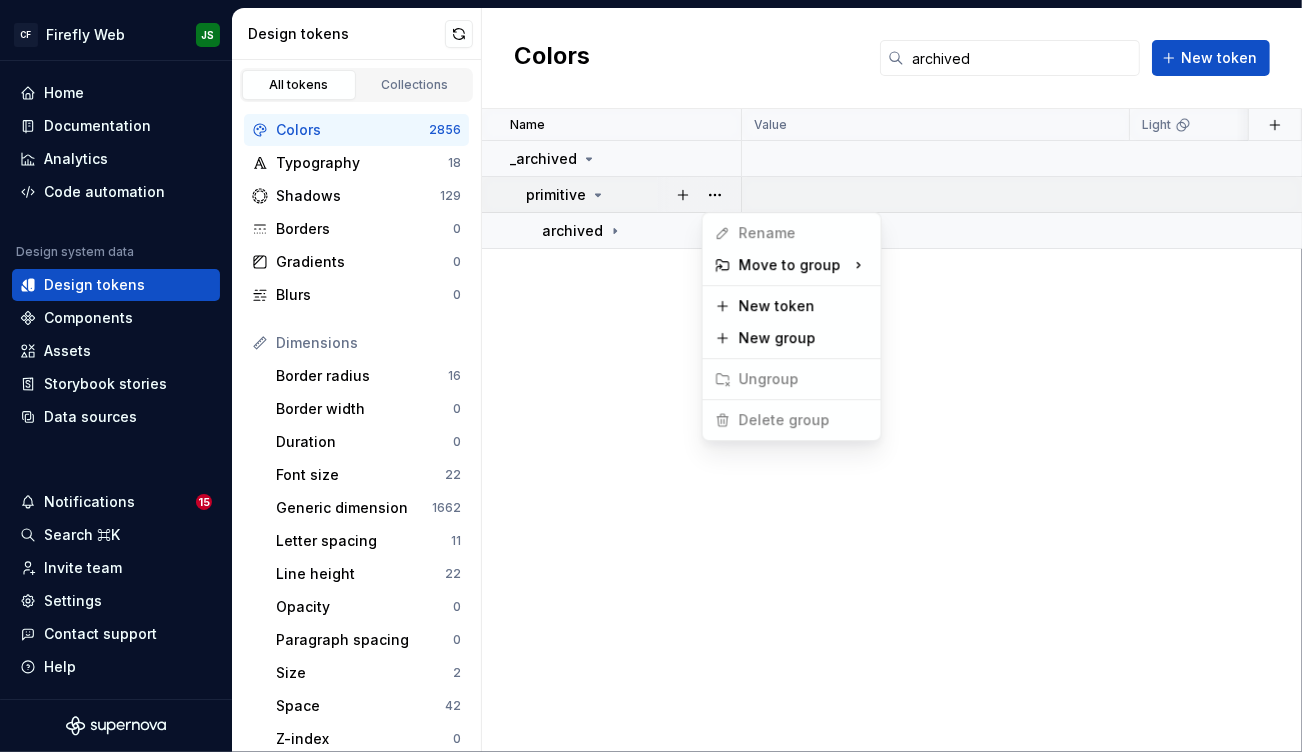 drag, startPoint x: 623, startPoint y: 253, endPoint x: 607, endPoint y: 187, distance: 67.911705 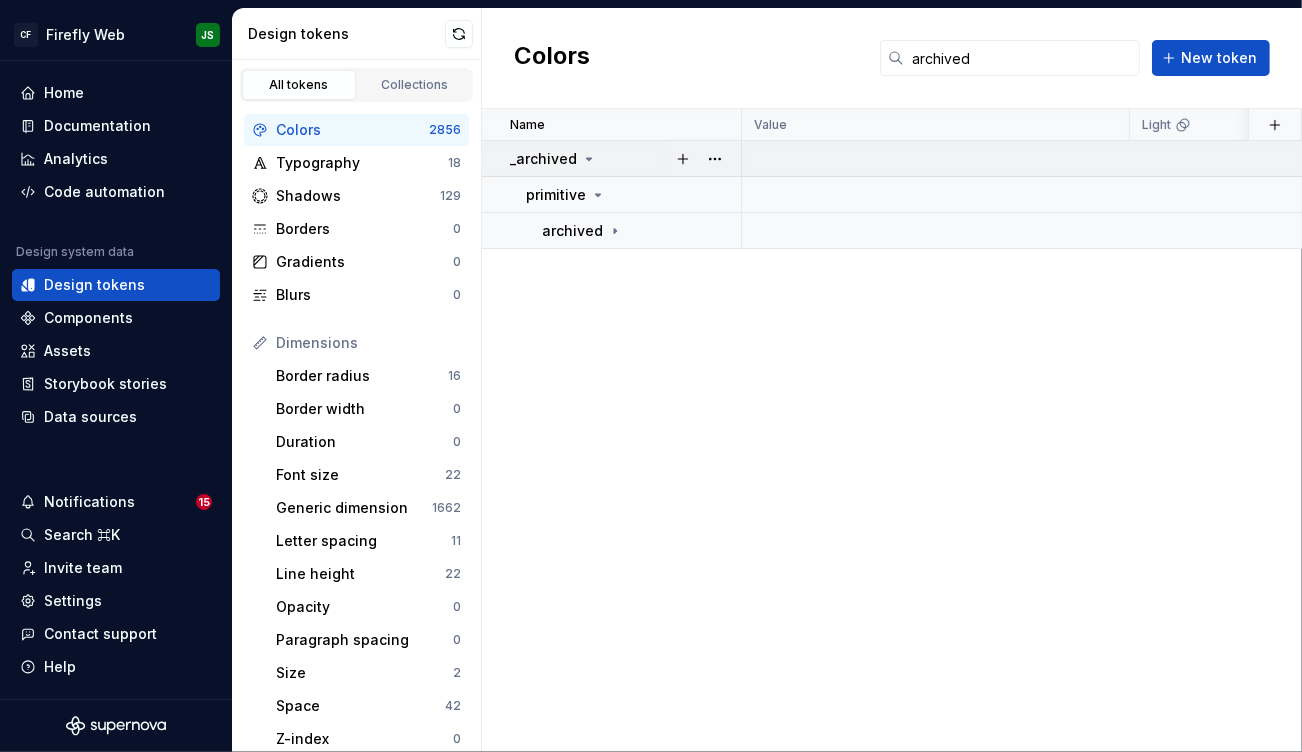 click 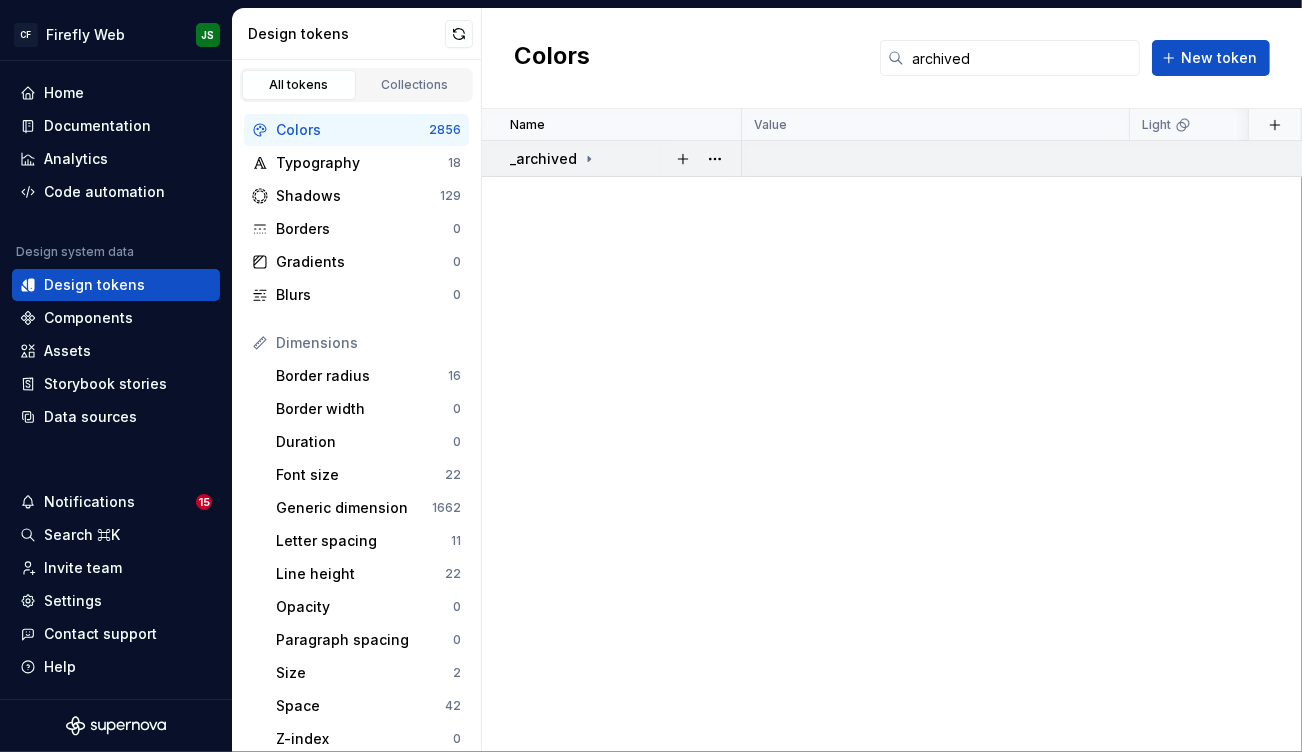 scroll, scrollTop: 0, scrollLeft: 2, axis: horizontal 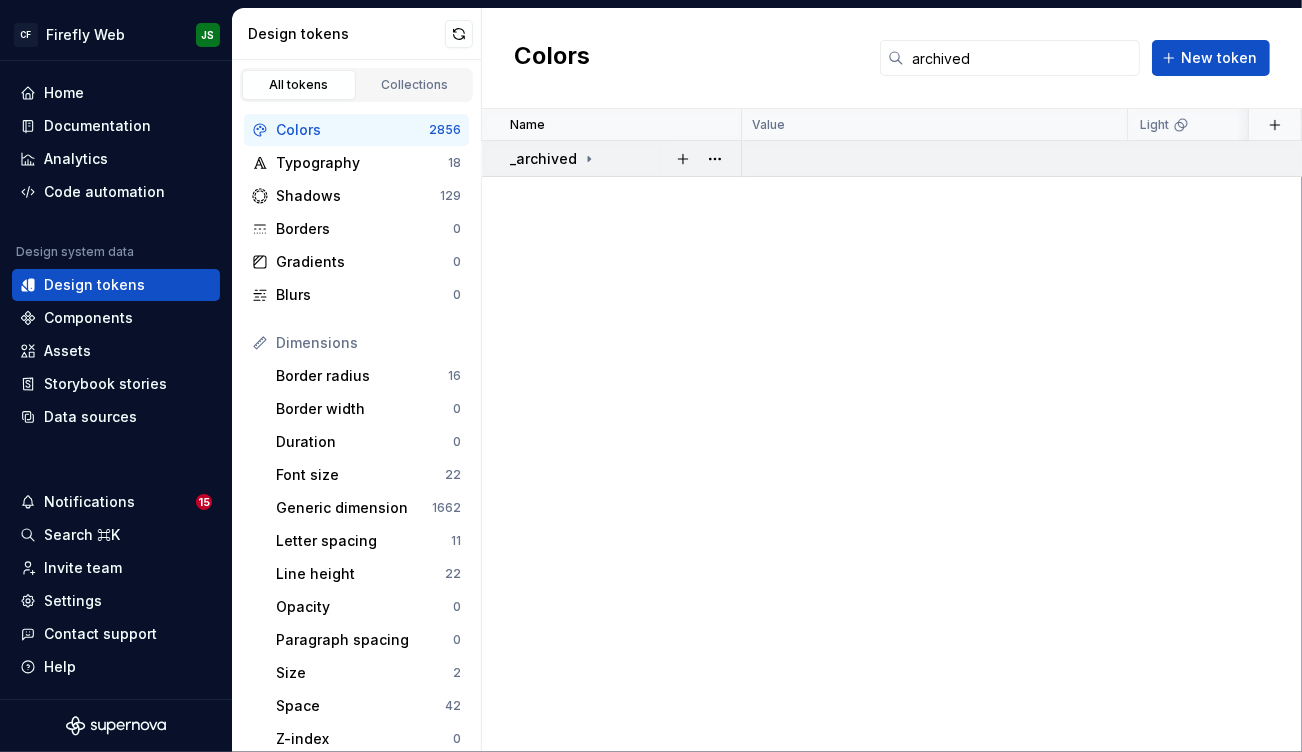 click 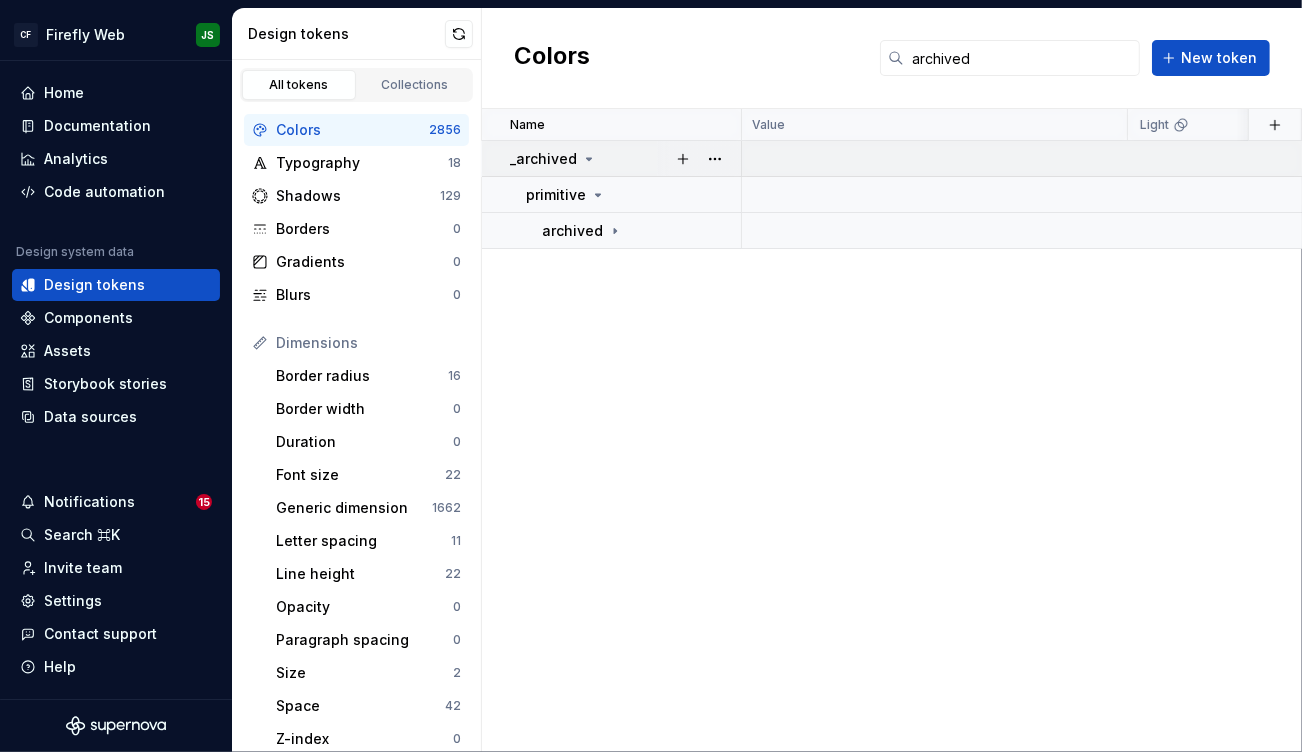 scroll, scrollTop: 0, scrollLeft: 0, axis: both 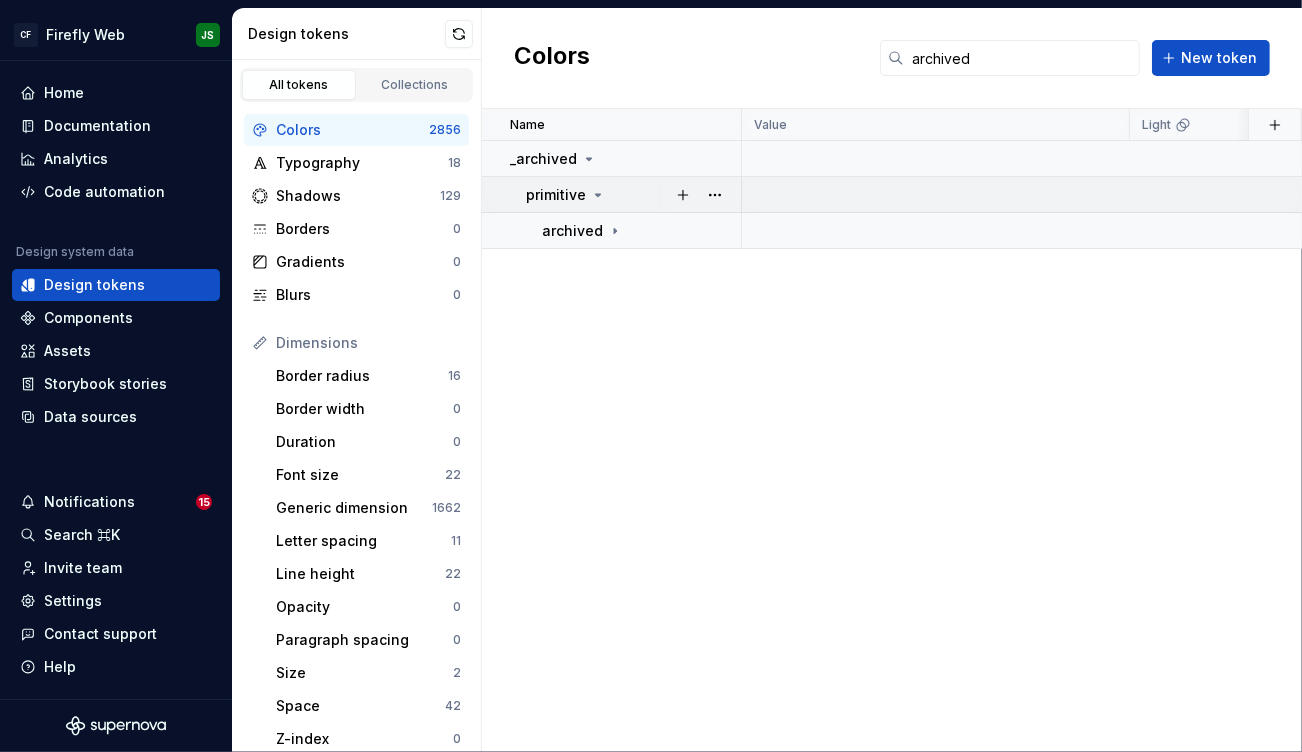 click on "primitive" at bounding box center (633, 195) 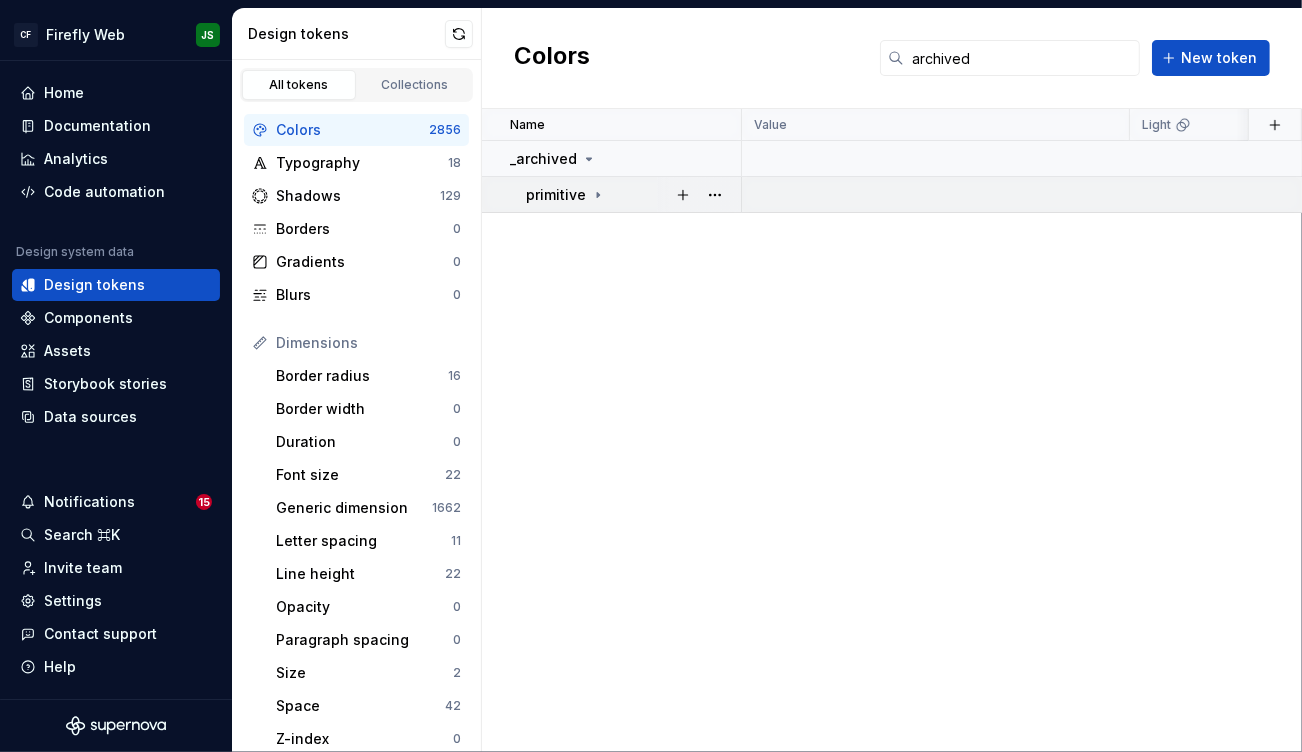 scroll, scrollTop: 0, scrollLeft: 1, axis: horizontal 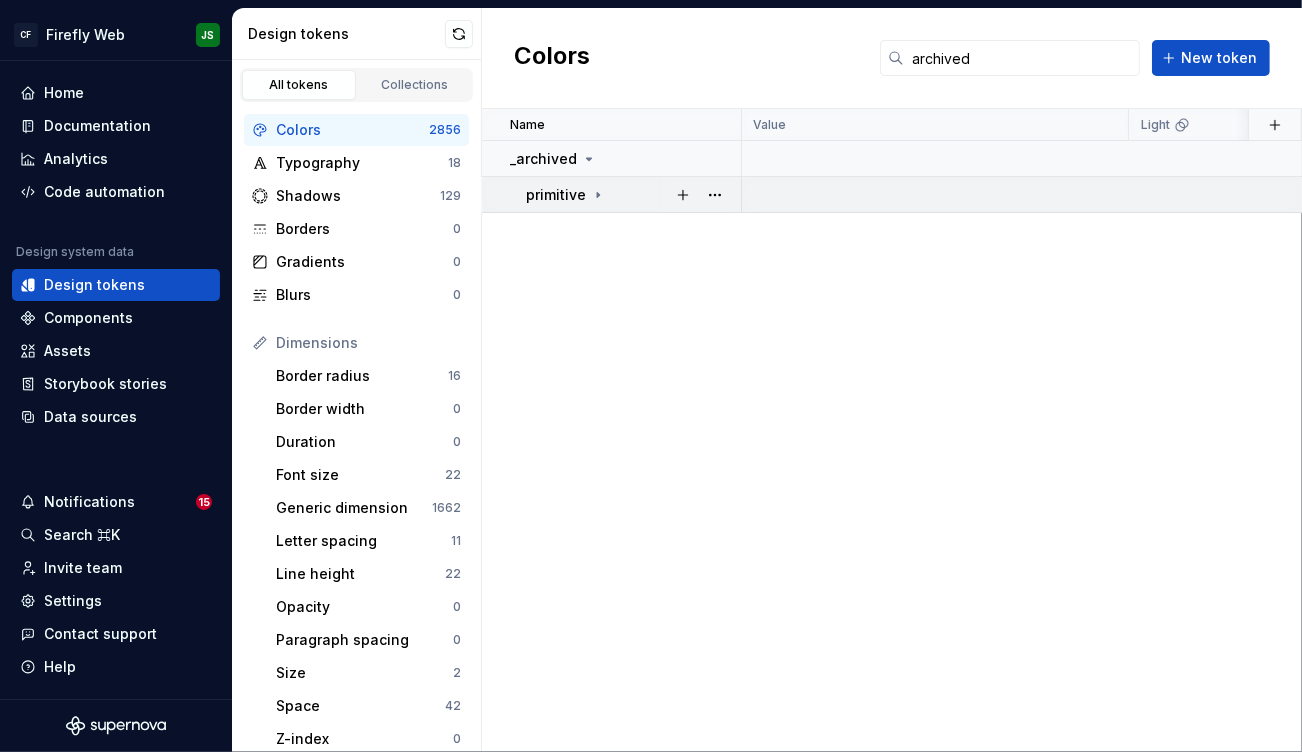 click 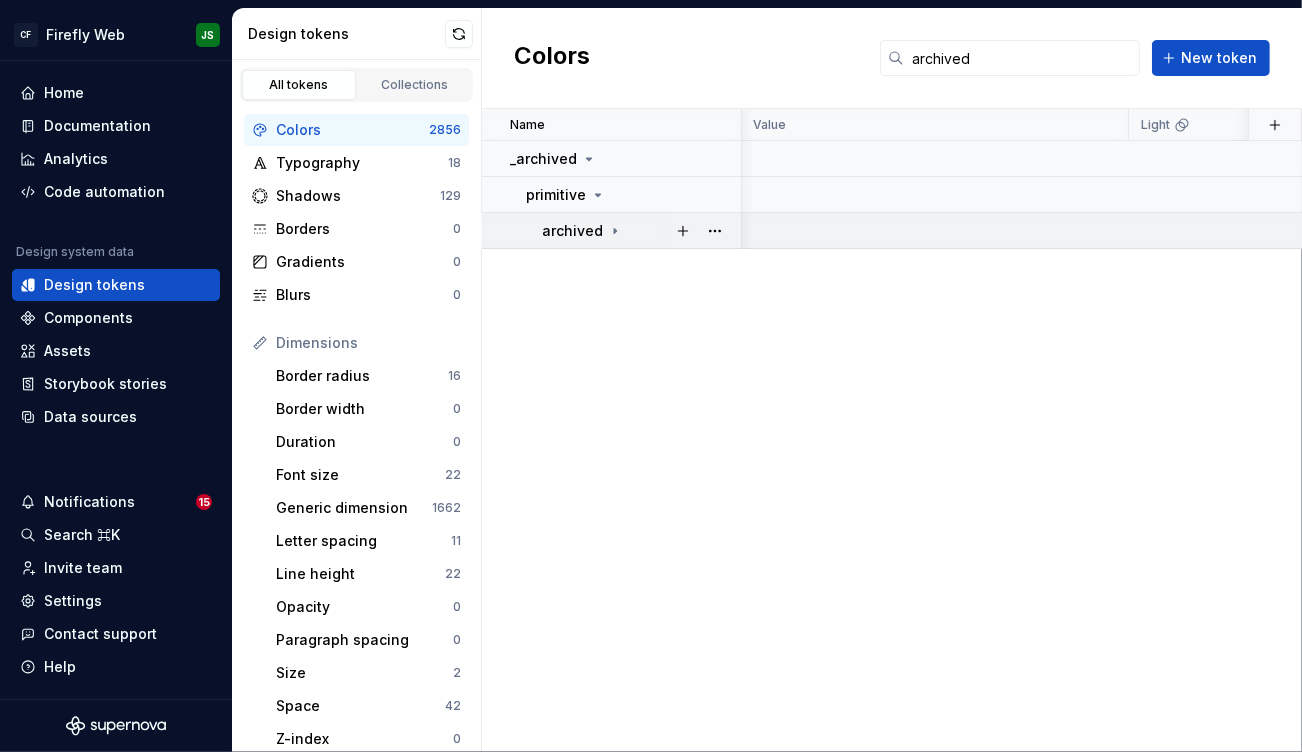 click 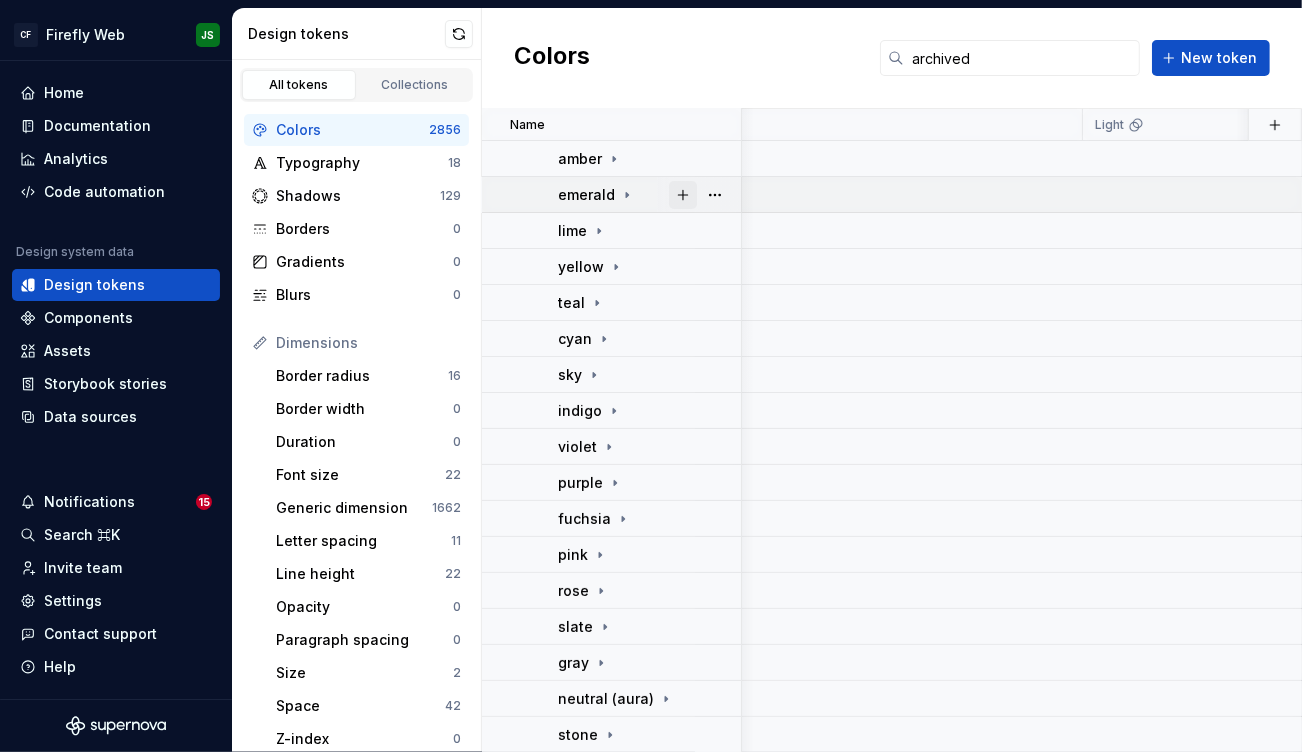 scroll, scrollTop: 0, scrollLeft: 47, axis: horizontal 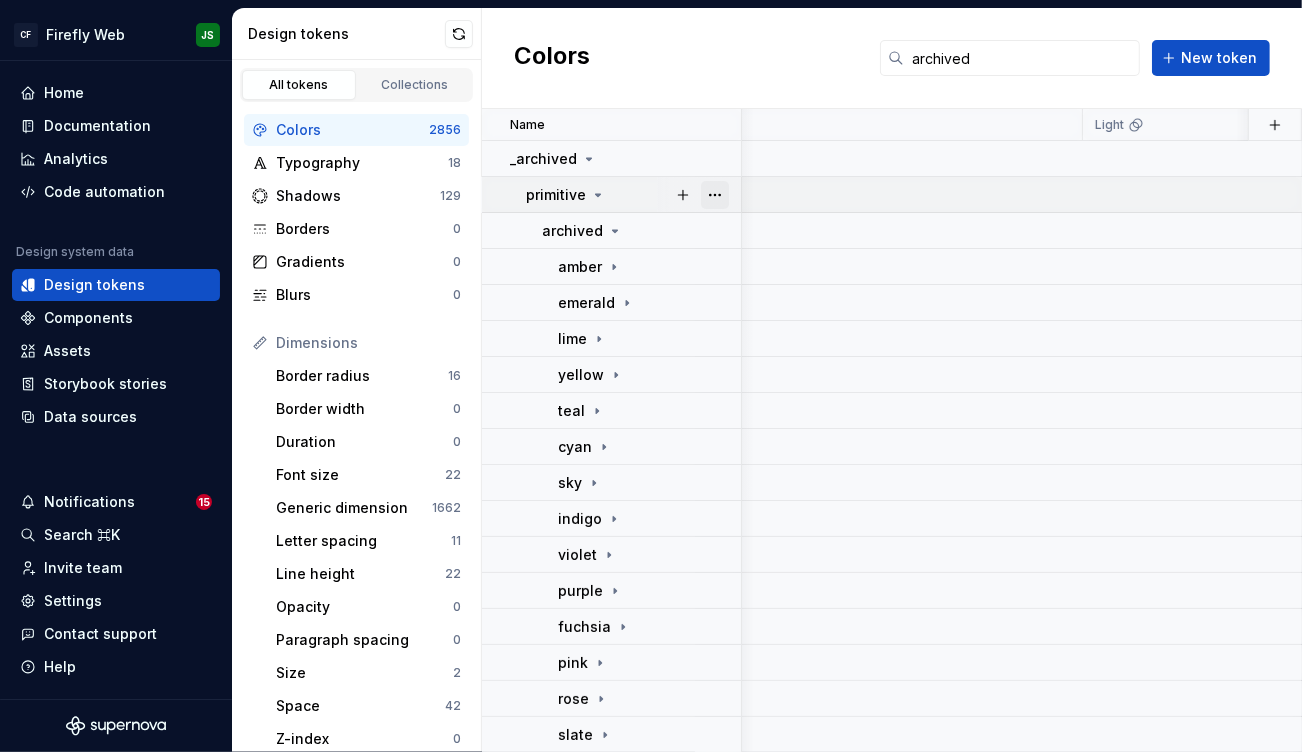 click at bounding box center (715, 195) 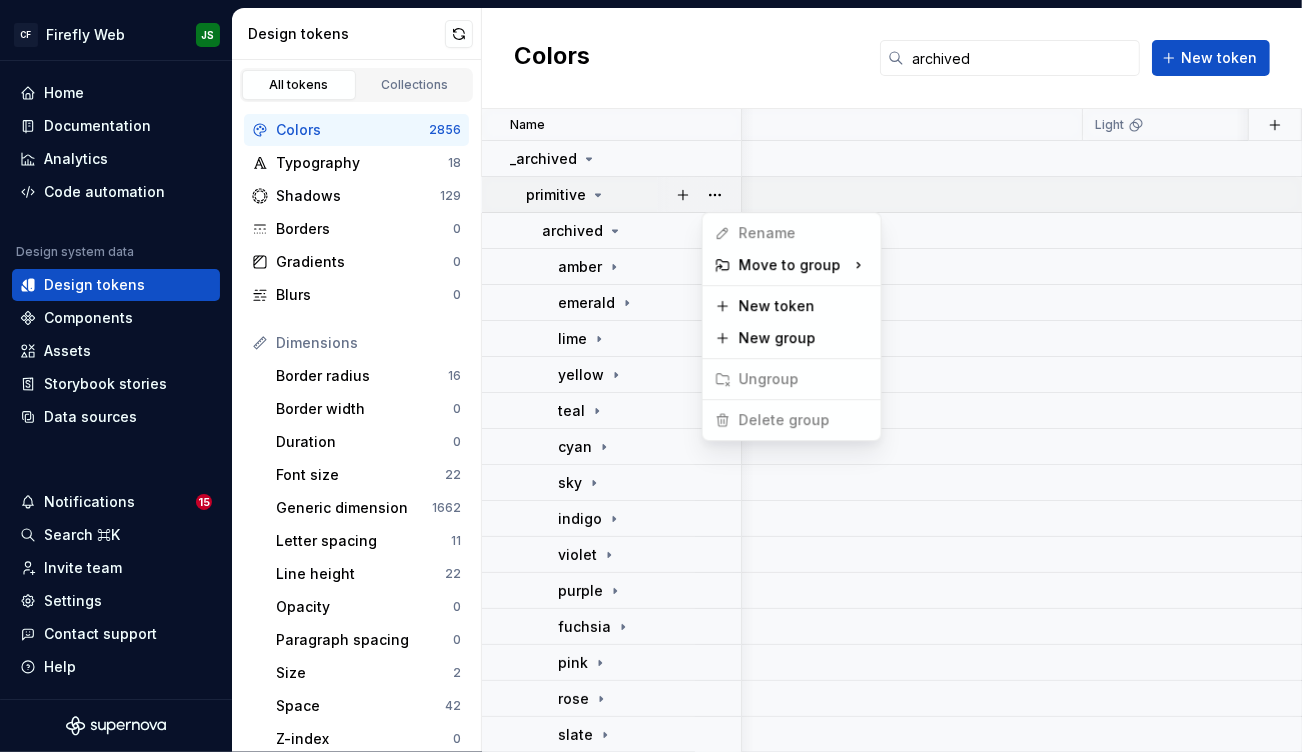 click on "CF Firefly Web JS Home Documentation Analytics Code automation Design system data Design tokens Components Assets Storybook stories Data sources Notifications 15 Search ⌘K Invite team Settings Contact support Help Design tokens All tokens Collections Colors 2856 Typography 18 Shadows 129 Borders 0 Gradients 0 Blurs 0 Dimensions Border radius 16 Border width 0 Duration 0 Font size 22 Generic dimension 1662 Letter spacing 11 Line height 22 Opacity 0 Paragraph spacing 0 Size 2 Space 42 Z-index 0 Options Text decoration 0 Text case 0 Visibility 0 Strings Font family 9 Font weight/style 34 Generic string 28 Product copy 0 Colors archived New token Name Value Light Collection Dark Token set Description Last updated _archived primitive archived amber emerald lime yellow teal cyan sky indigo violet purple fuchsia pink rose slate gray neutral (aura) stone   Rename Move to group New token New group Ungroup Delete group" at bounding box center (651, 376) 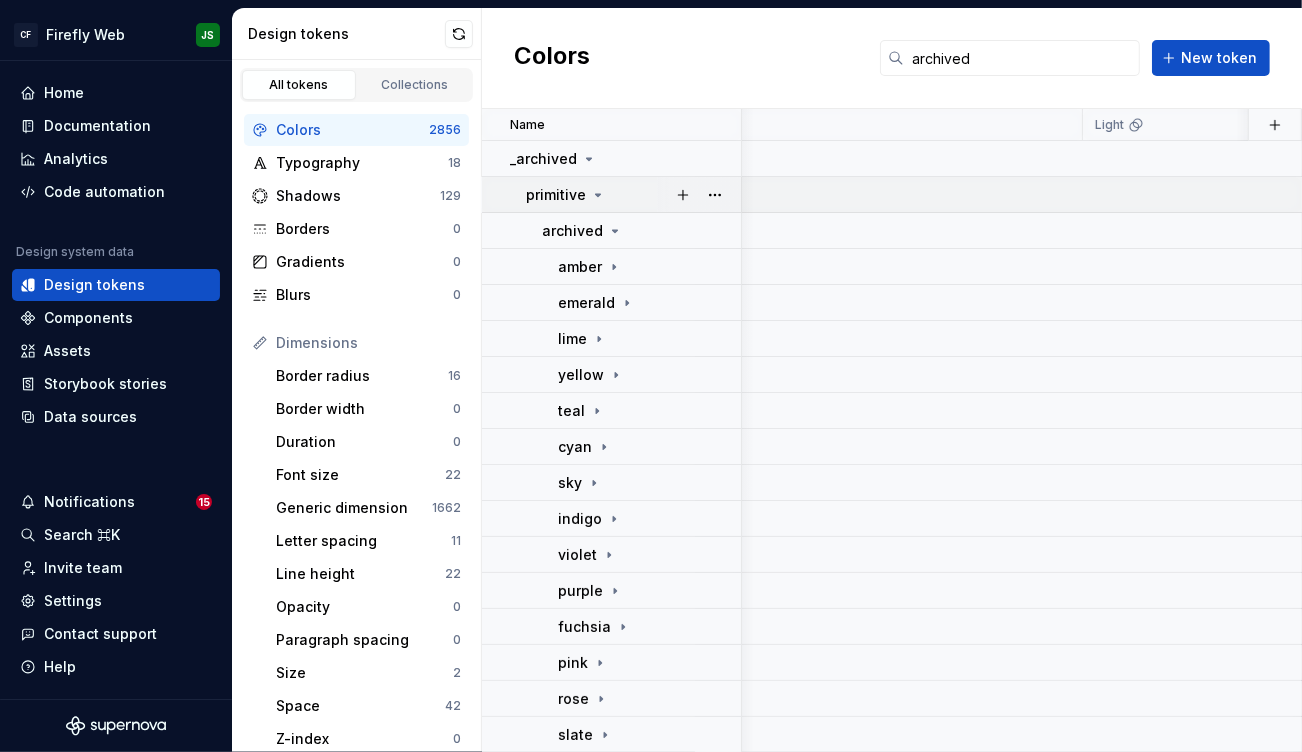 click 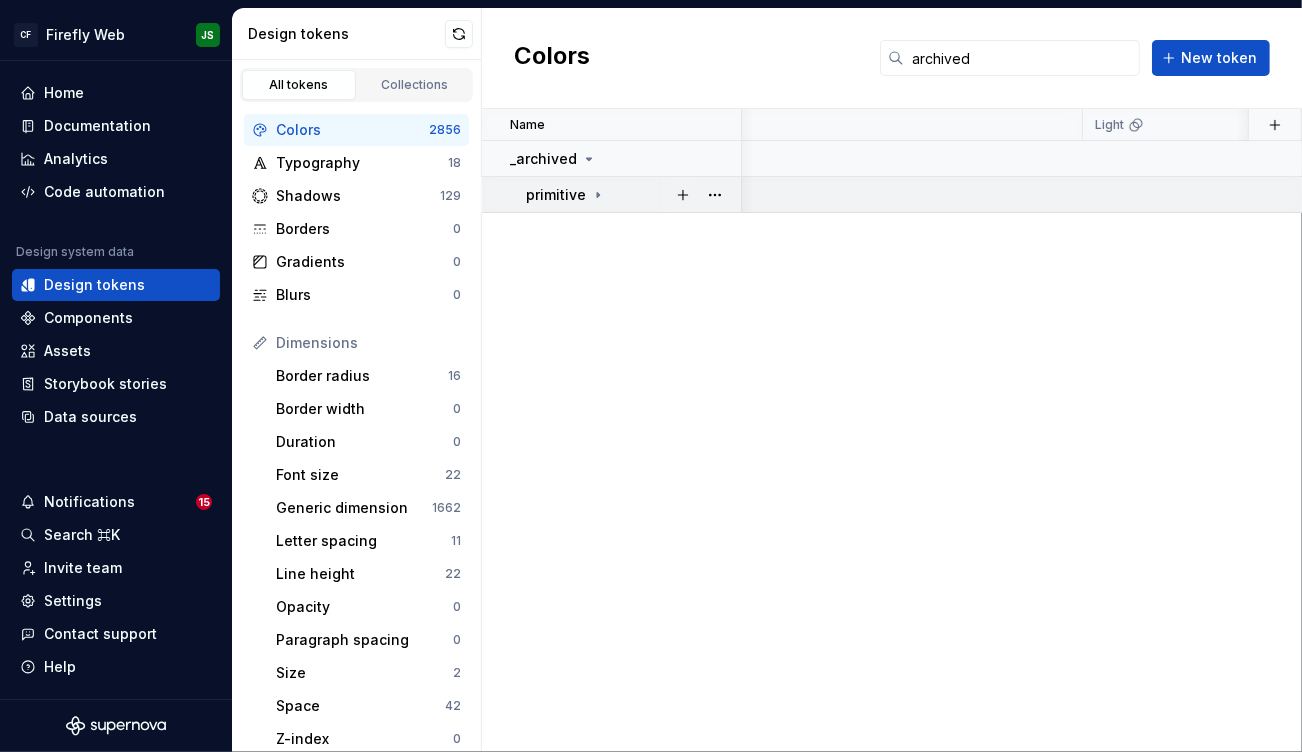 click 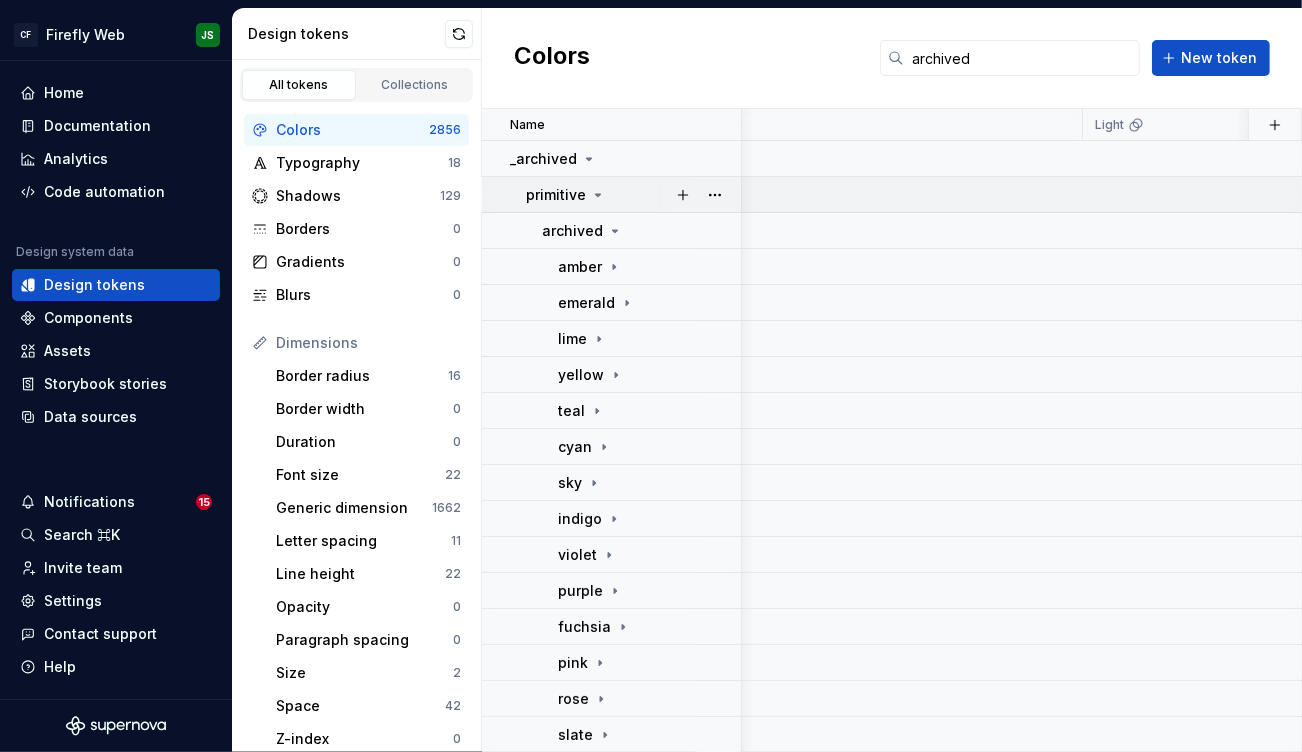 scroll, scrollTop: 0, scrollLeft: 45, axis: horizontal 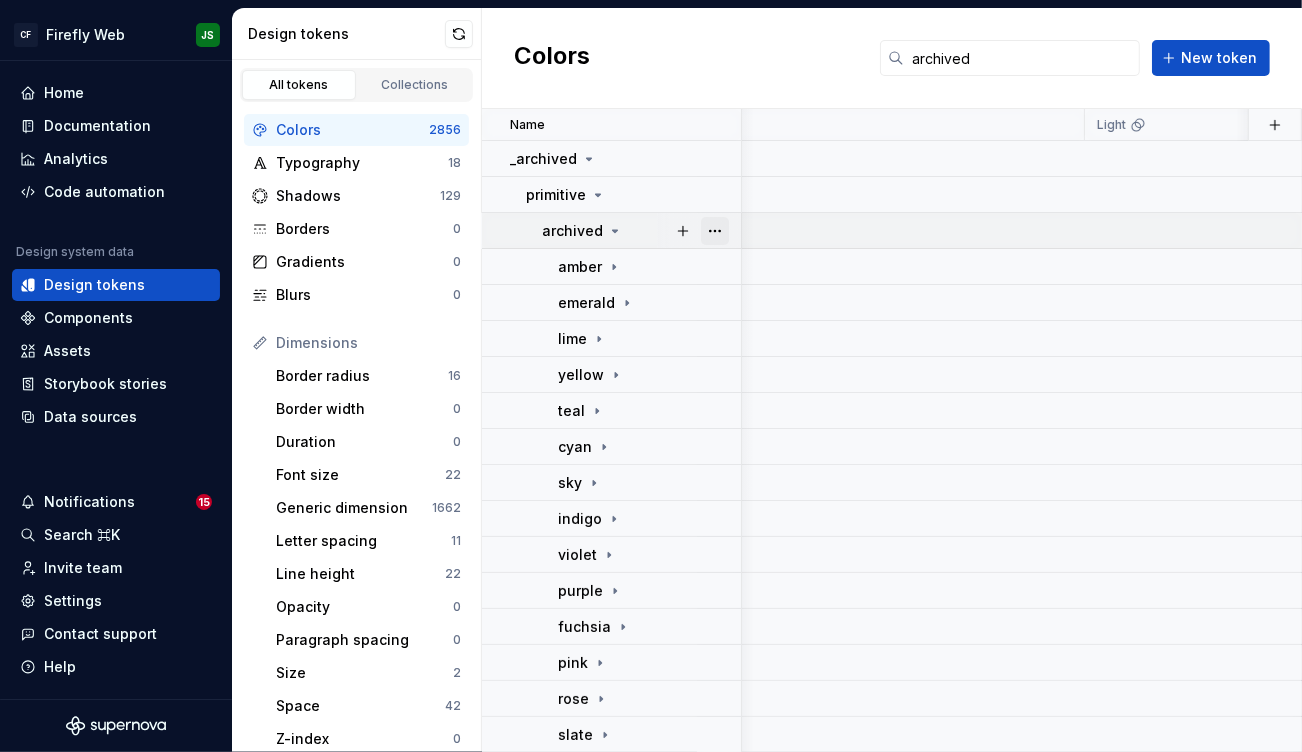 click at bounding box center [715, 231] 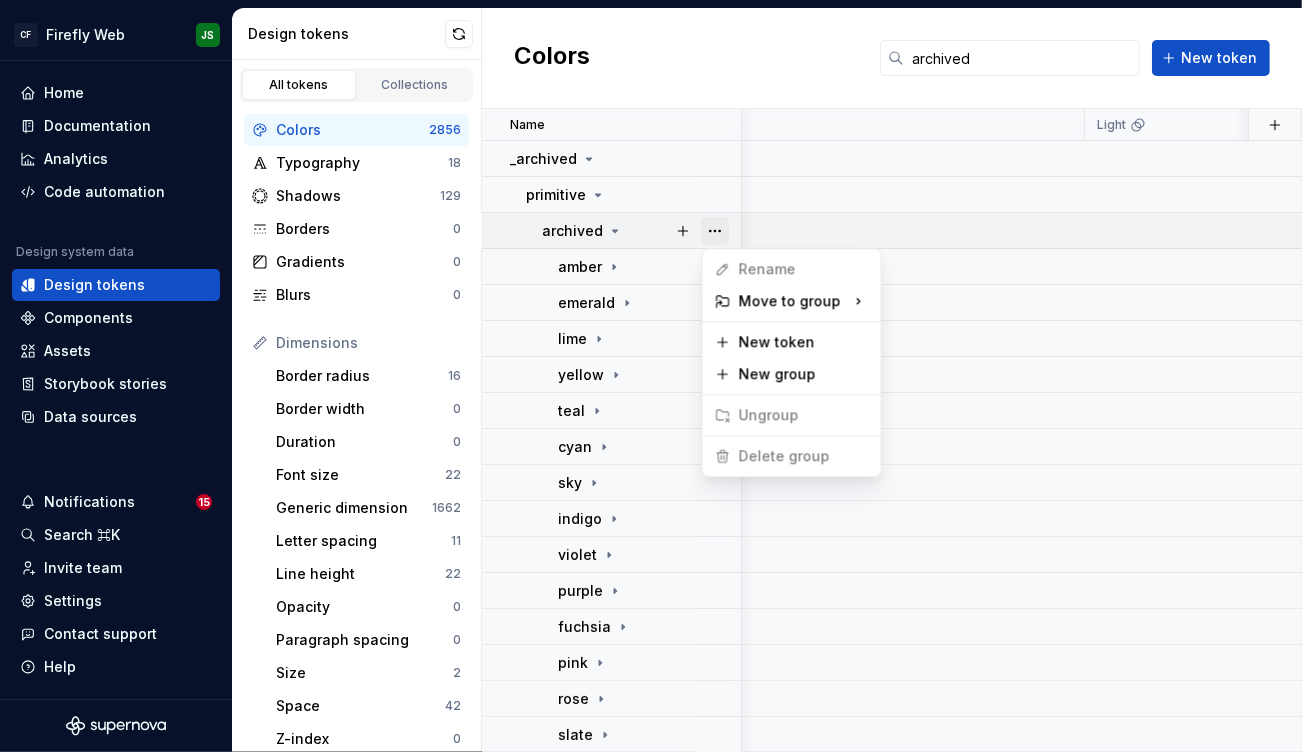 scroll, scrollTop: 0, scrollLeft: 46, axis: horizontal 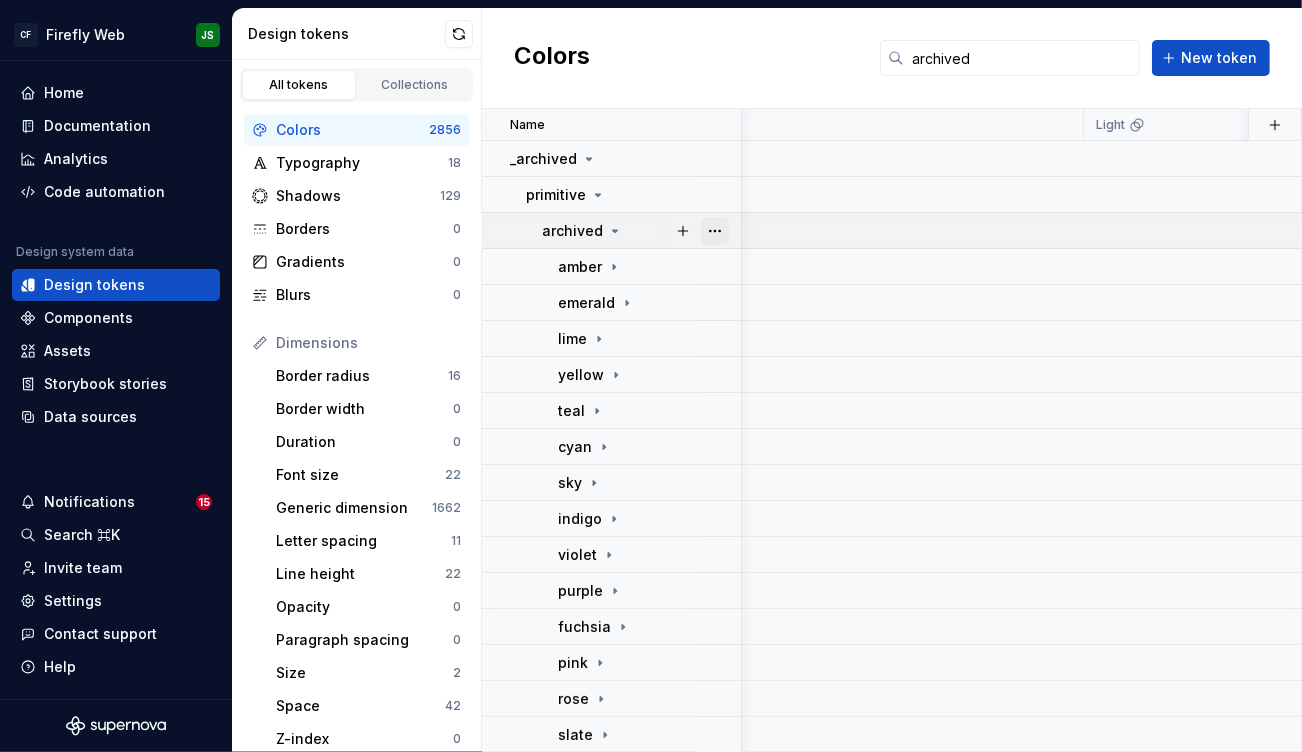 click at bounding box center [715, 231] 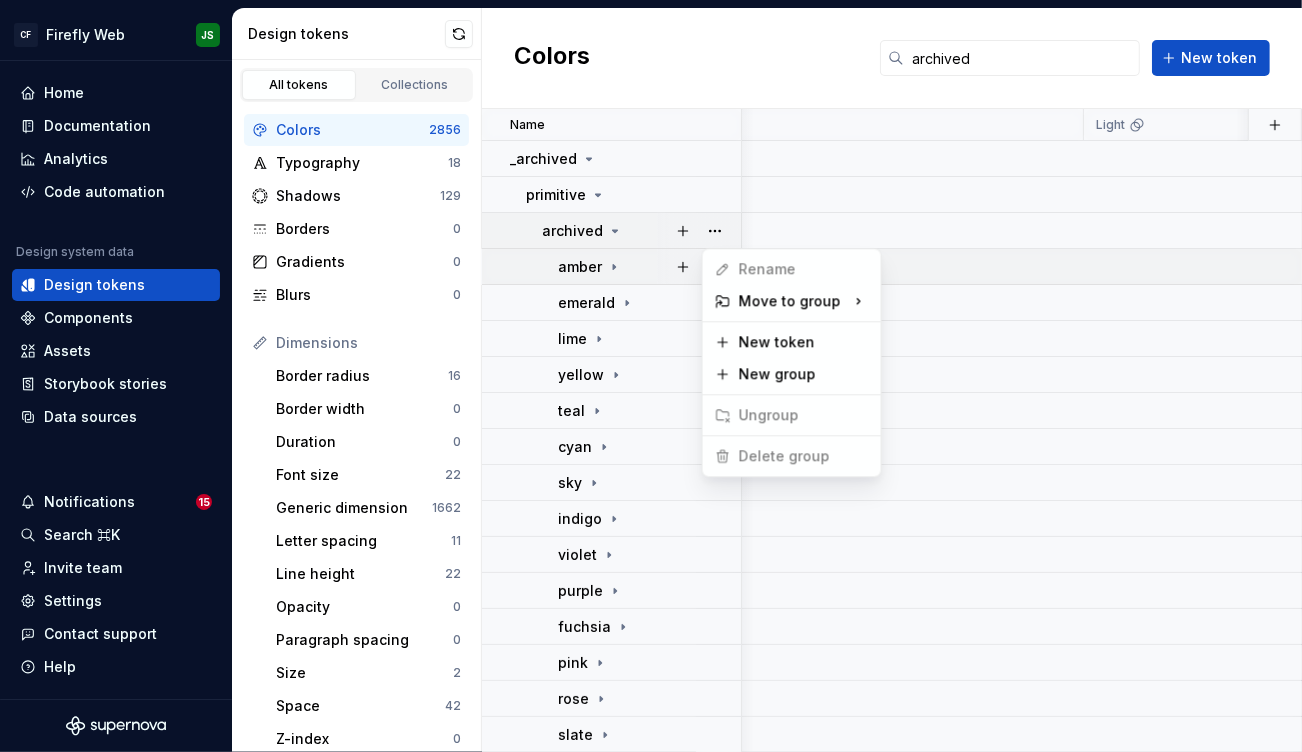 click on "CF Firefly Web JS Home Documentation Analytics Code automation Design system data Design tokens Components Assets Storybook stories Data sources Notifications 15 Search ⌘K Invite team Settings Contact support Help Design tokens All tokens Collections Colors 2856 Typography 18 Shadows 129 Borders 0 Gradients 0 Blurs 0 Dimensions Border radius 16 Border width 0 Duration 0 Font size 22 Generic dimension 1662 Letter spacing 11 Line height 22 Opacity 0 Paragraph spacing 0 Size 2 Space 42 Z-index 0 Options Text decoration 0 Text case 0 Visibility 0 Strings Font family 9 Font weight/style 34 Generic string 28 Product copy 0 Colors archived New token Name Value Light Collection Dark Token set Description Last updated _archived primitive archived amber emerald lime yellow teal cyan sky indigo violet purple fuchsia pink rose slate gray neutral (aura) stone   Rename Move to group New token New group Ungroup Delete group" at bounding box center (651, 376) 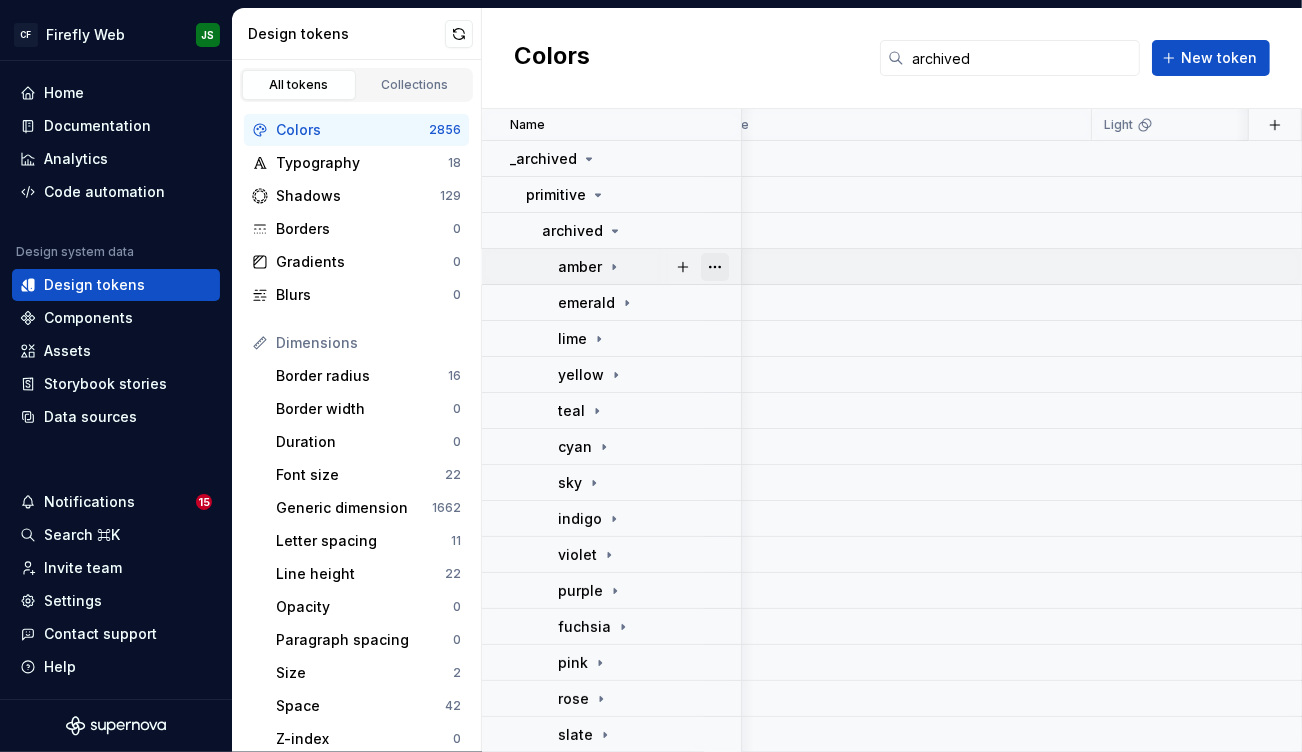 scroll, scrollTop: 3, scrollLeft: 36, axis: both 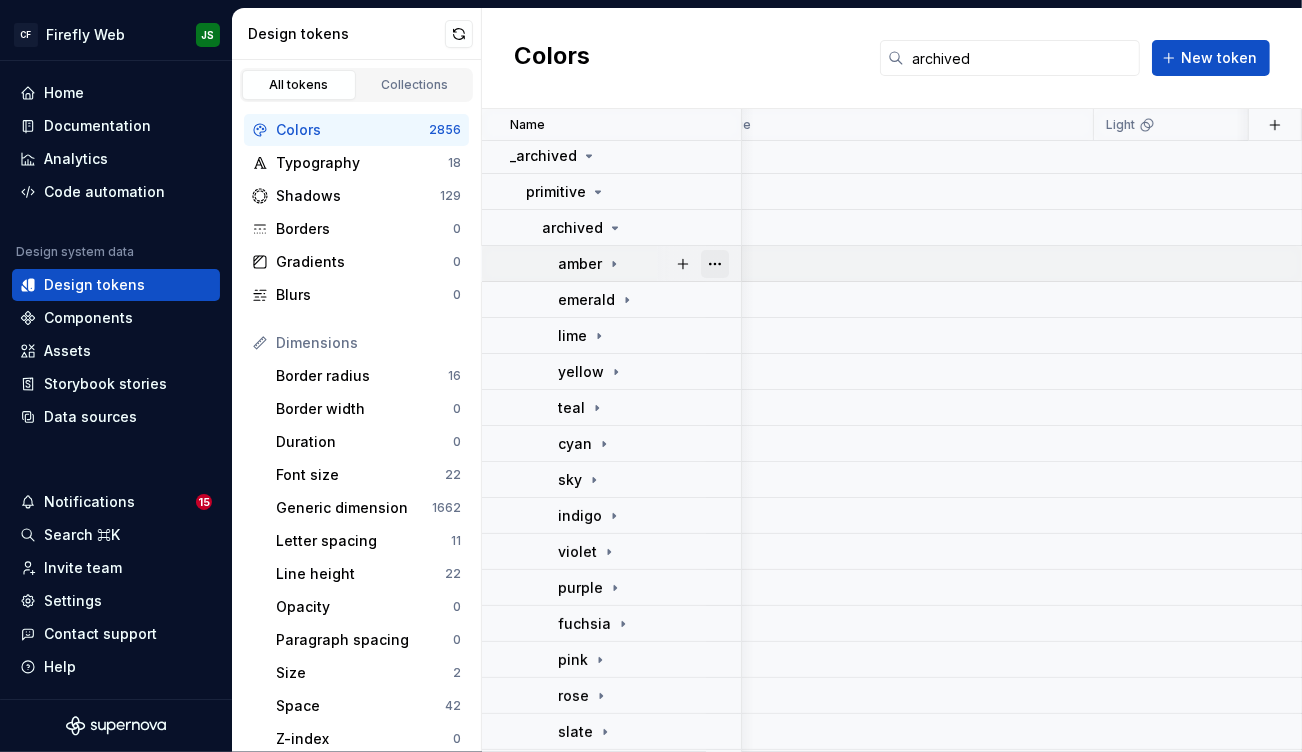 click at bounding box center (715, 264) 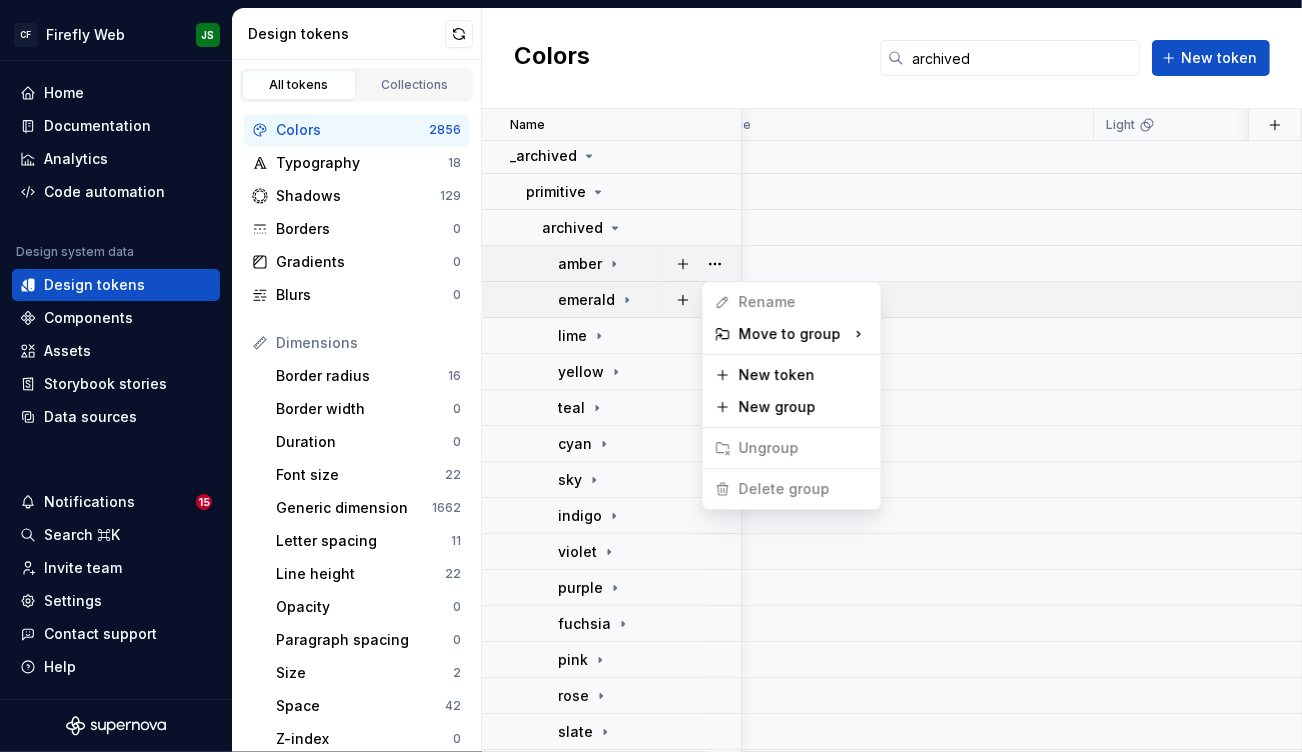 click on "CF Firefly Web JS Home Documentation Analytics Code automation Design system data Design tokens Components Assets Storybook stories Data sources Notifications 15 Search ⌘K Invite team Settings Contact support Help Design tokens All tokens Collections Colors 2856 Typography 18 Shadows 129 Borders 0 Gradients 0 Blurs 0 Dimensions Border radius 16 Border width 0 Duration 0 Font size 22 Generic dimension 1662 Letter spacing 11 Line height 22 Opacity 0 Paragraph spacing 0 Size 2 Space 42 Z-index 0 Options Text decoration 0 Text case 0 Visibility 0 Strings Font family 9 Font weight/style 34 Generic string 28 Product copy 0 Colors archived New token Name Value Light Collection Dark Token set Description Last updated _archived primitive archived amber emerald lime yellow teal cyan sky indigo violet purple fuchsia pink rose slate gray neutral (aura) stone   Rename Move to group New token New group Ungroup Delete group" at bounding box center [651, 376] 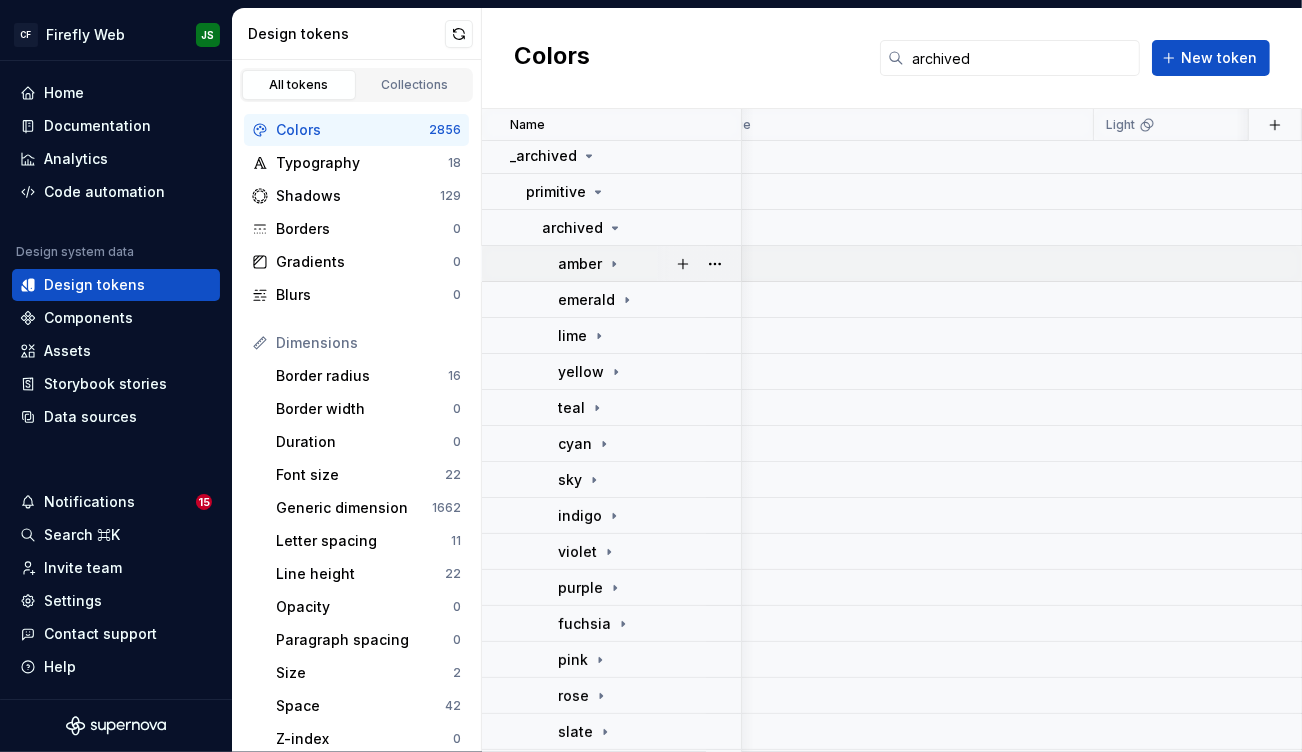 click 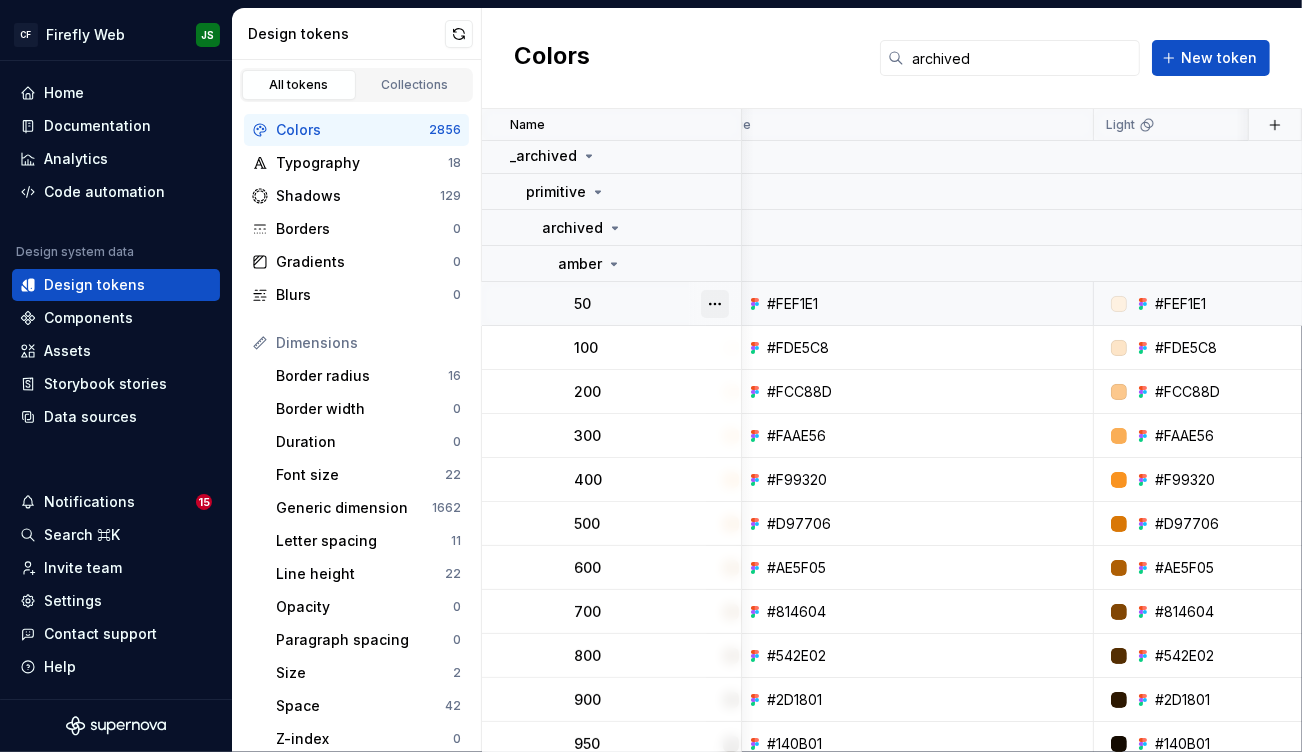 click at bounding box center [715, 304] 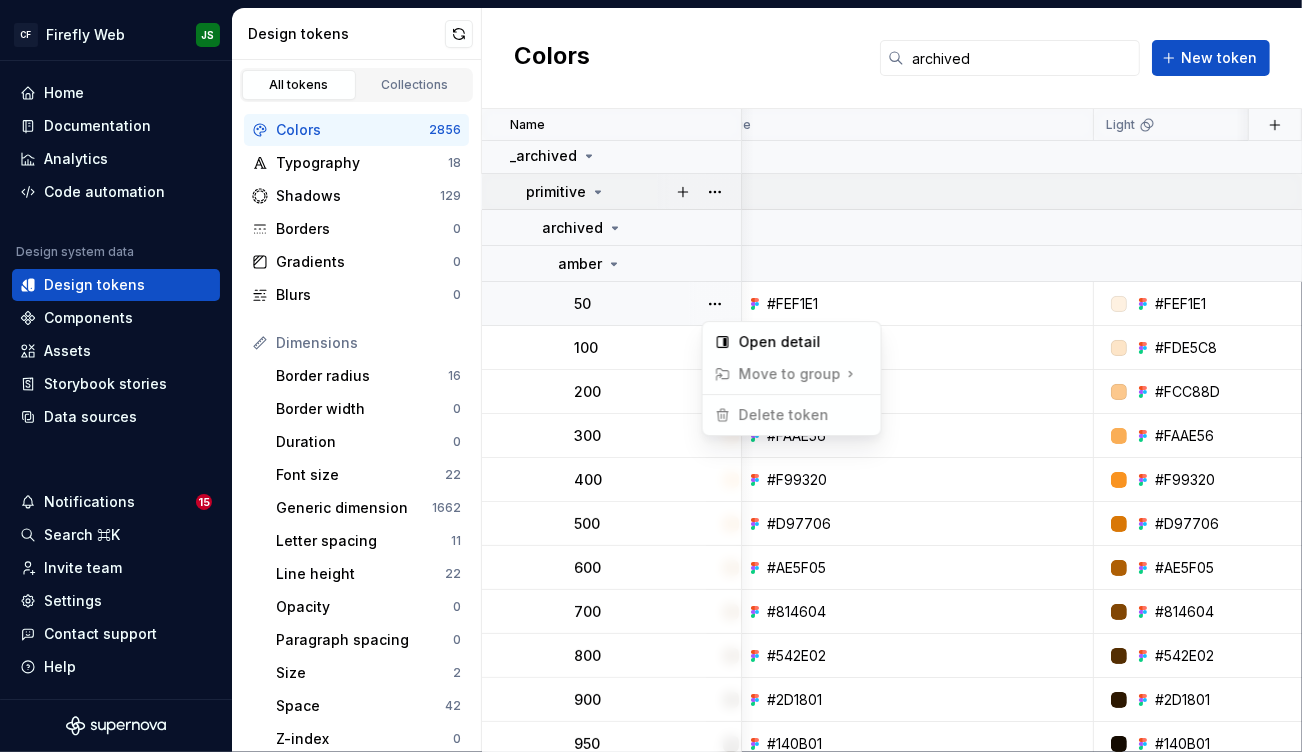 click on "CF Firefly Web JS Home Documentation Analytics Code automation Design system data Design tokens Components Assets Storybook stories Data sources Notifications 15 Search ⌘K Invite team Settings Contact support Help Design tokens All tokens Collections Colors 2856 Typography 18 Shadows 129 Borders 0 Gradients 0 Blurs 0 Dimensions Border radius 16 Border width 0 Duration 0 Font size 22 Generic dimension 1662 Letter spacing 11 Line height 22 Opacity 0 Paragraph spacing 0 Size 2 Space 42 Z-index 0 Options Text decoration 0 Text case 0 Visibility 0 Strings Font family 9 Font weight/style 34 Generic string 28 Product copy 0 Colors archived New token Name Value Light Collection Dark Token set Description Last updated _archived primitive archived amber 50 #FEF1E1 #FEF1E1 Civica #FEF1E1 None 3 days ago 100 #FDE5C8 #FDE5C8 Civica #FDE5C8 None 3 days ago 200 #FCC88D #FCC88D Civica #FCC88D None 3 days ago 300 #FAAE56 #FAAE56 Civica #FAAE56 None 3 days ago 400 #F99320 #F99320 Civica #F99320 None 3 days ago 500 #D97706" at bounding box center [651, 376] 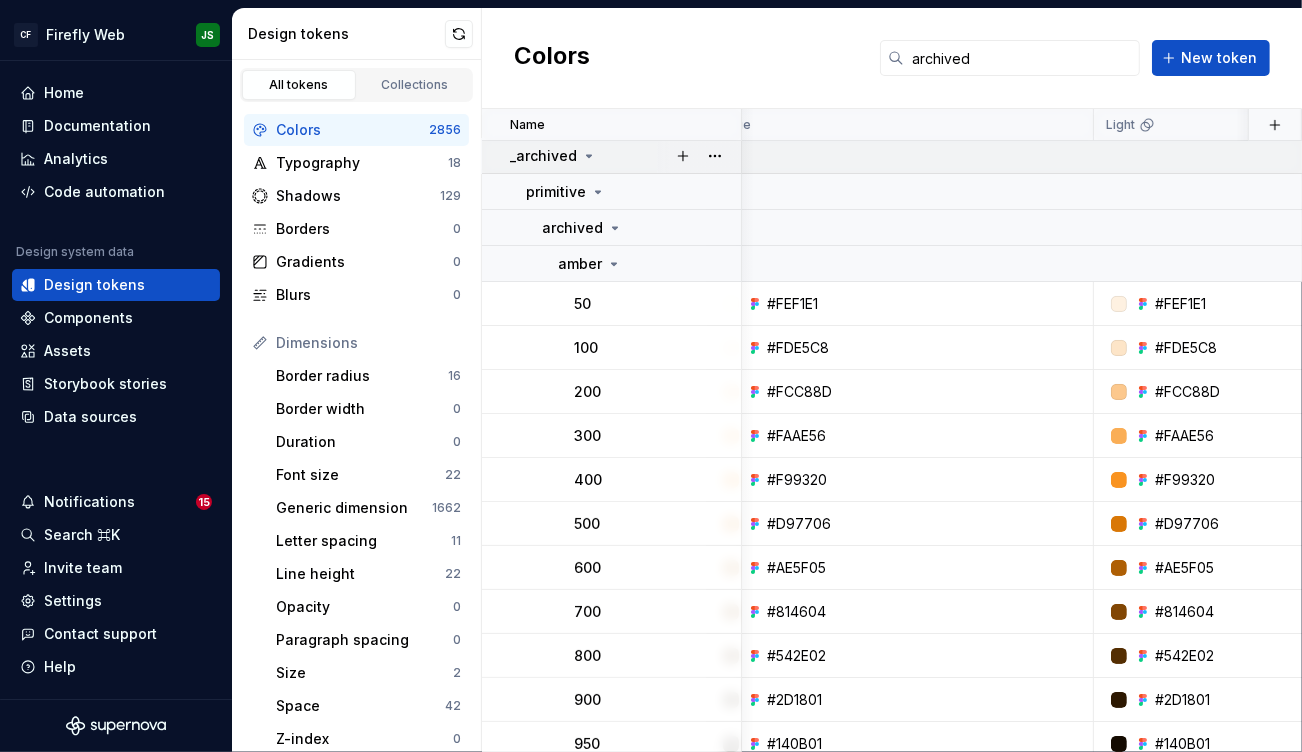 click on "_archived" at bounding box center [612, 156] 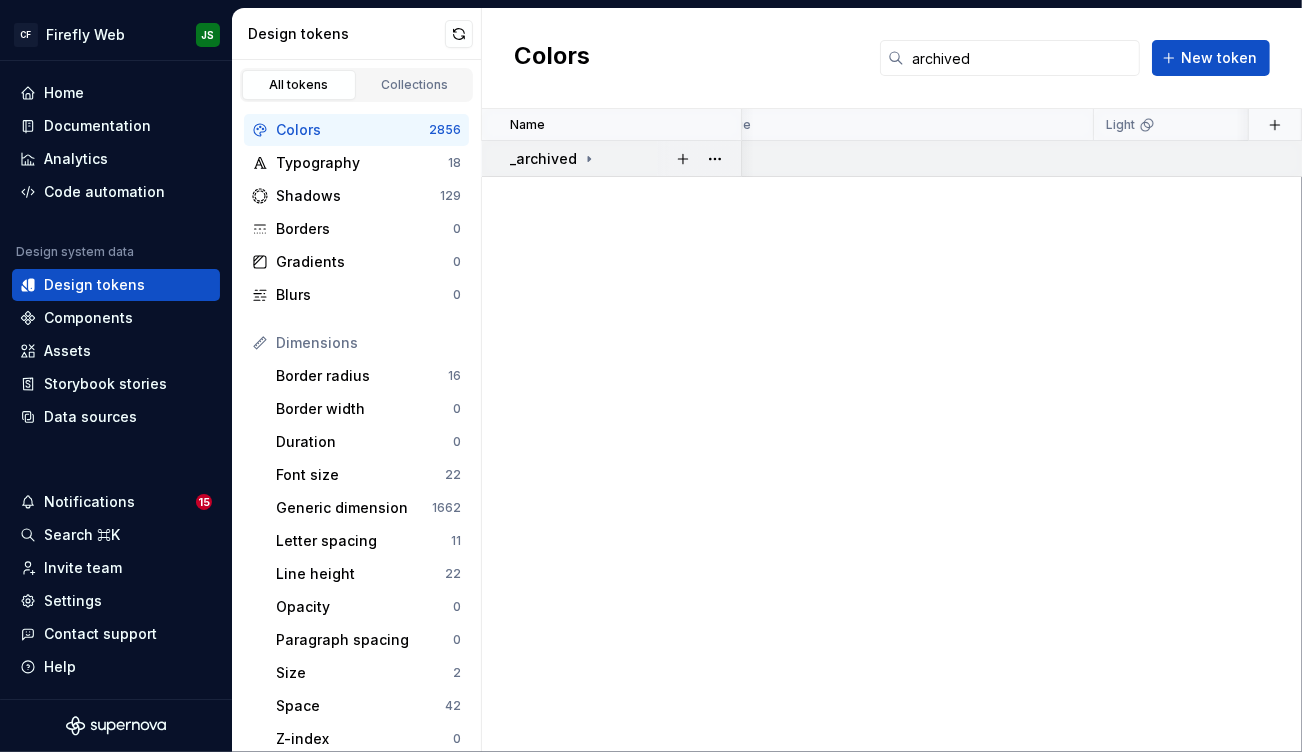 scroll, scrollTop: 0, scrollLeft: 36, axis: horizontal 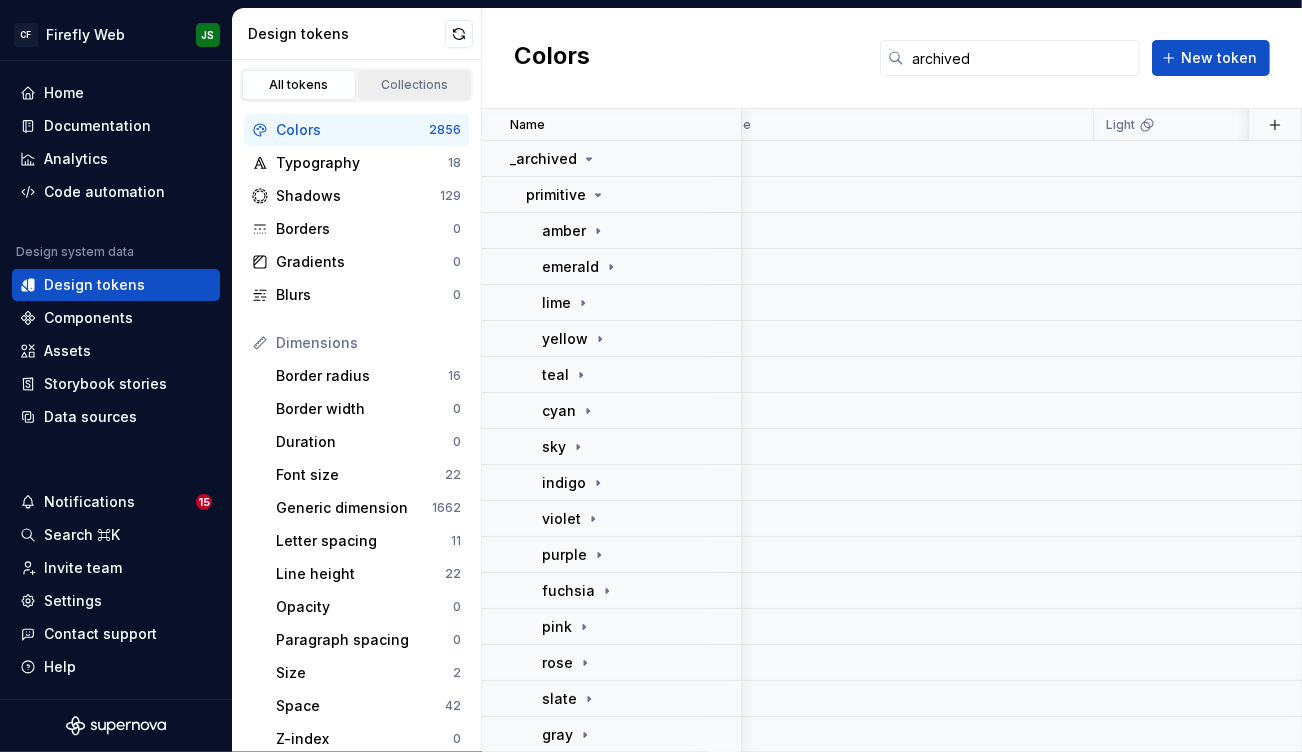 click on "Collections" at bounding box center [415, 85] 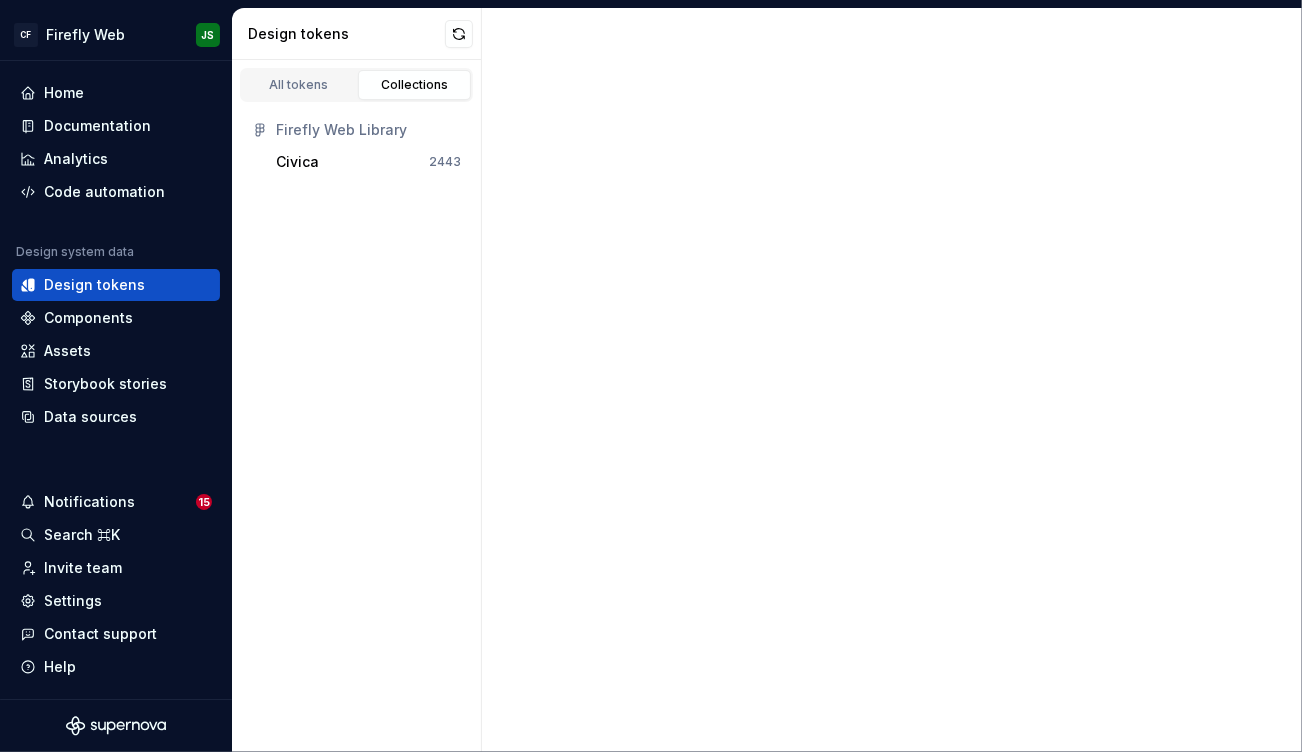 click on "All tokens" at bounding box center (299, 85) 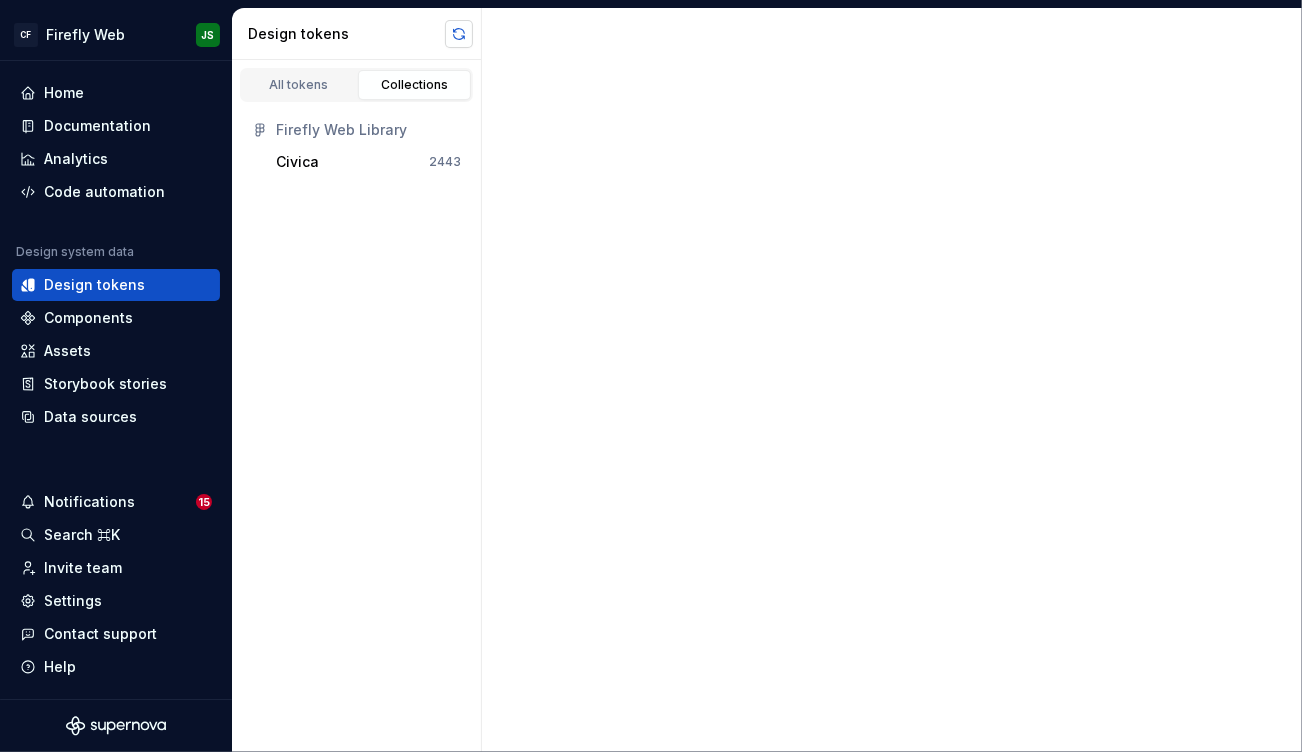 click at bounding box center [459, 34] 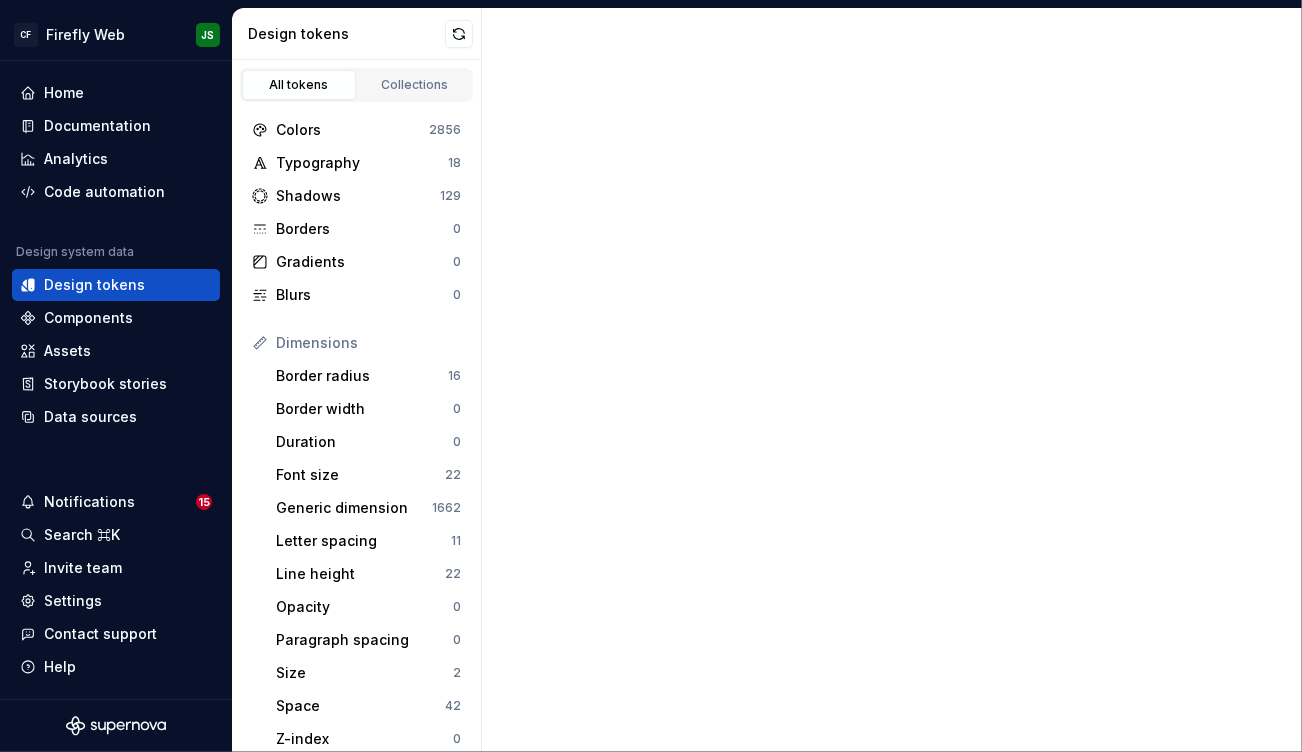 click at bounding box center (459, 34) 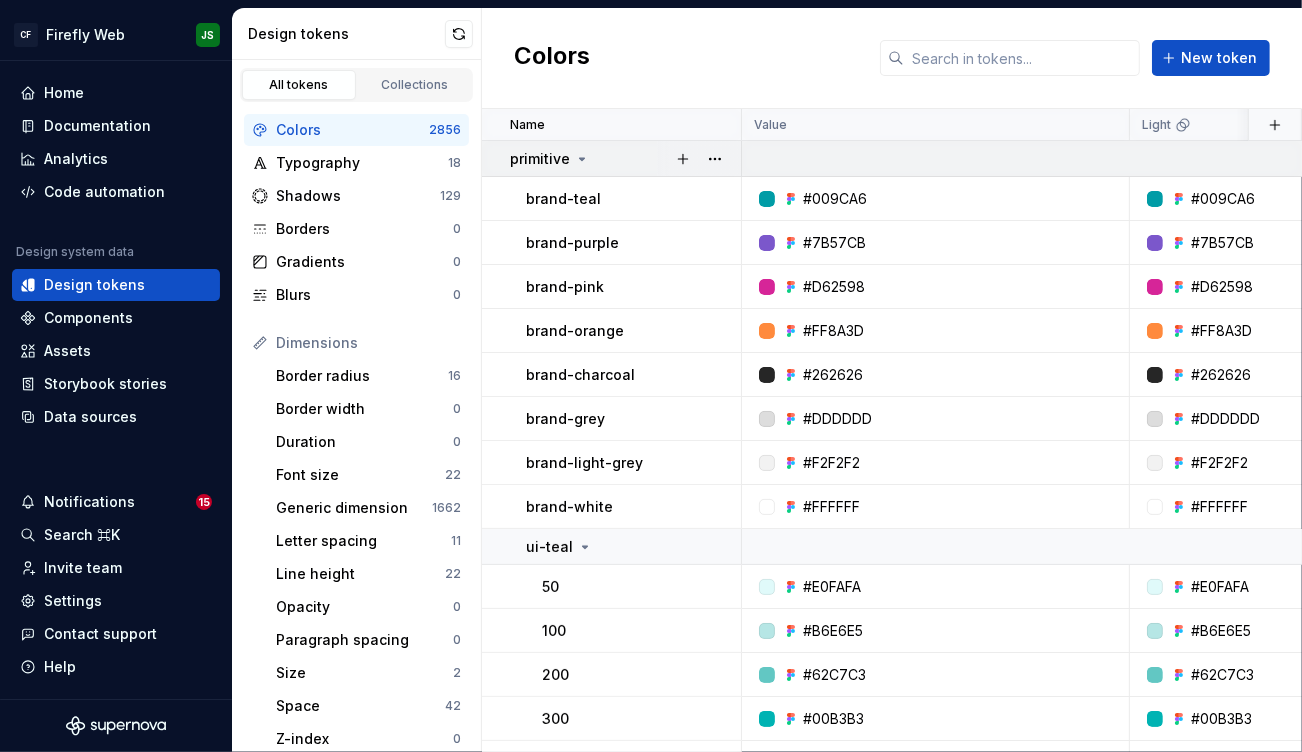click 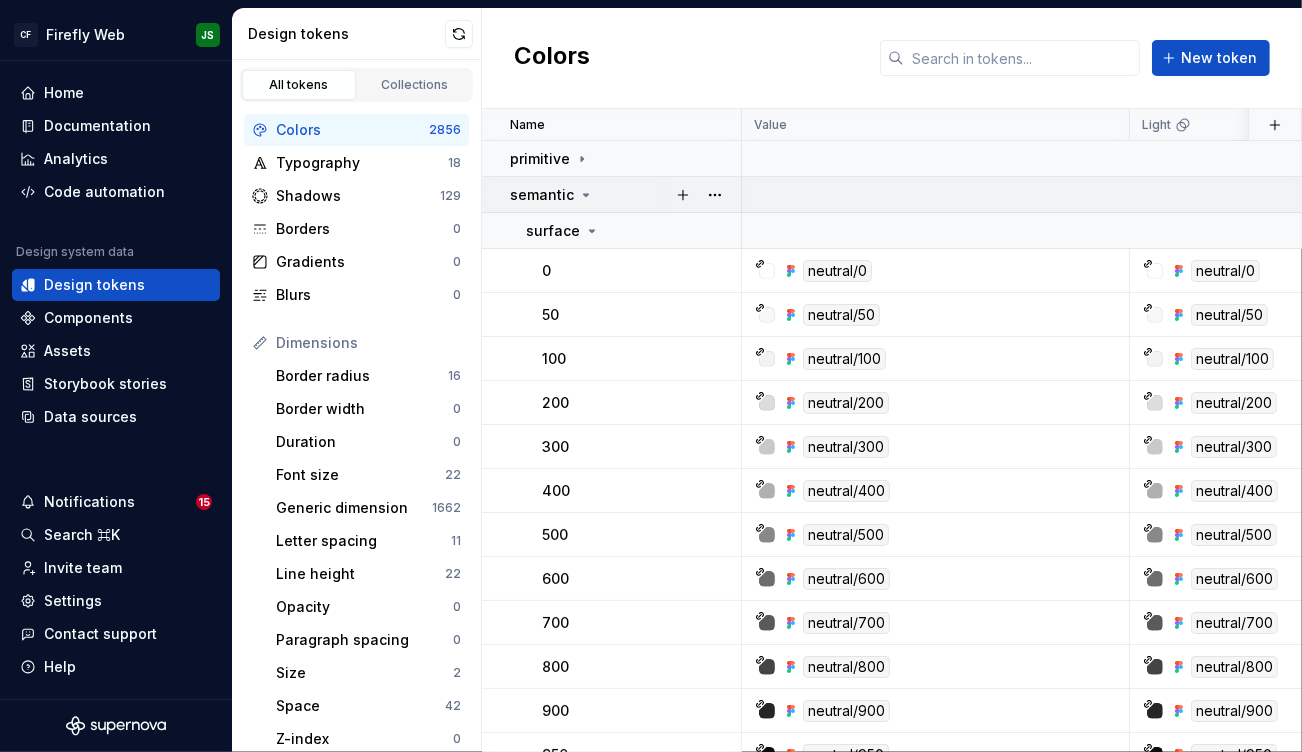 click on "semantic" at bounding box center [612, 195] 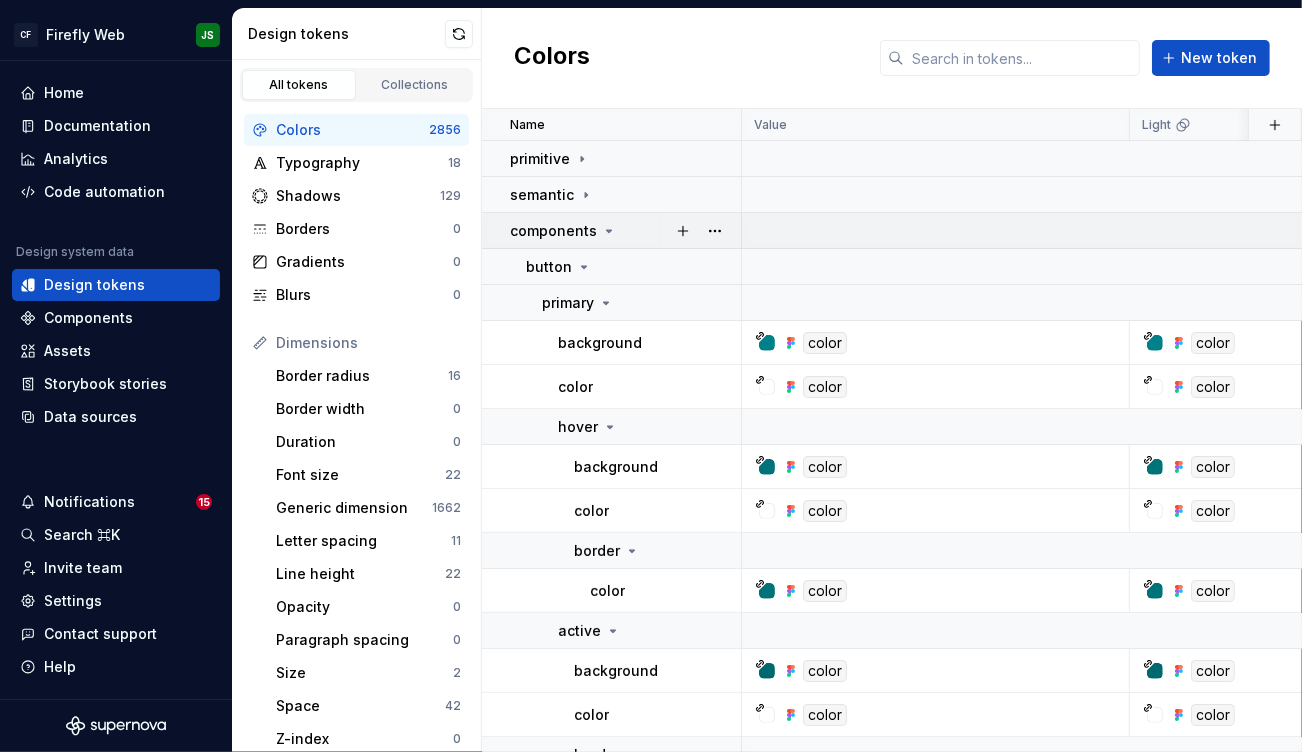 click 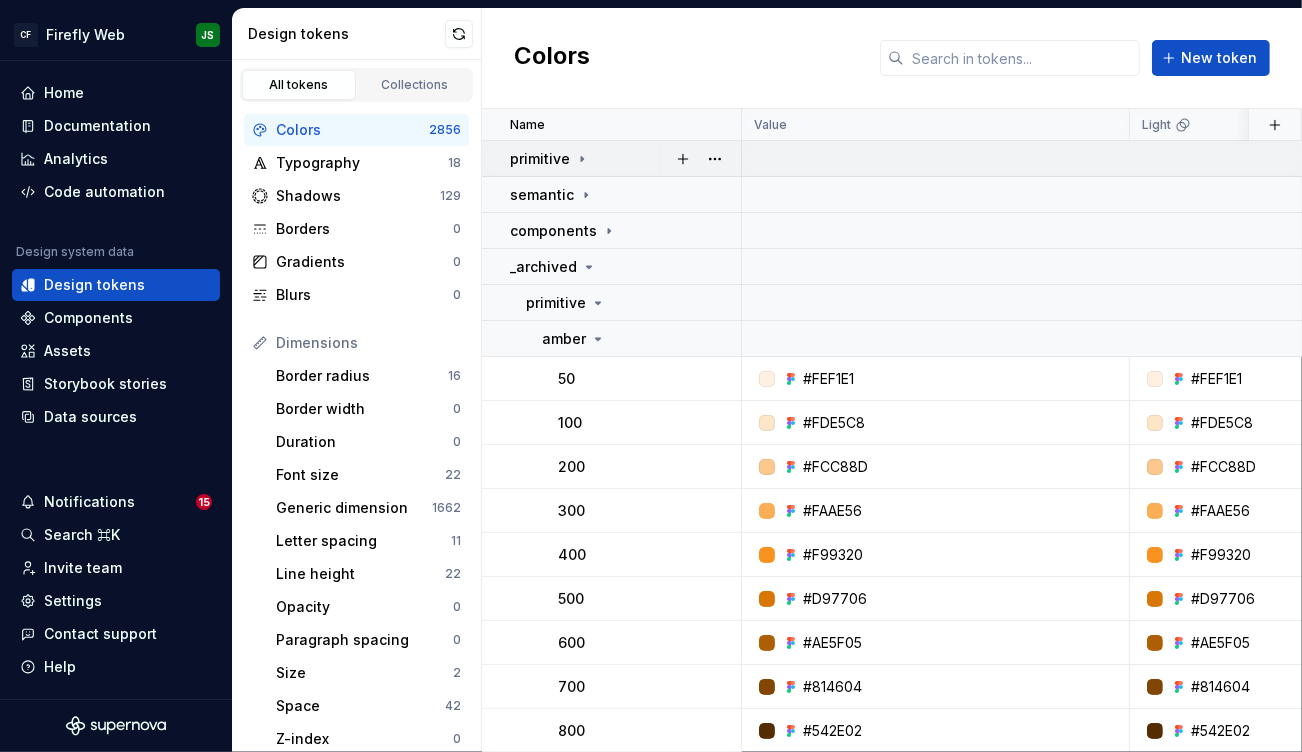 click 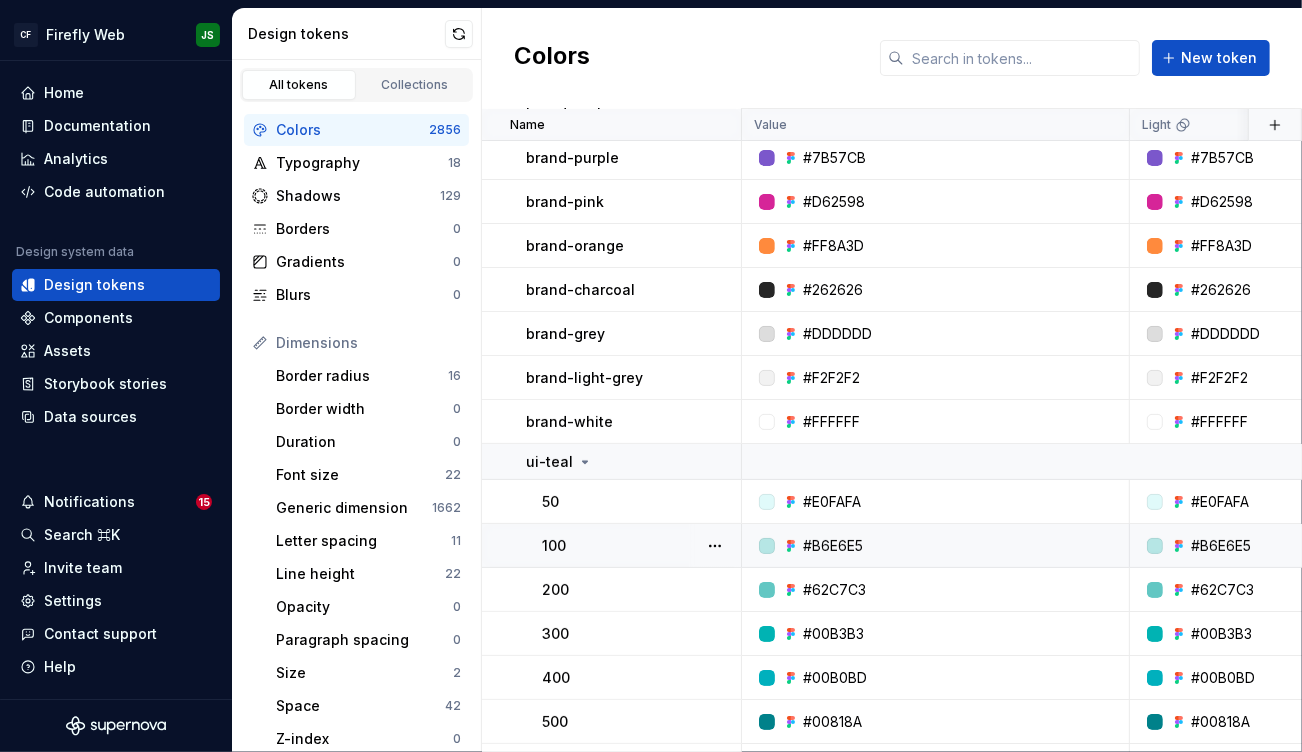 scroll, scrollTop: 88, scrollLeft: 0, axis: vertical 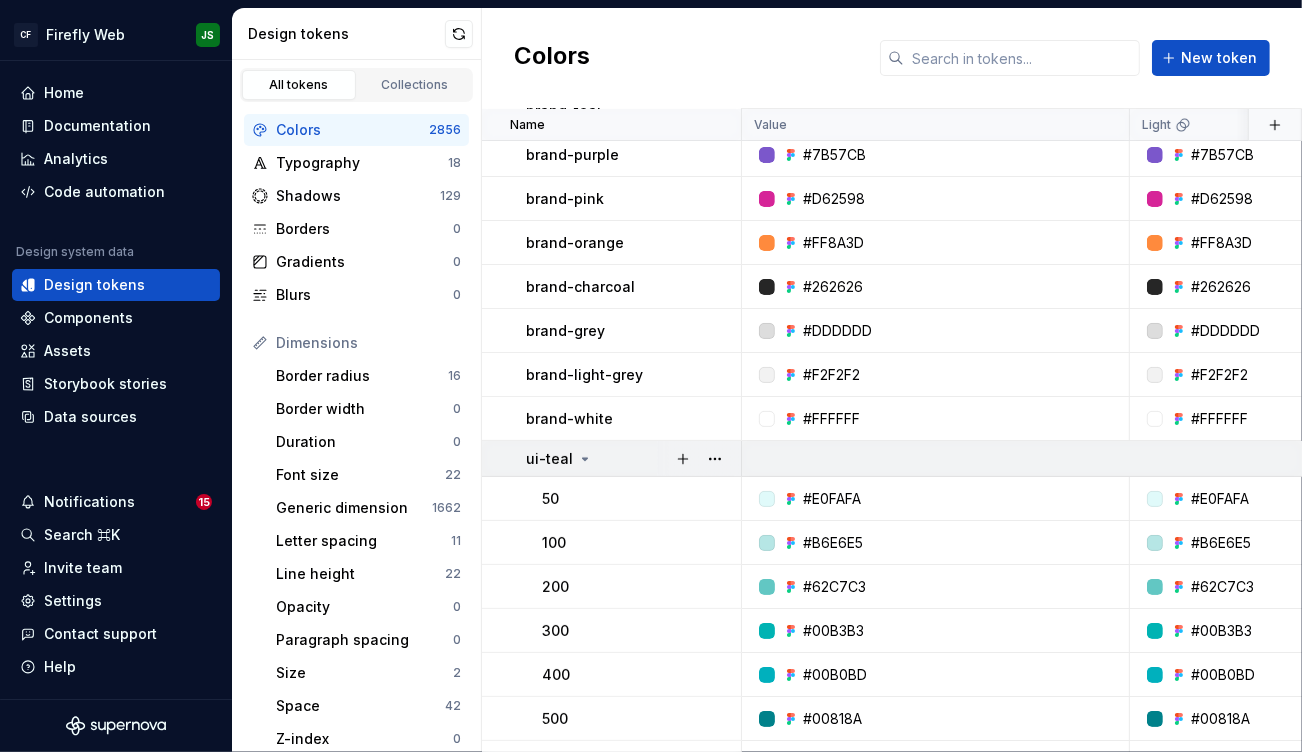 click 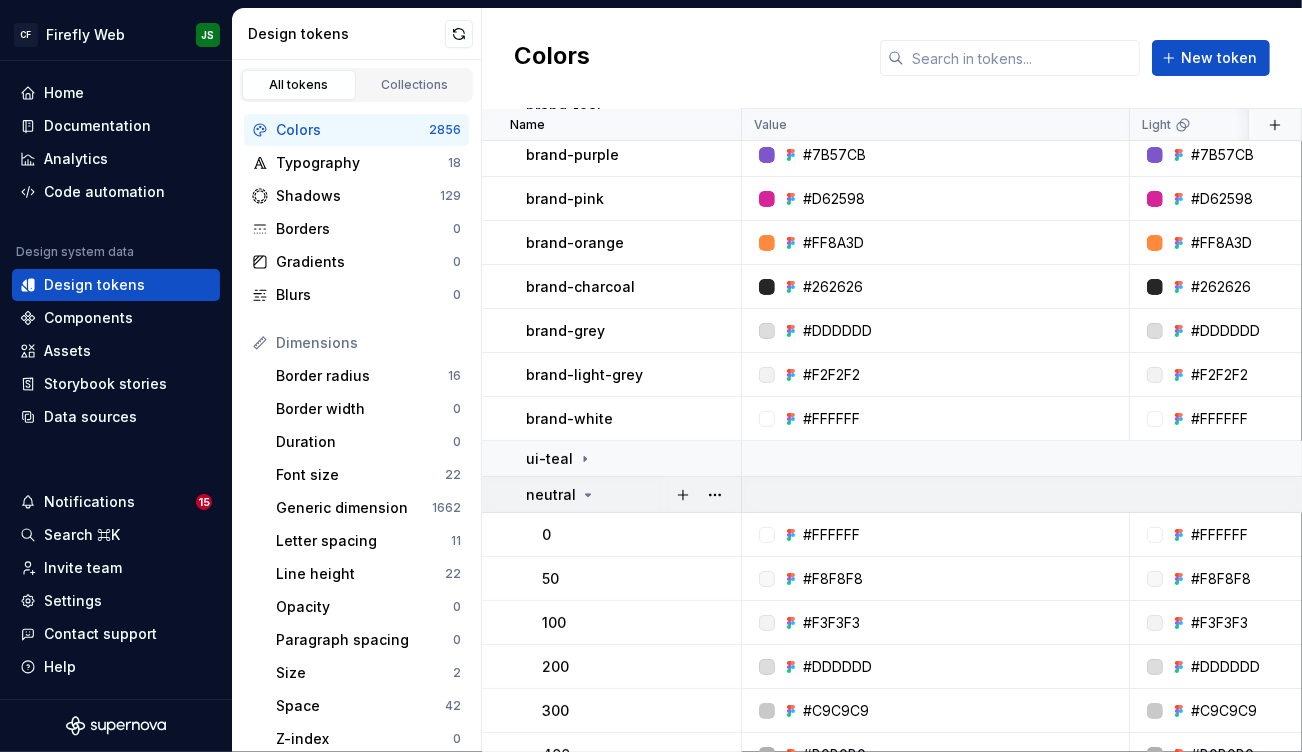 click 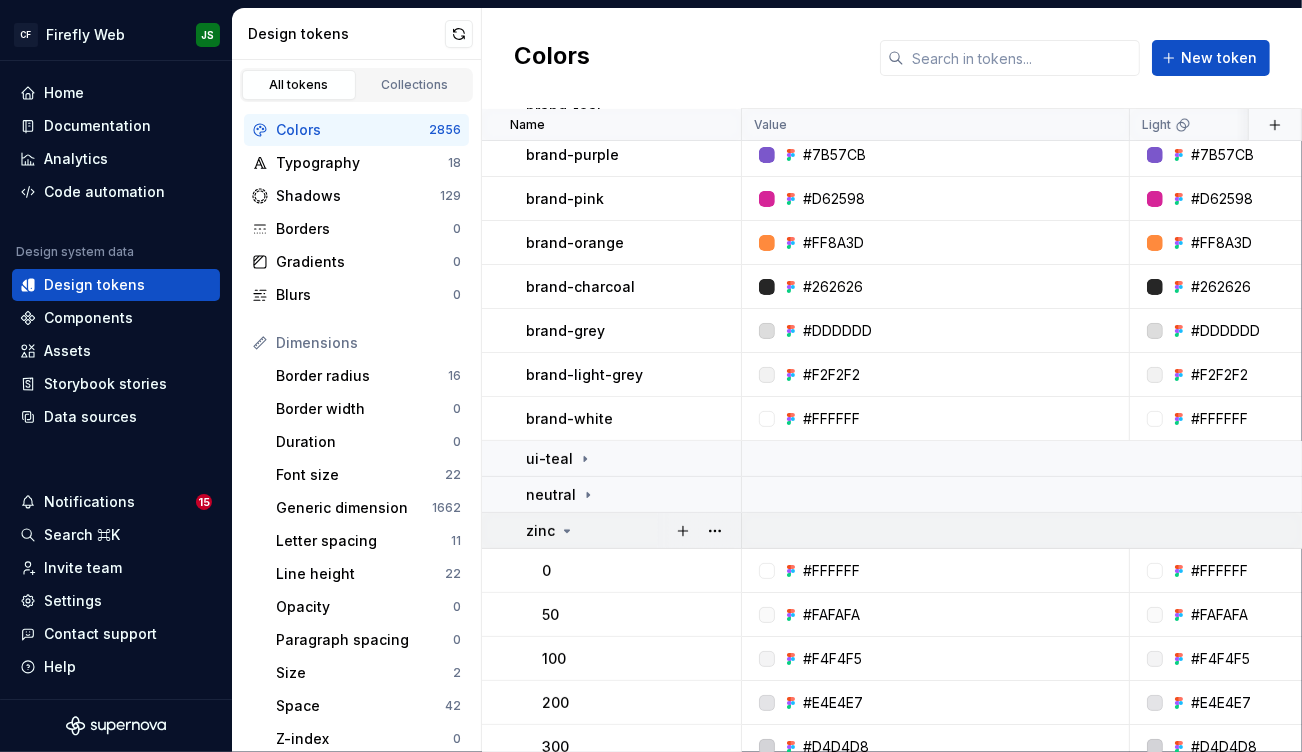 click on "zinc" at bounding box center [633, 531] 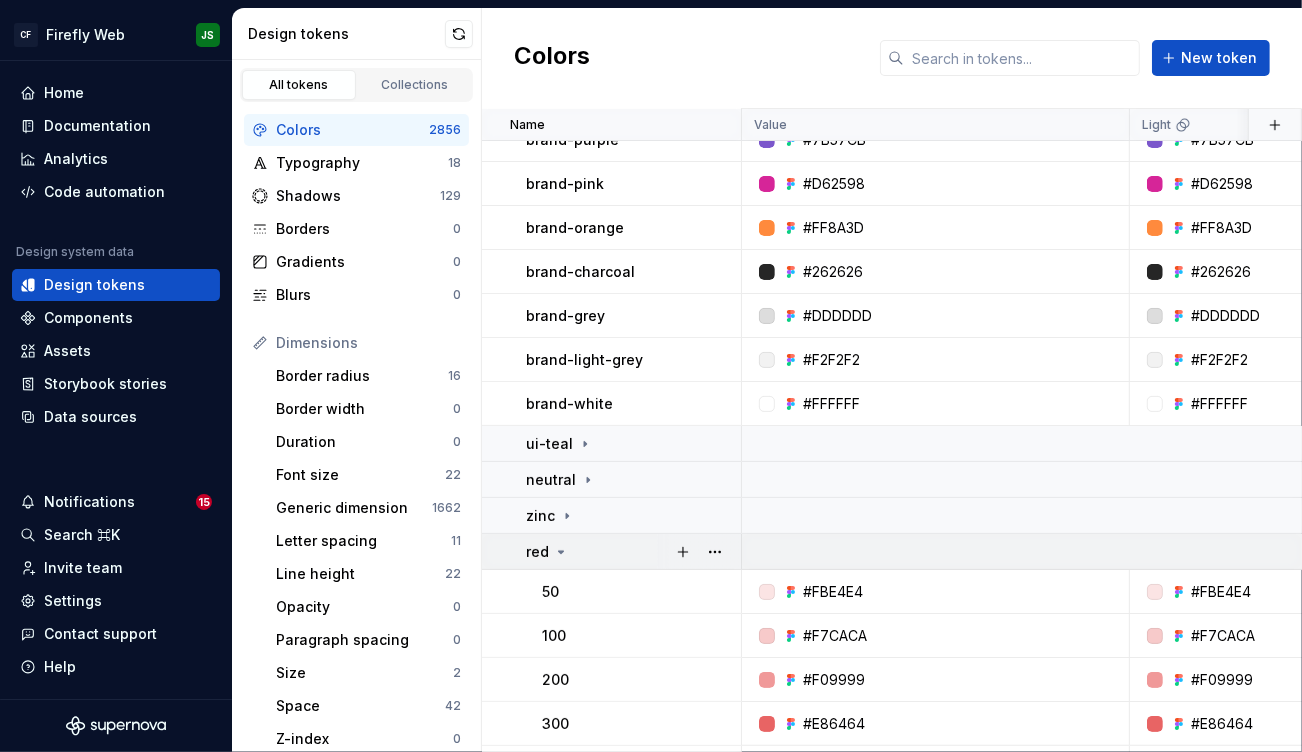 click on "red" at bounding box center (633, 552) 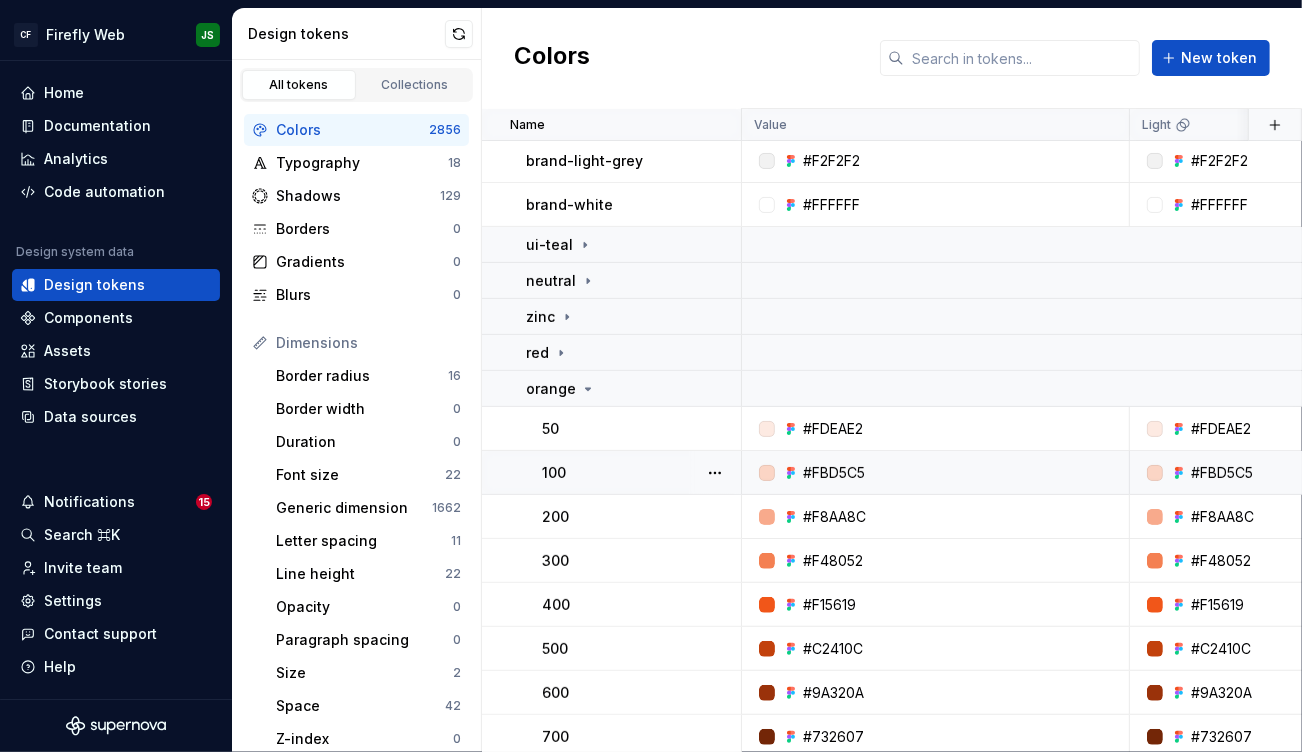 scroll, scrollTop: 315, scrollLeft: 0, axis: vertical 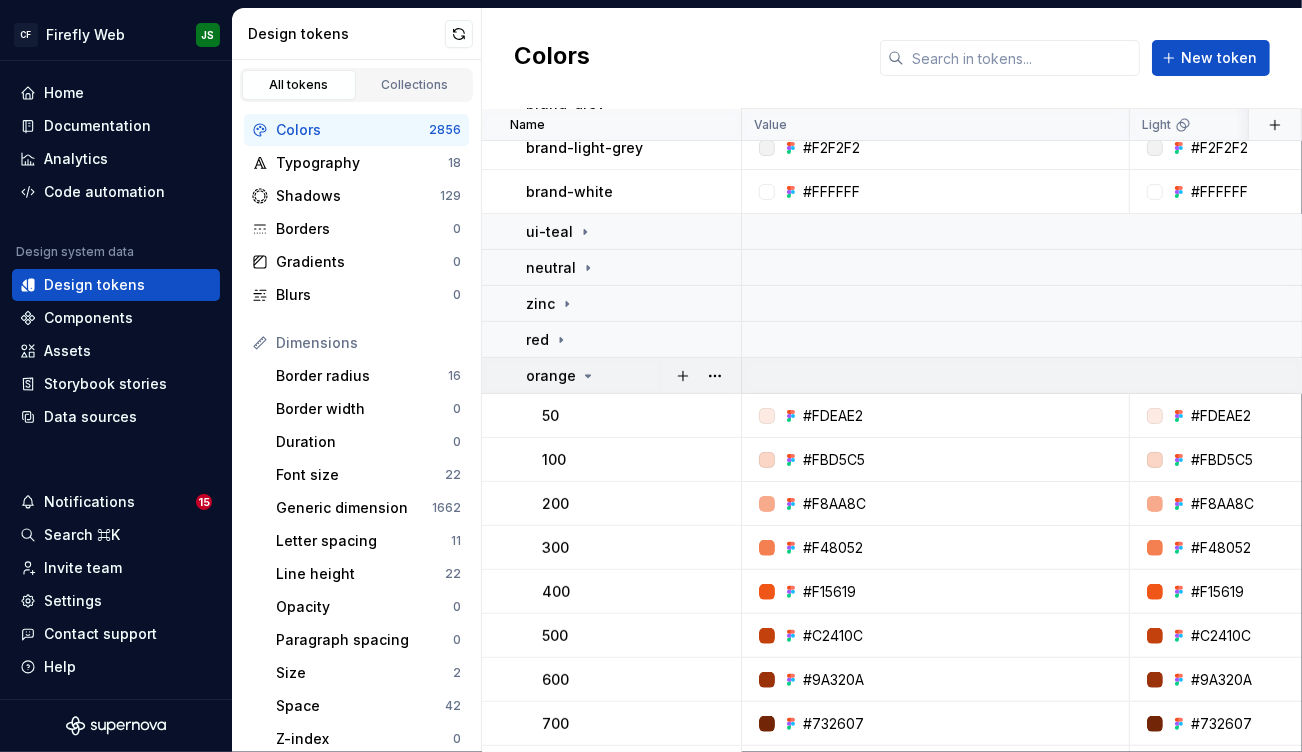 click on "orange" at bounding box center [633, 376] 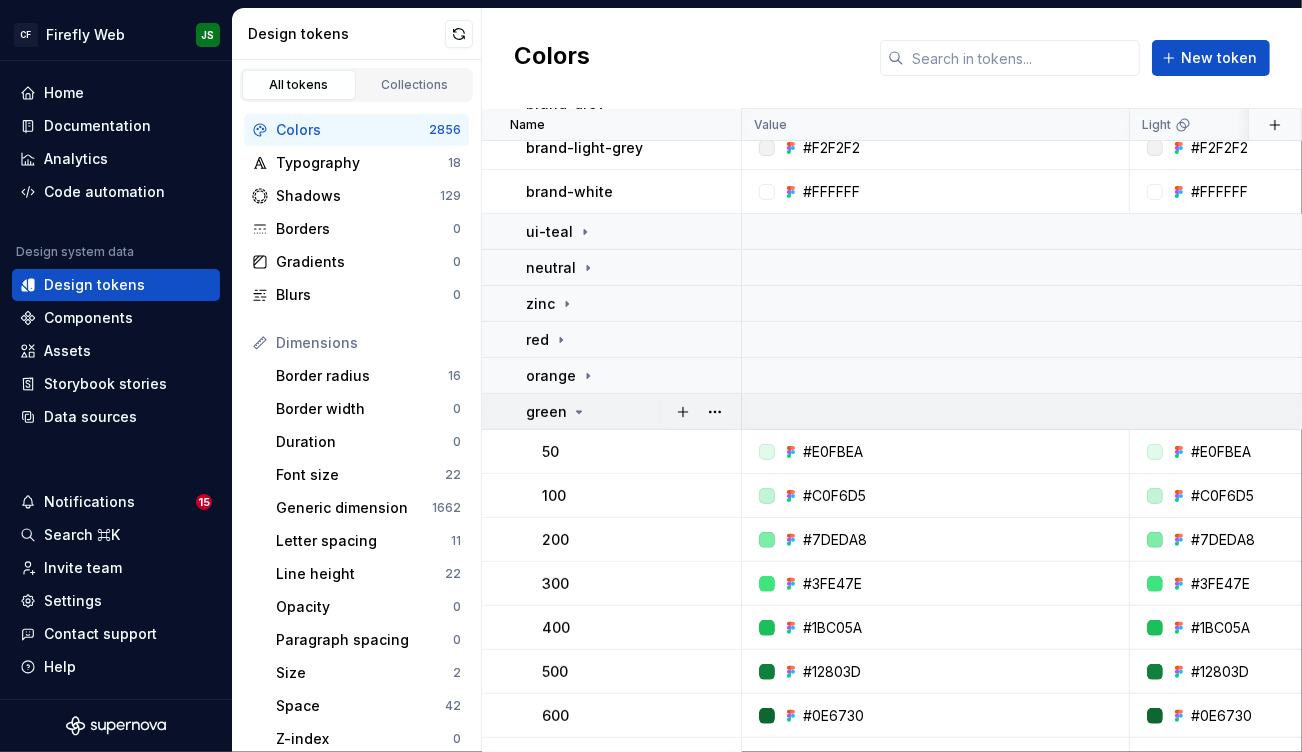 click 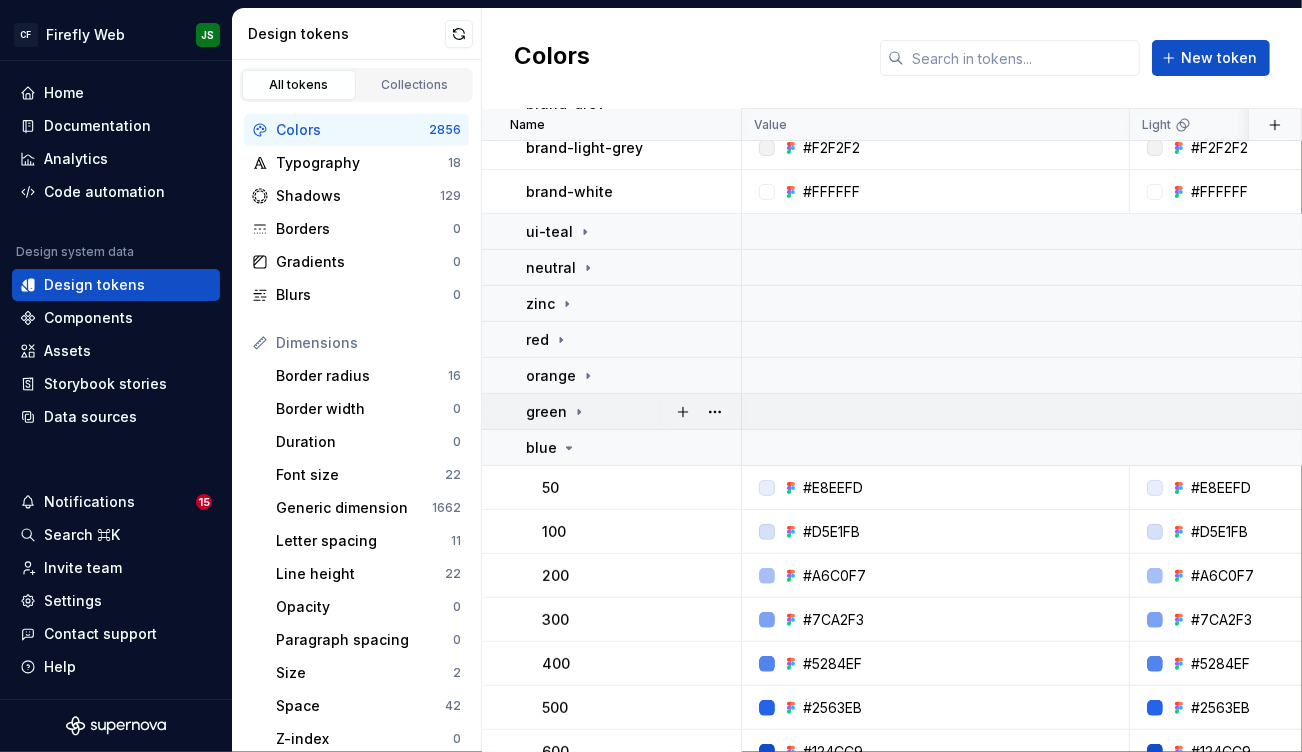 scroll, scrollTop: 308, scrollLeft: 0, axis: vertical 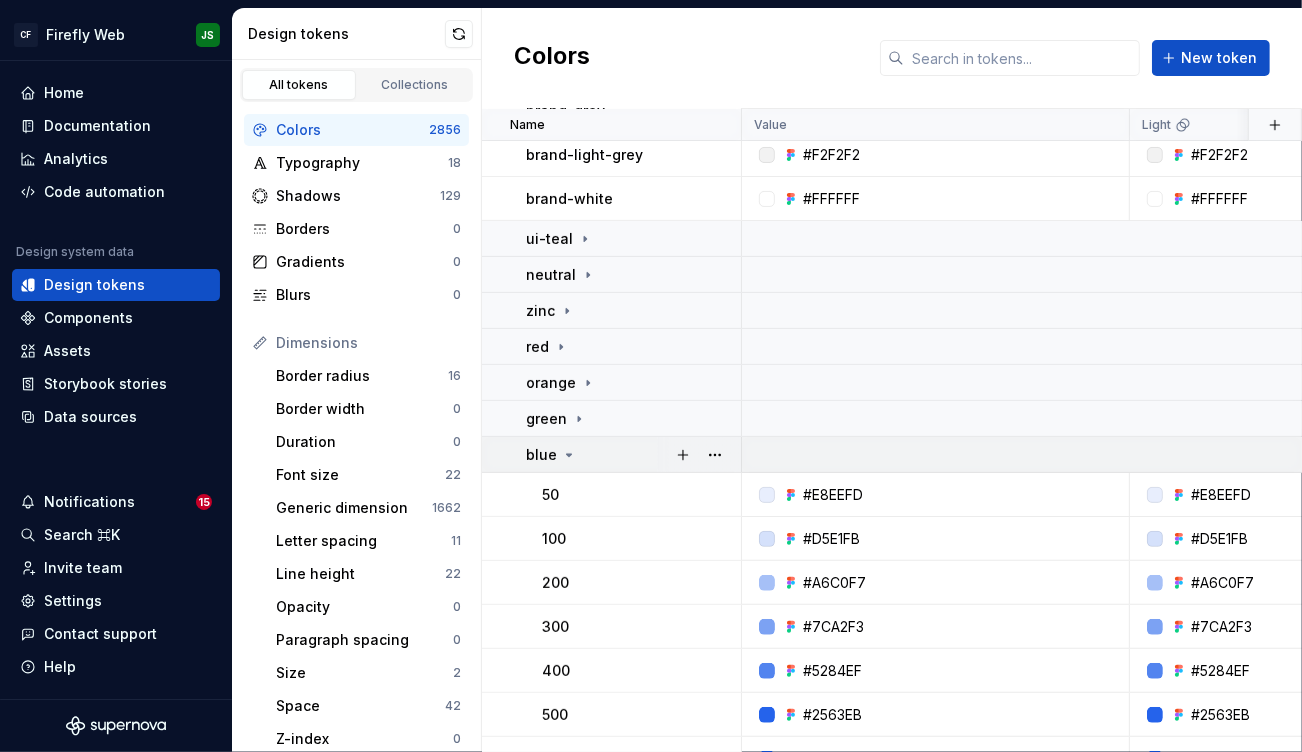 click 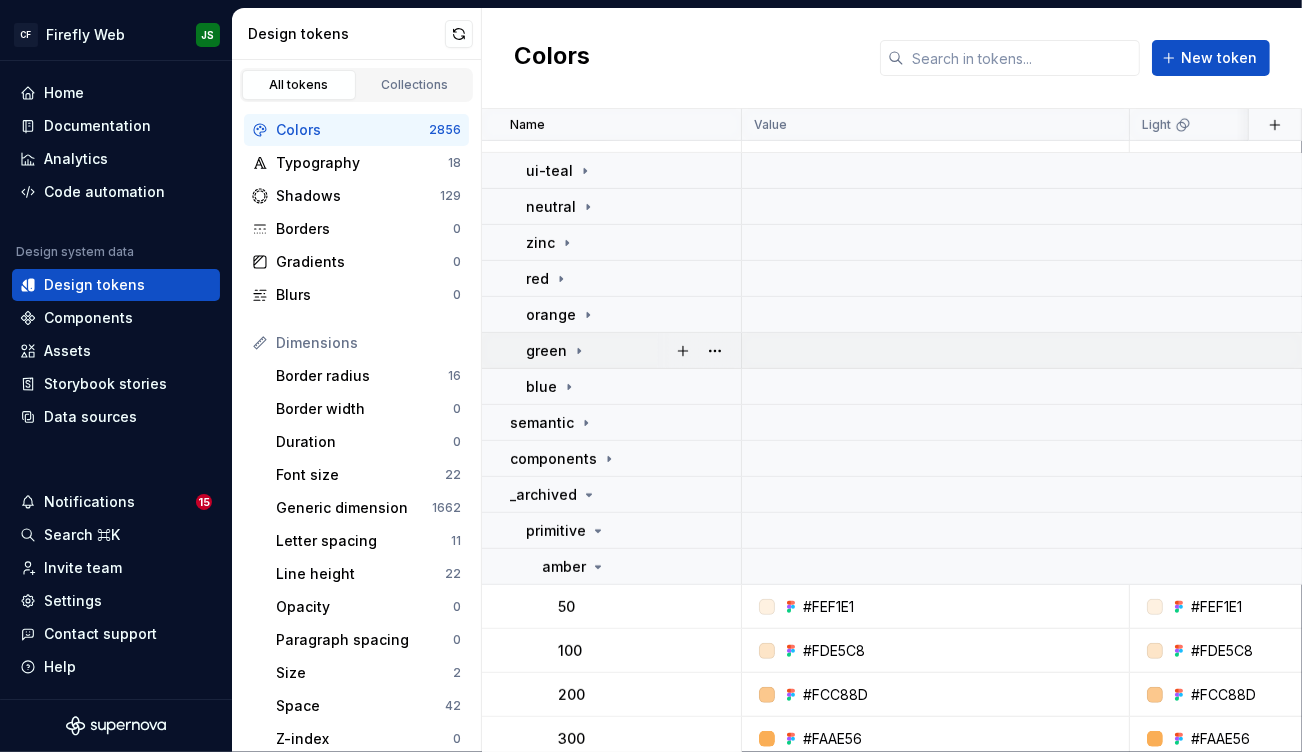 scroll, scrollTop: 386, scrollLeft: 0, axis: vertical 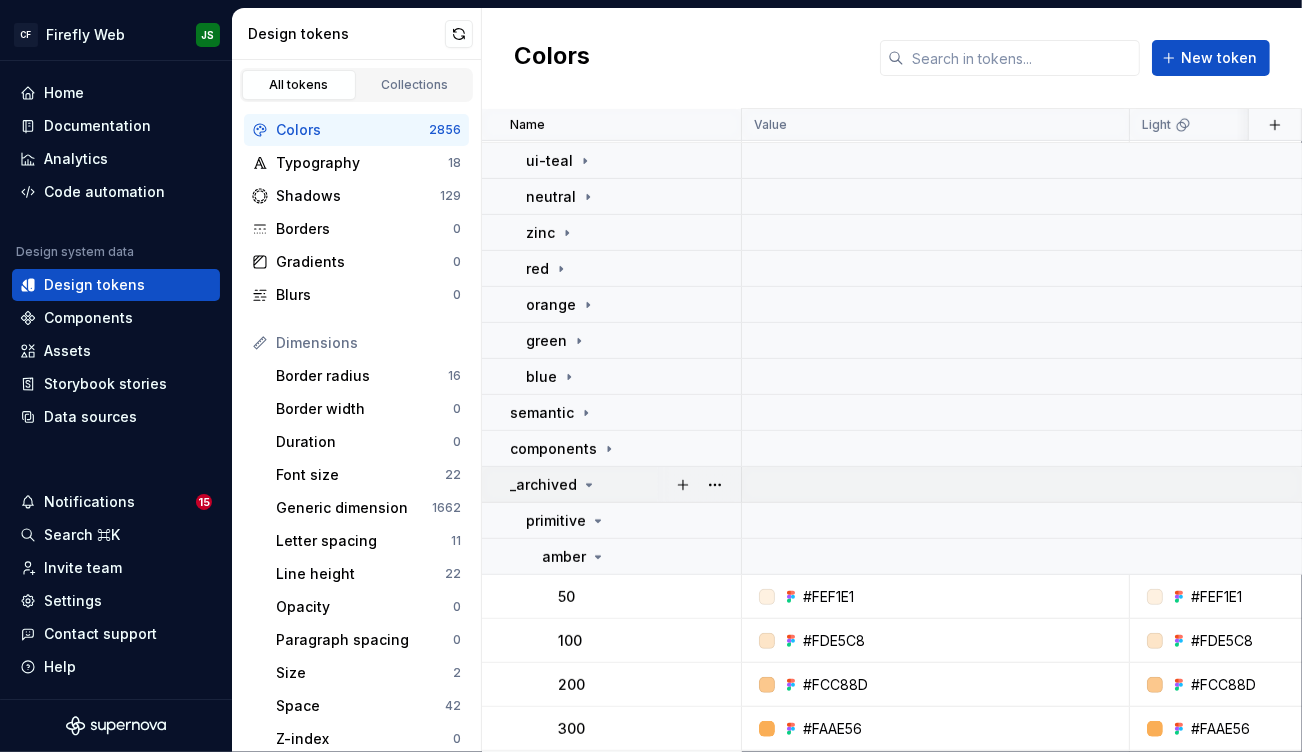 click on "_archived" at bounding box center (543, 485) 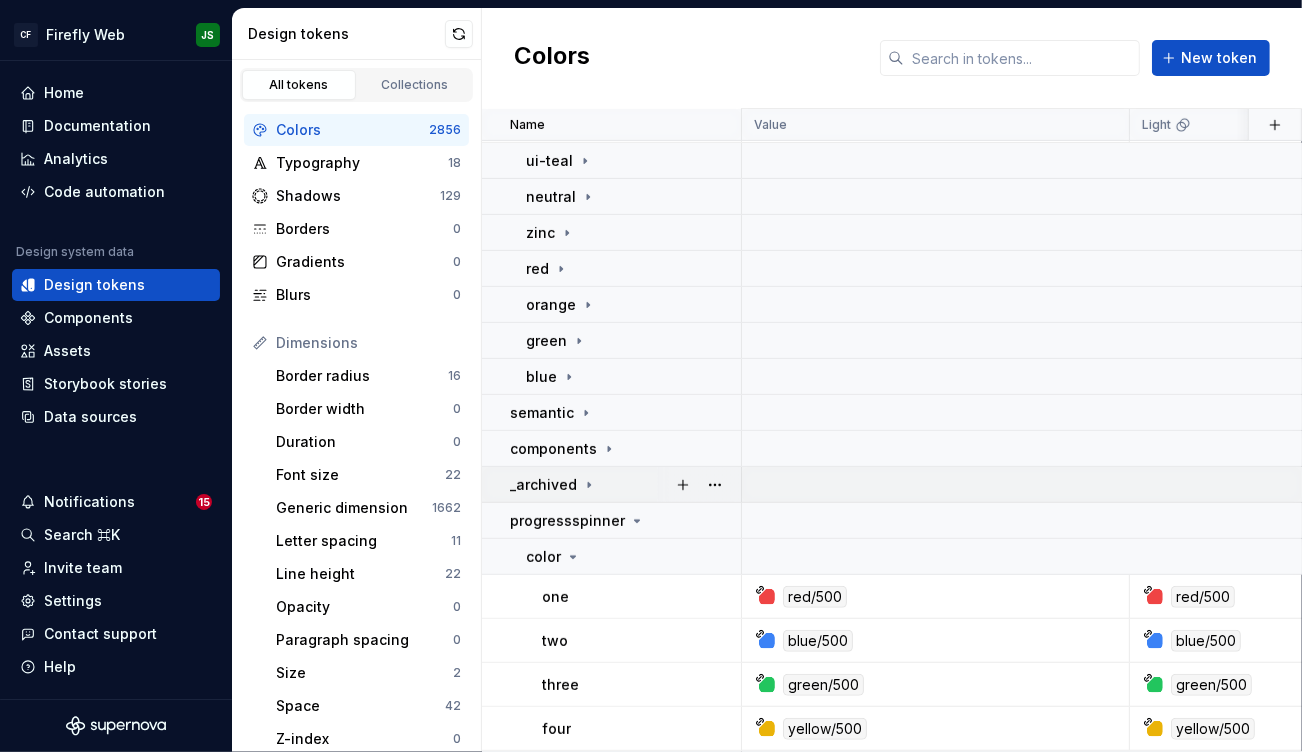 click on "_archived" at bounding box center (543, 485) 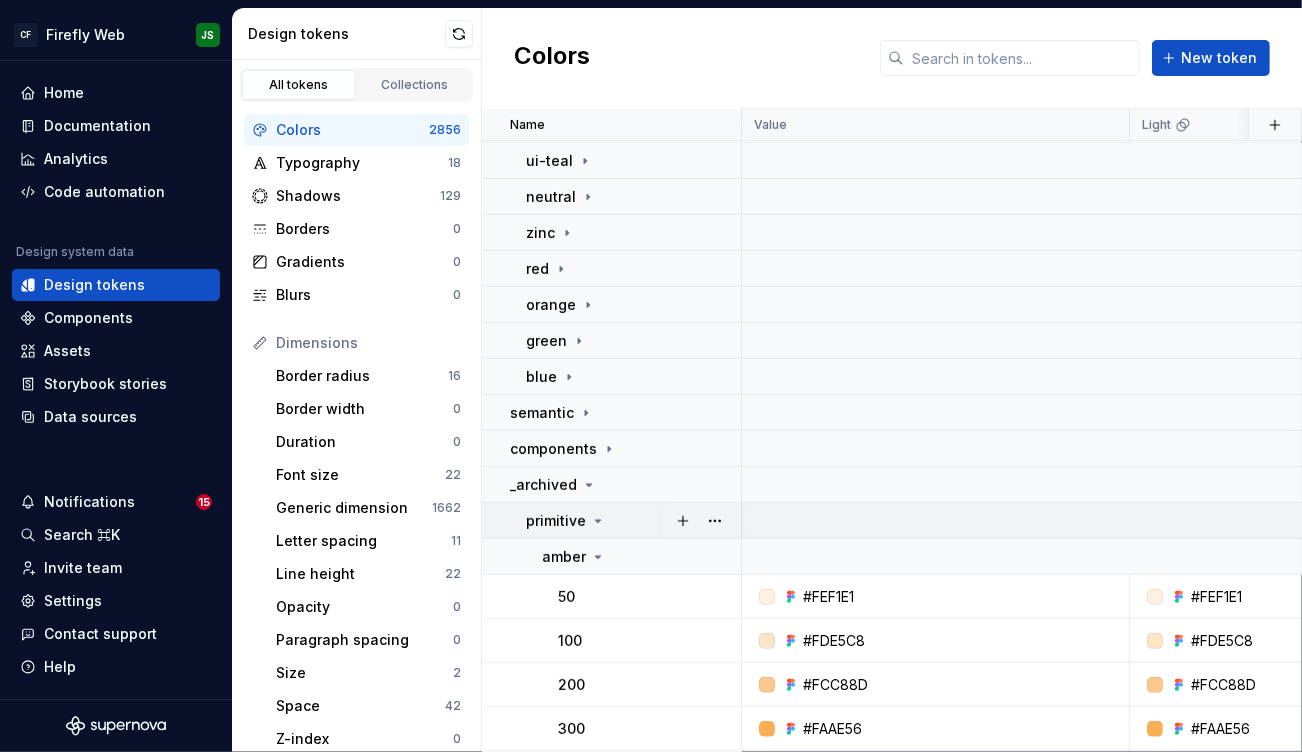 click 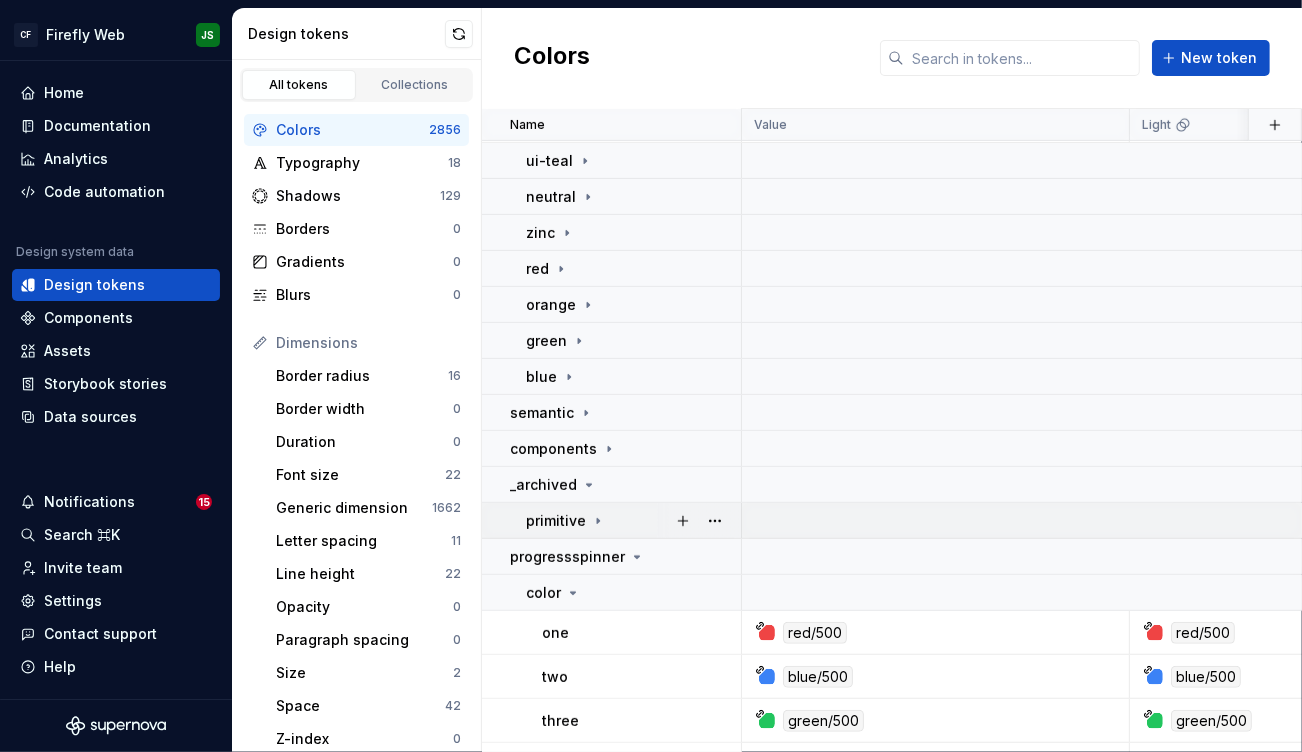 click 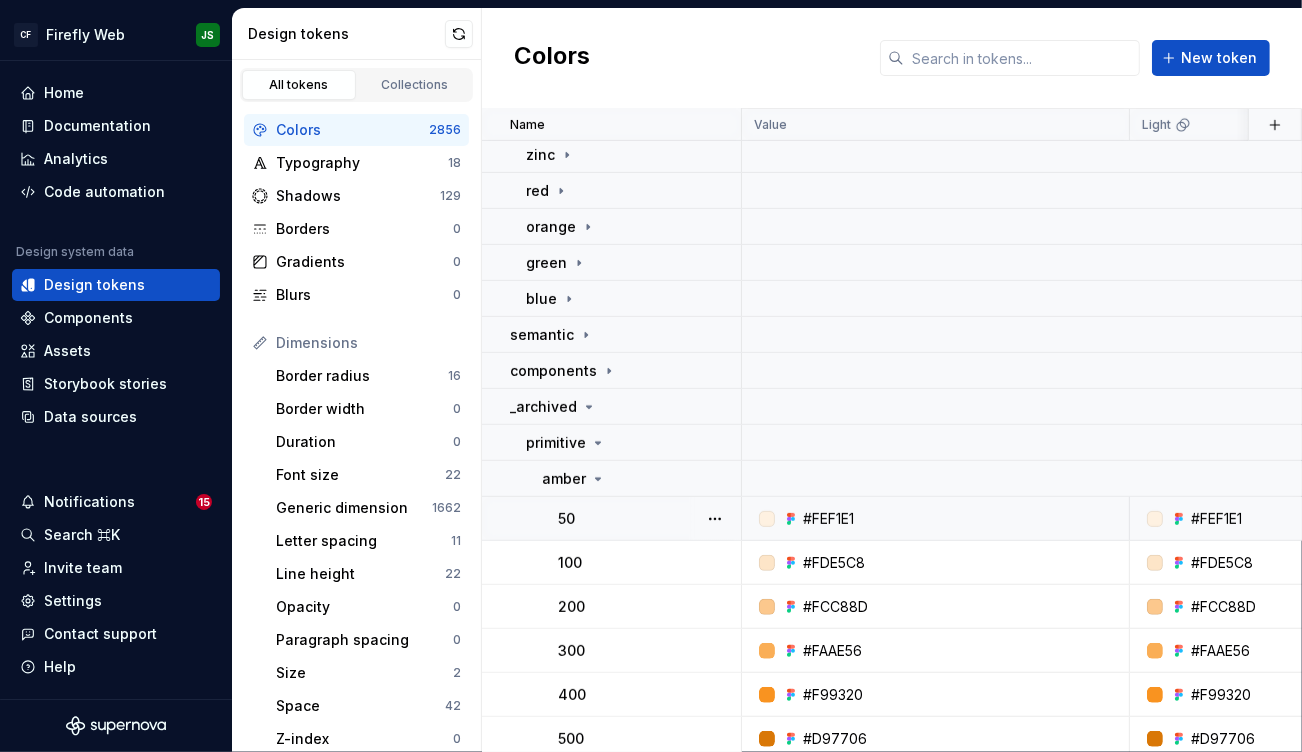 scroll, scrollTop: 466, scrollLeft: 0, axis: vertical 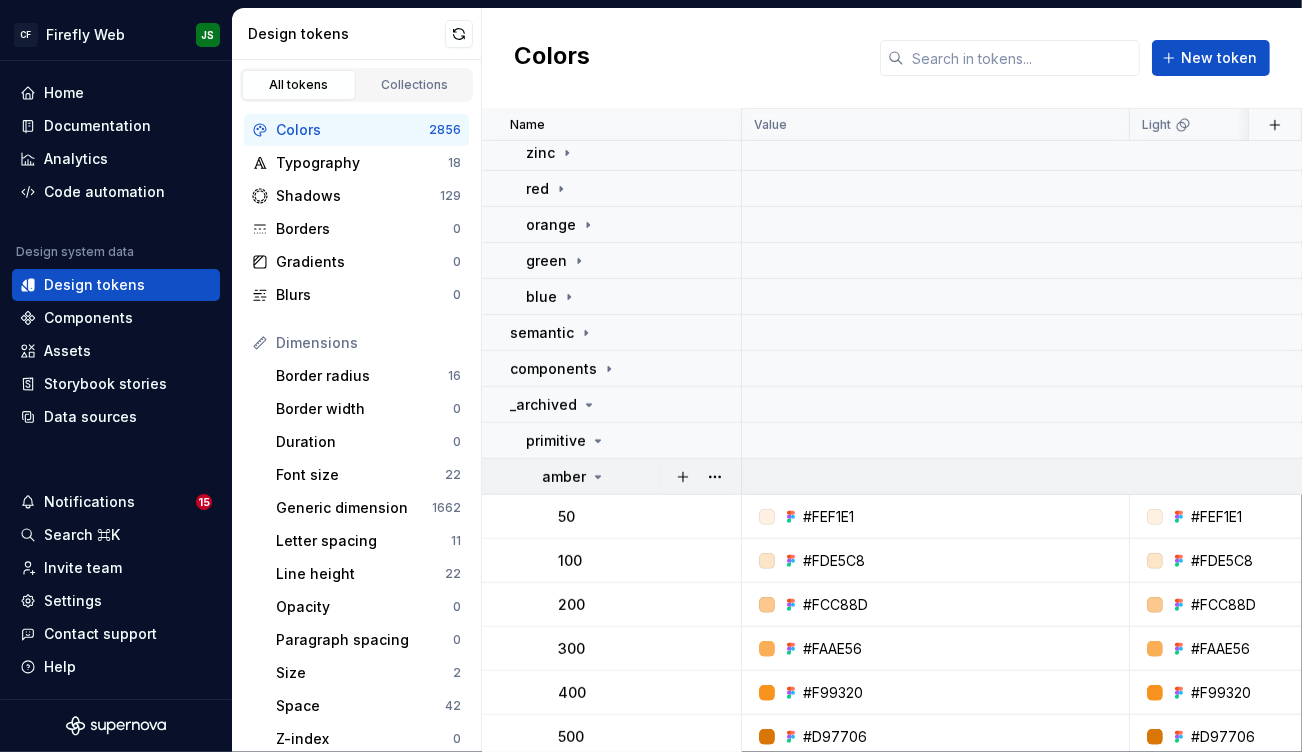 click 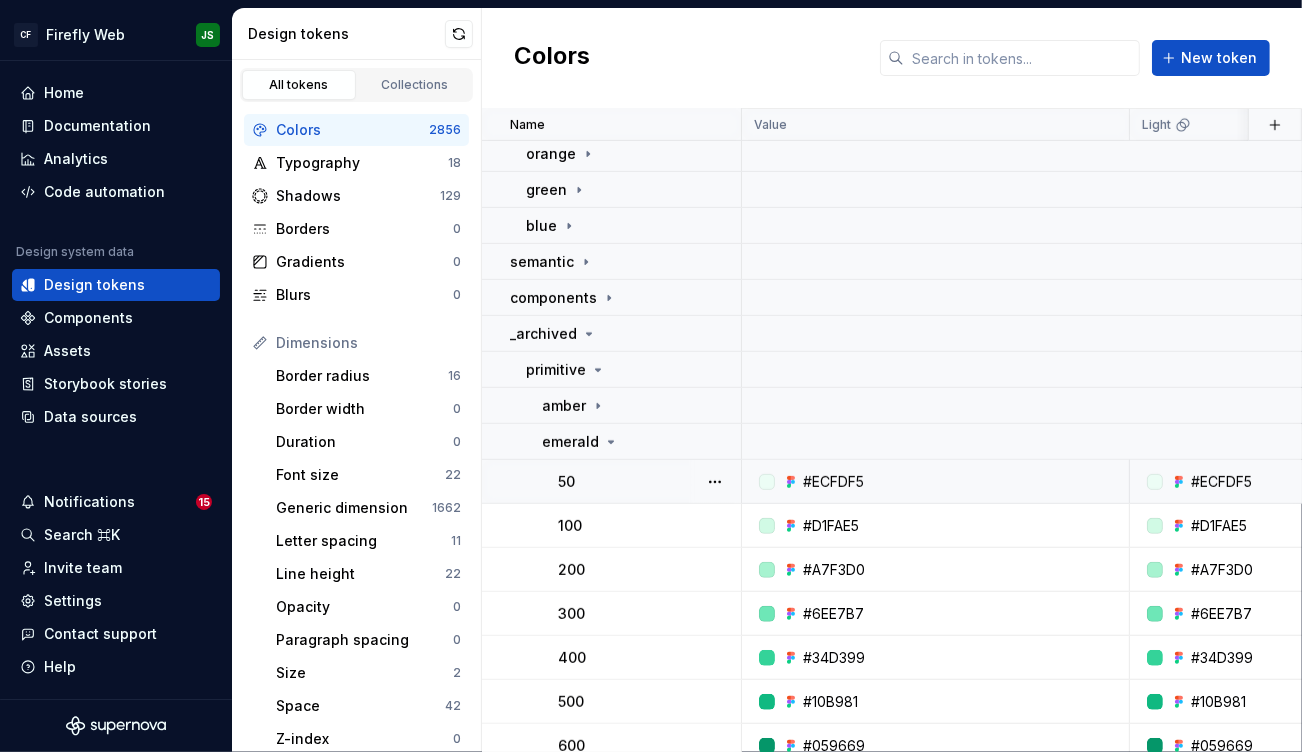 scroll, scrollTop: 576, scrollLeft: 0, axis: vertical 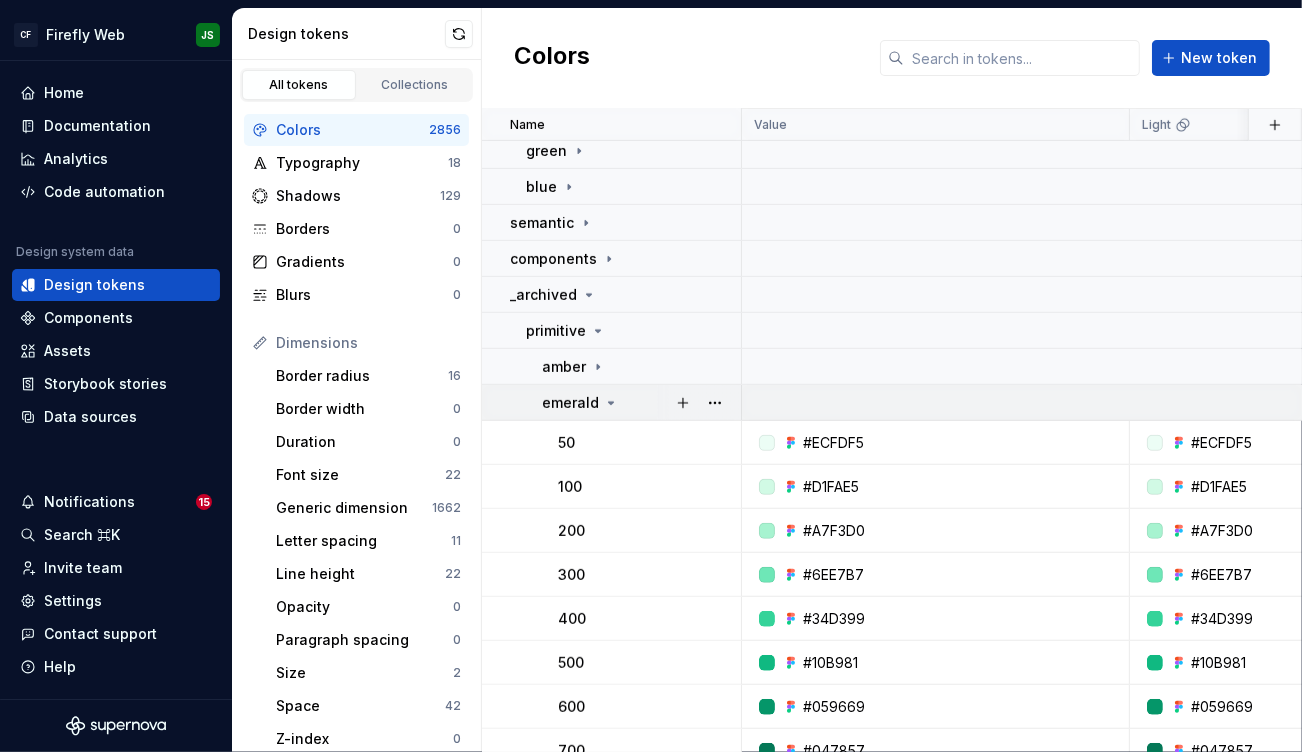 click on "emerald" at bounding box center [612, 403] 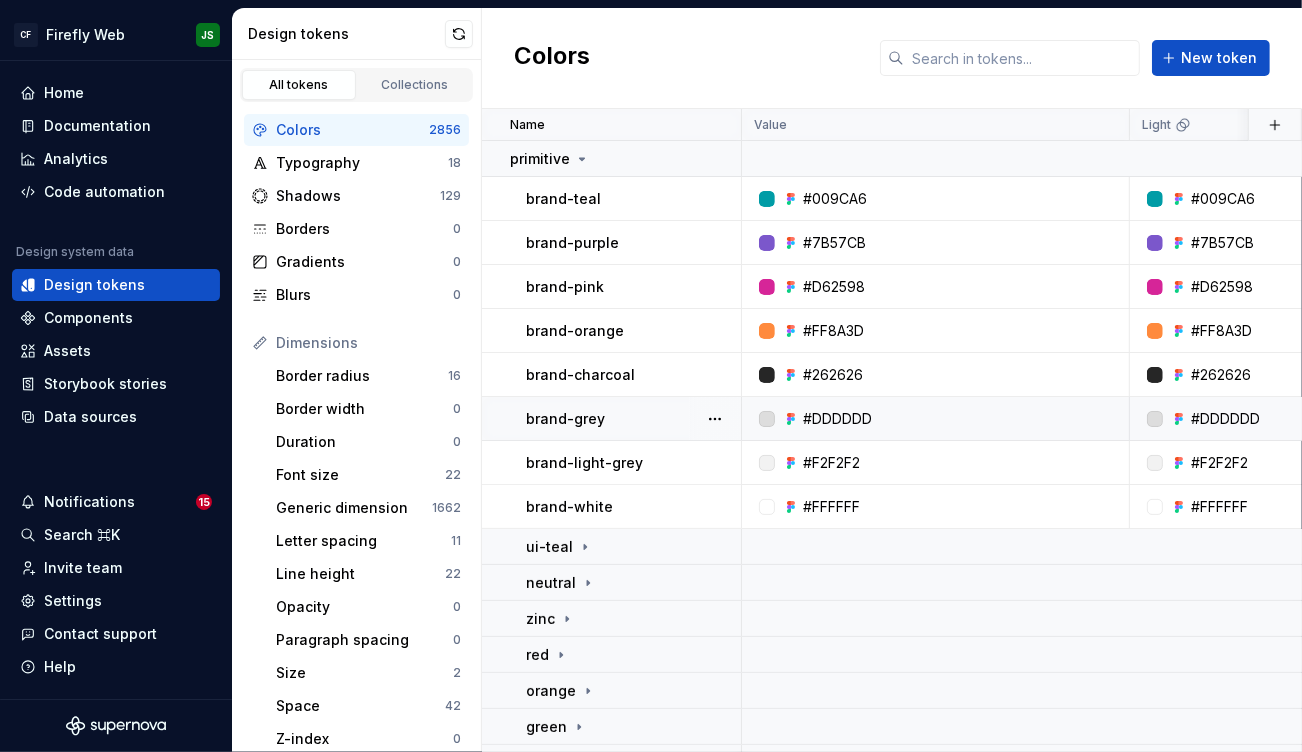scroll, scrollTop: 6, scrollLeft: 20, axis: both 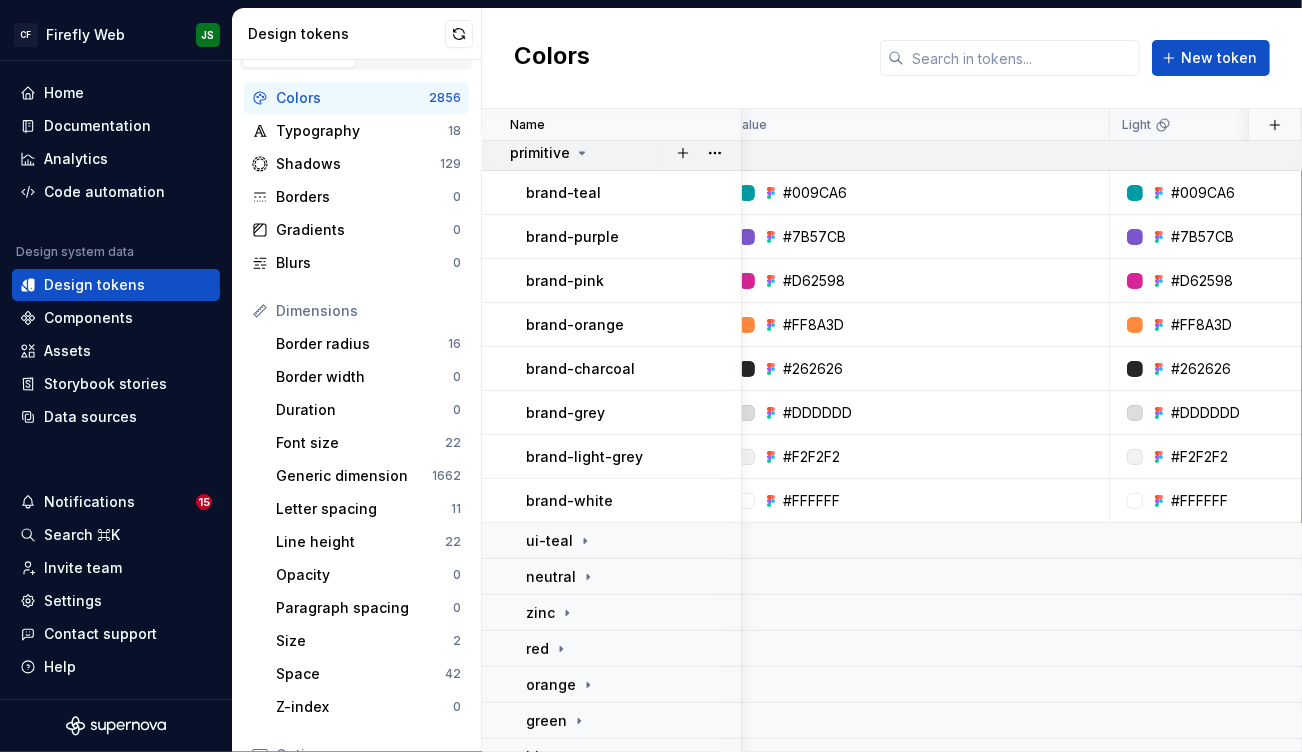 click 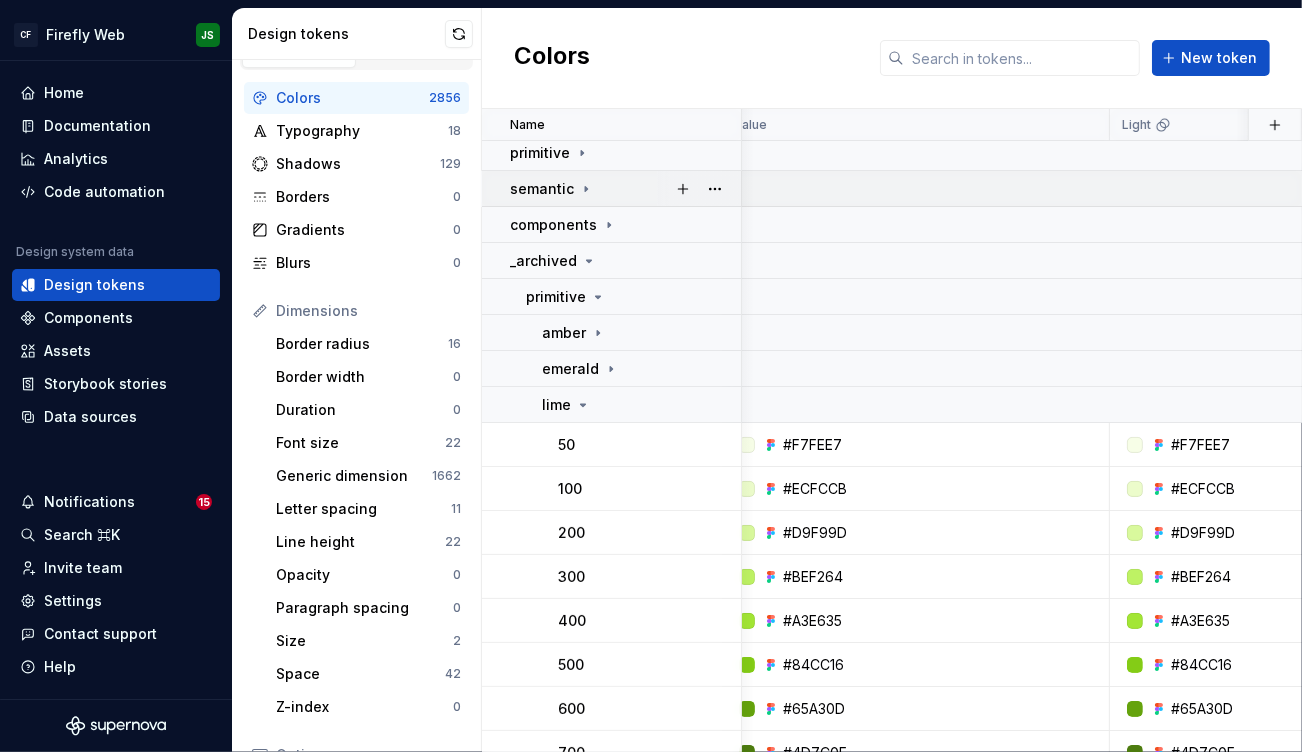 scroll, scrollTop: 15, scrollLeft: 20, axis: both 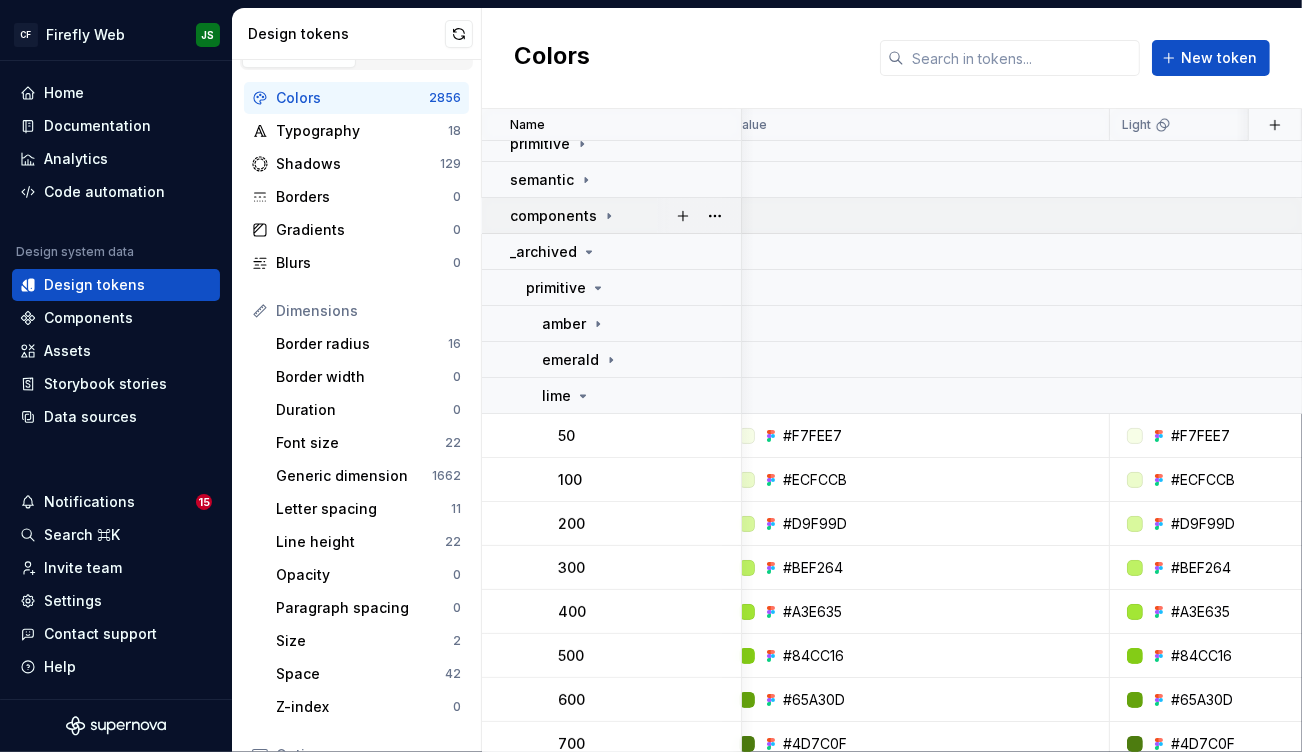click 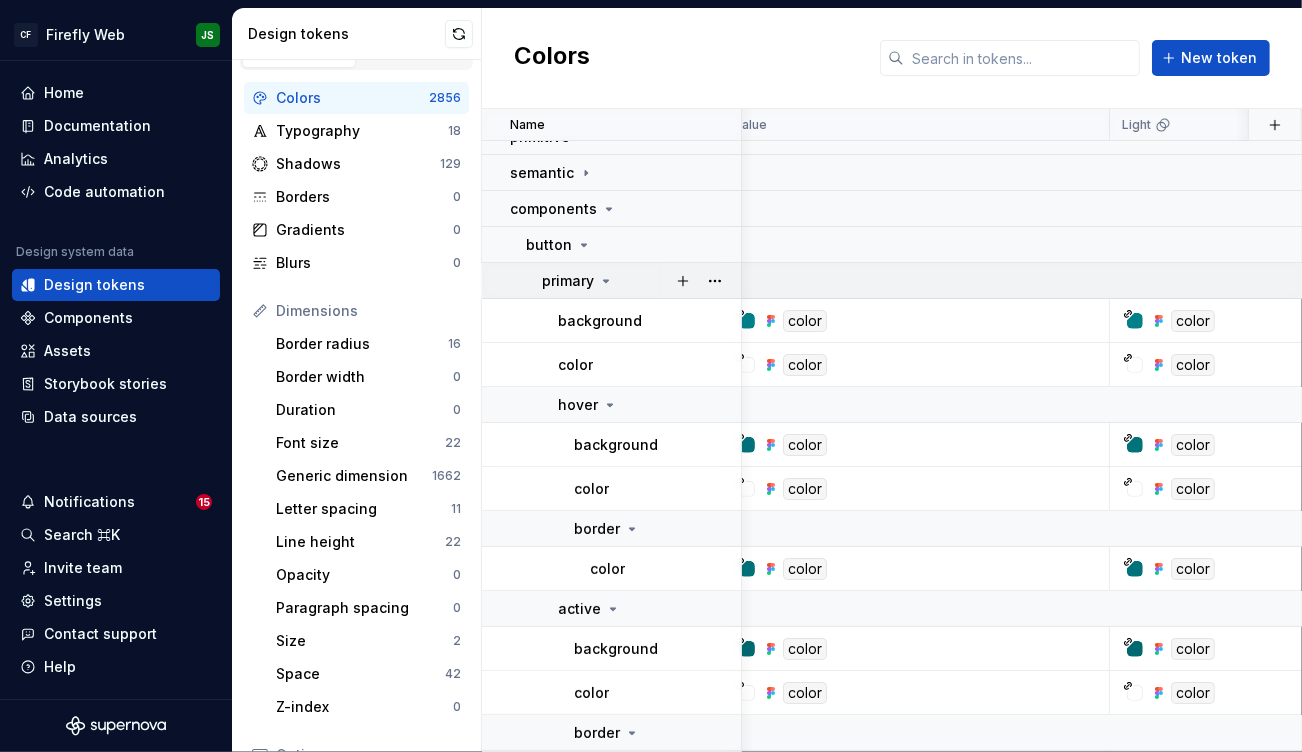 scroll, scrollTop: 0, scrollLeft: 20, axis: horizontal 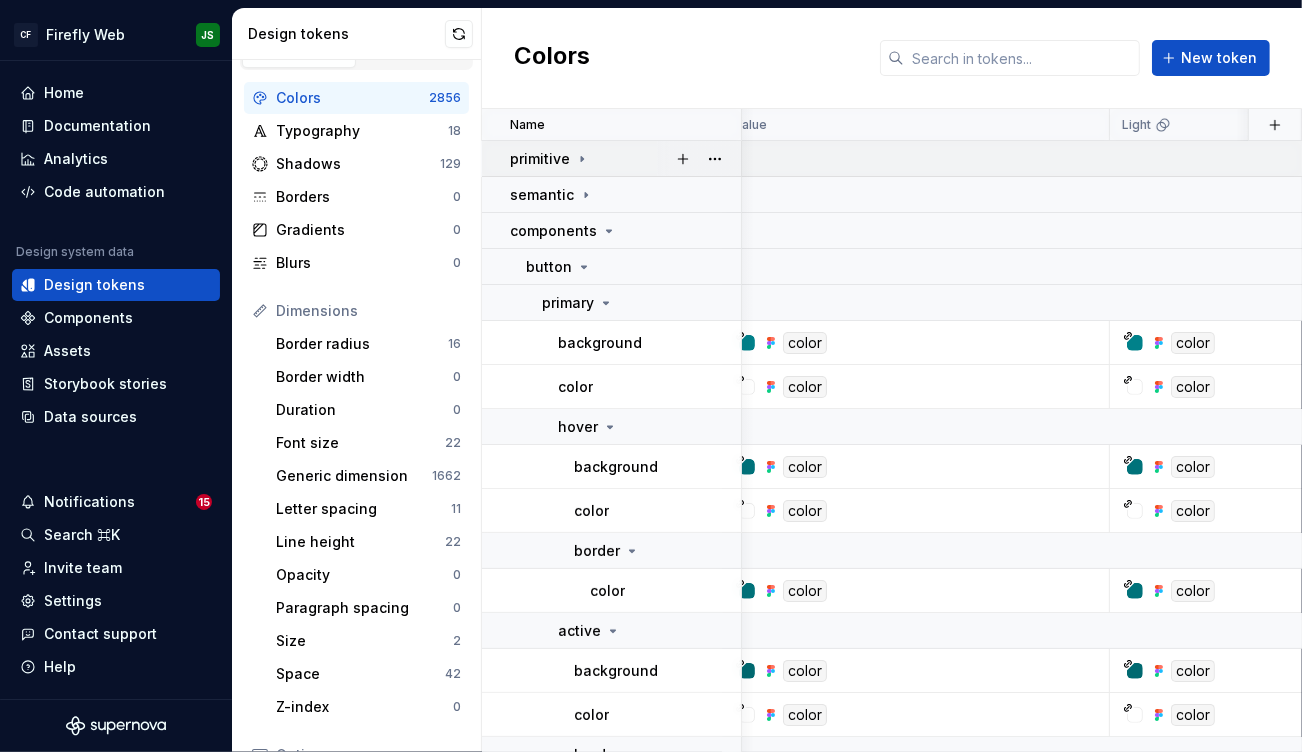 click 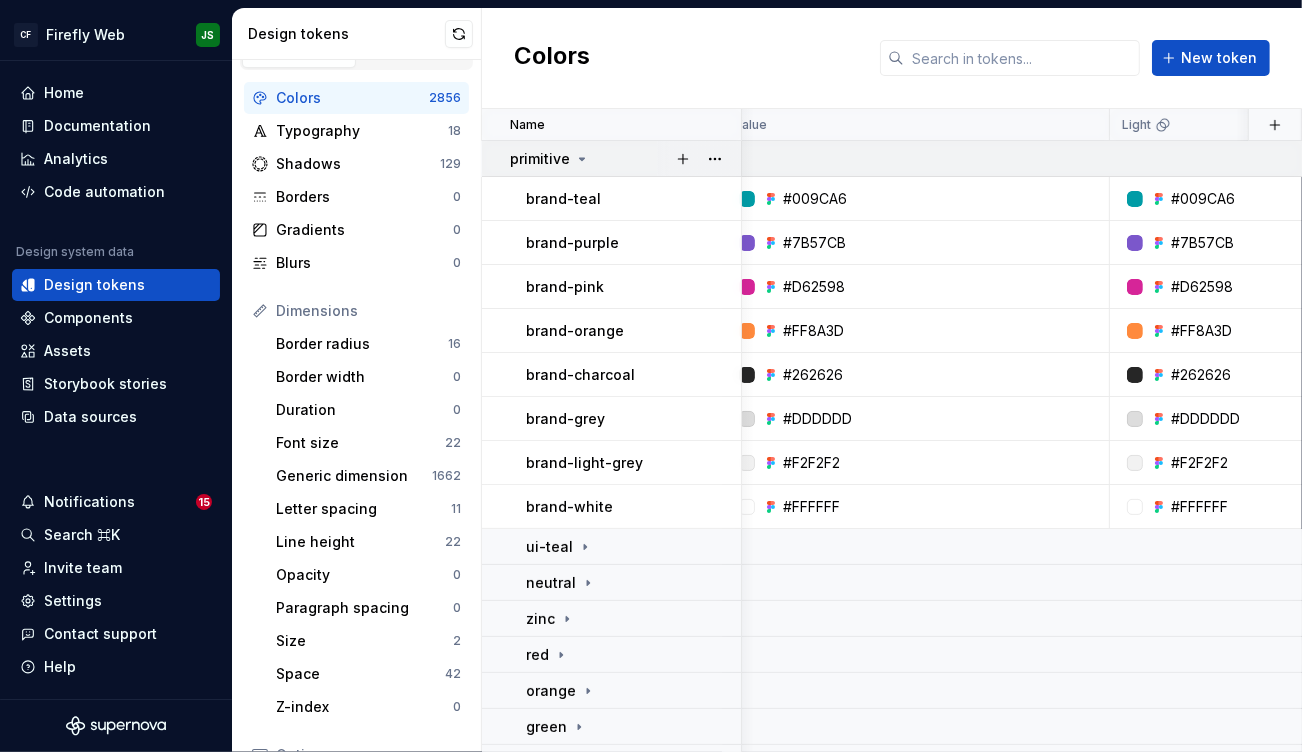 click 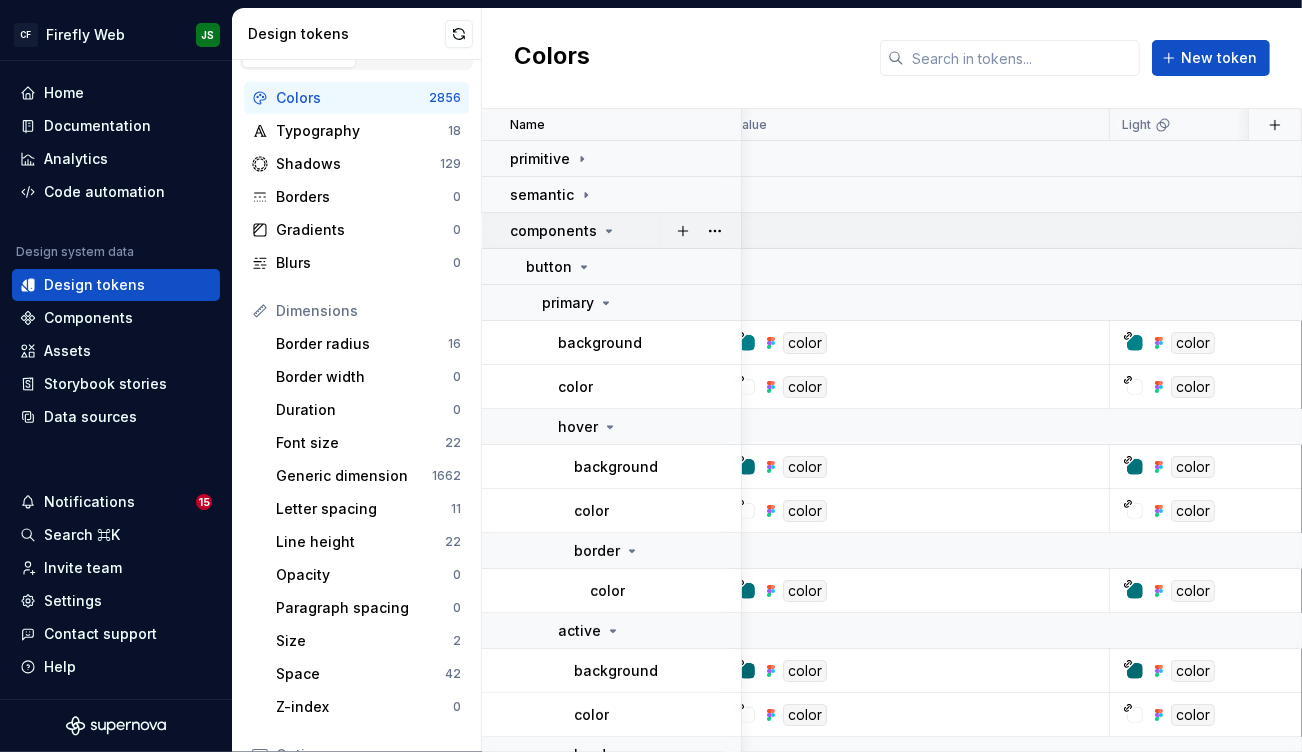 click 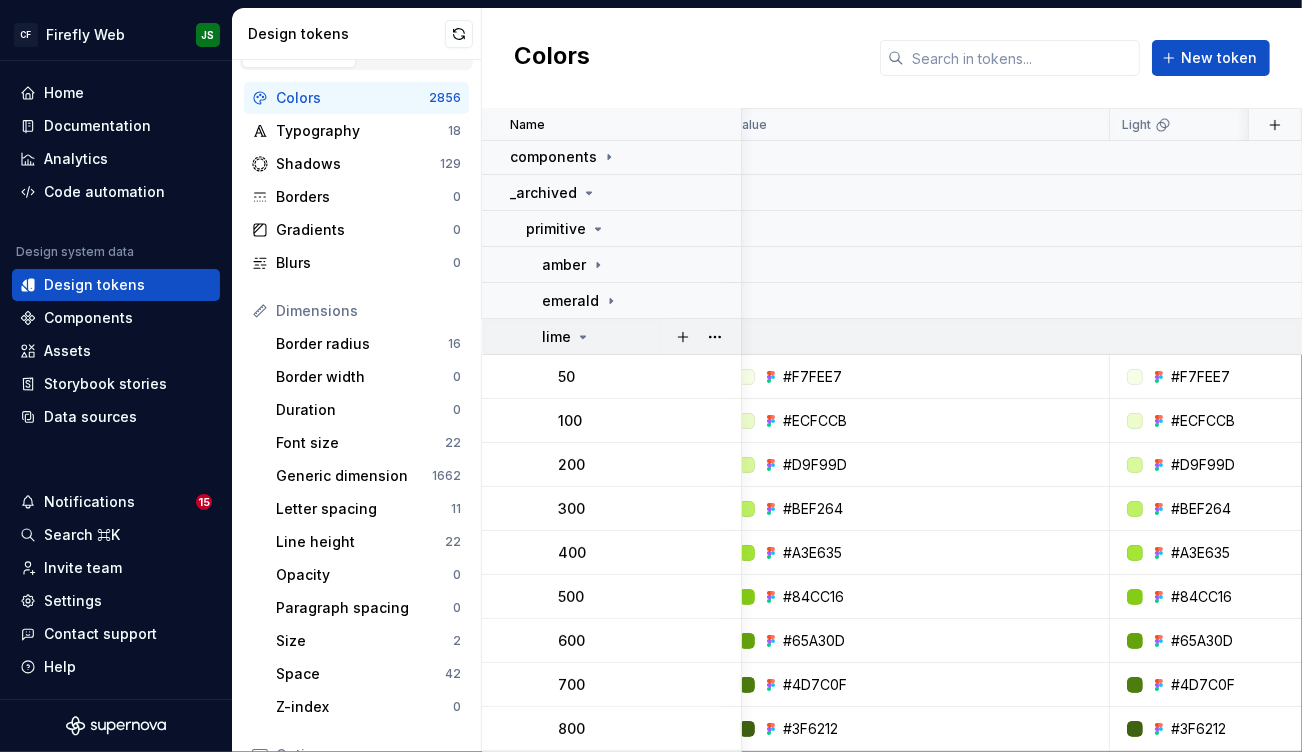 scroll, scrollTop: 75, scrollLeft: 20, axis: both 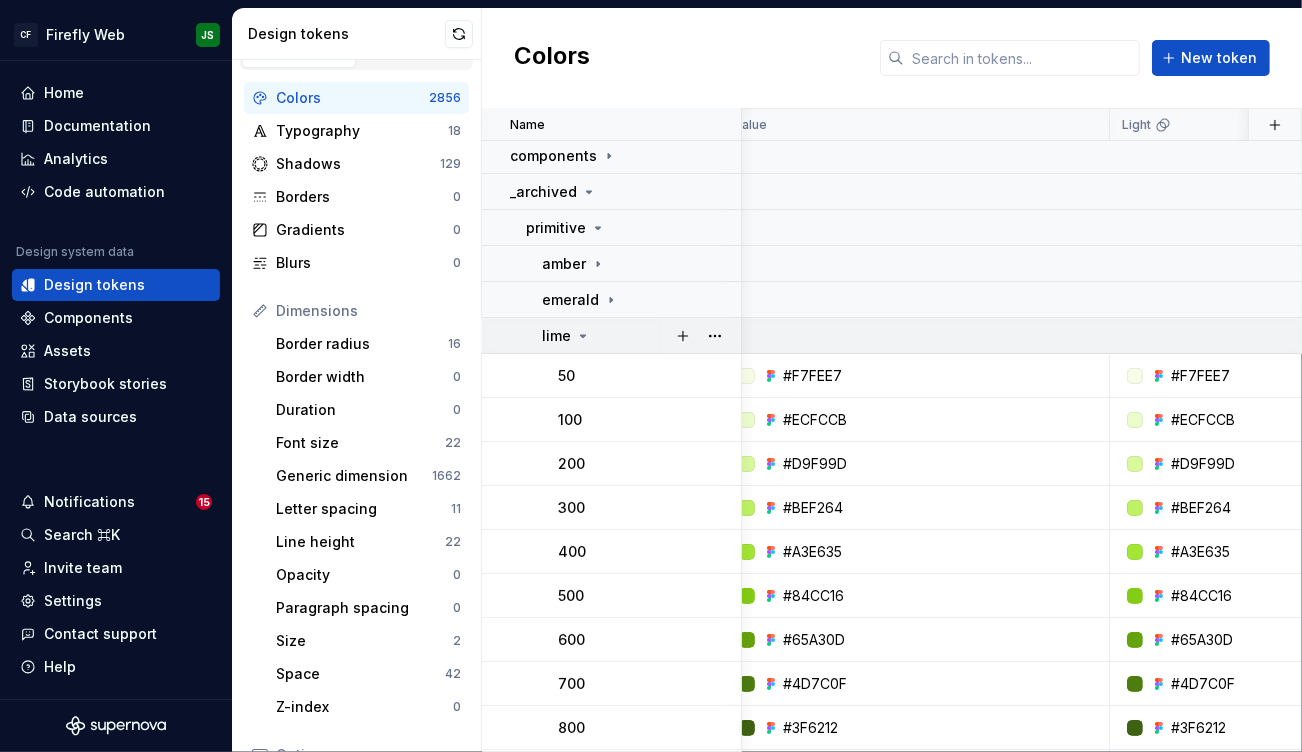 click 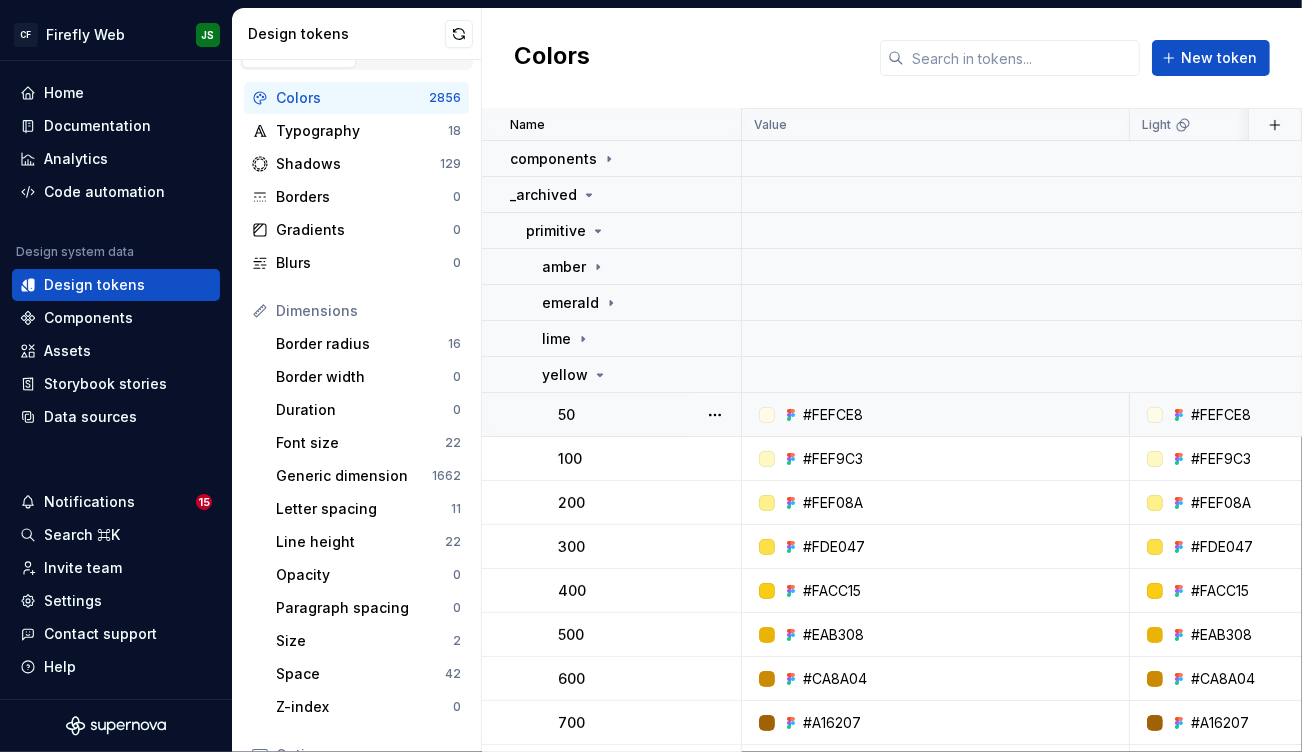 scroll, scrollTop: 72, scrollLeft: 1, axis: both 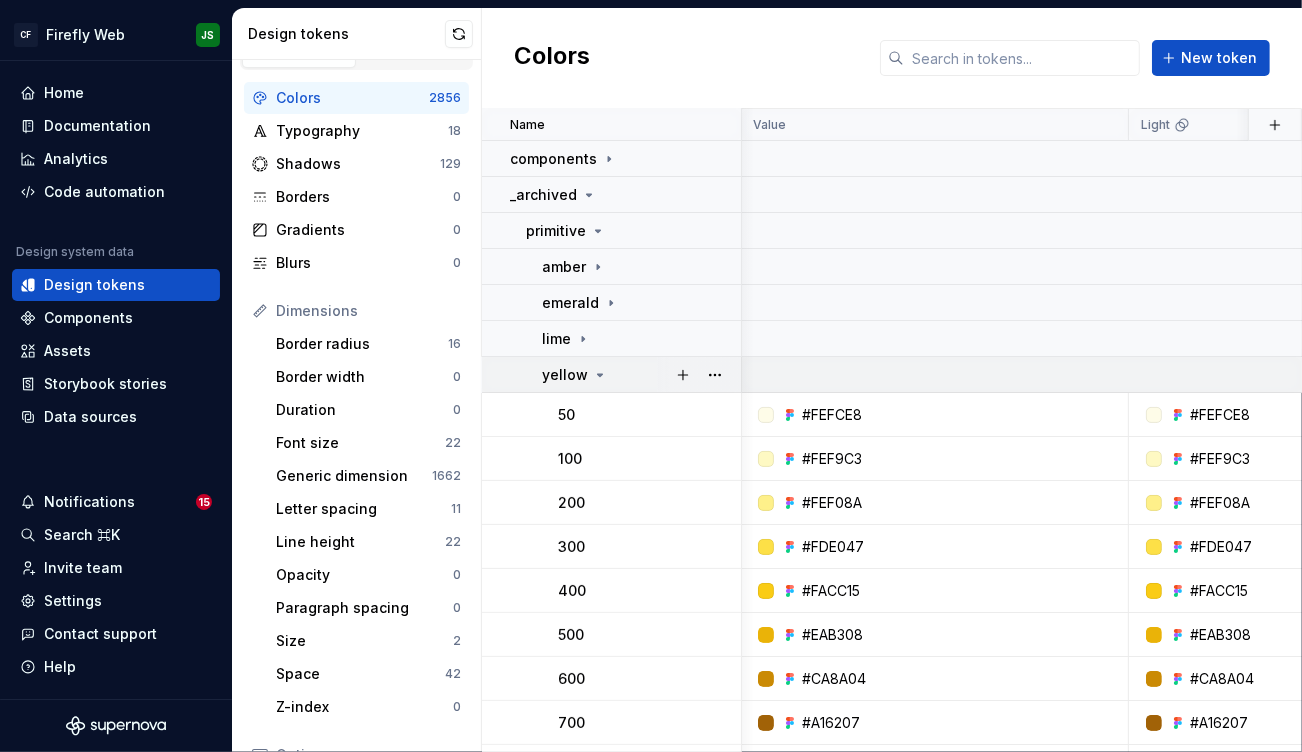 click 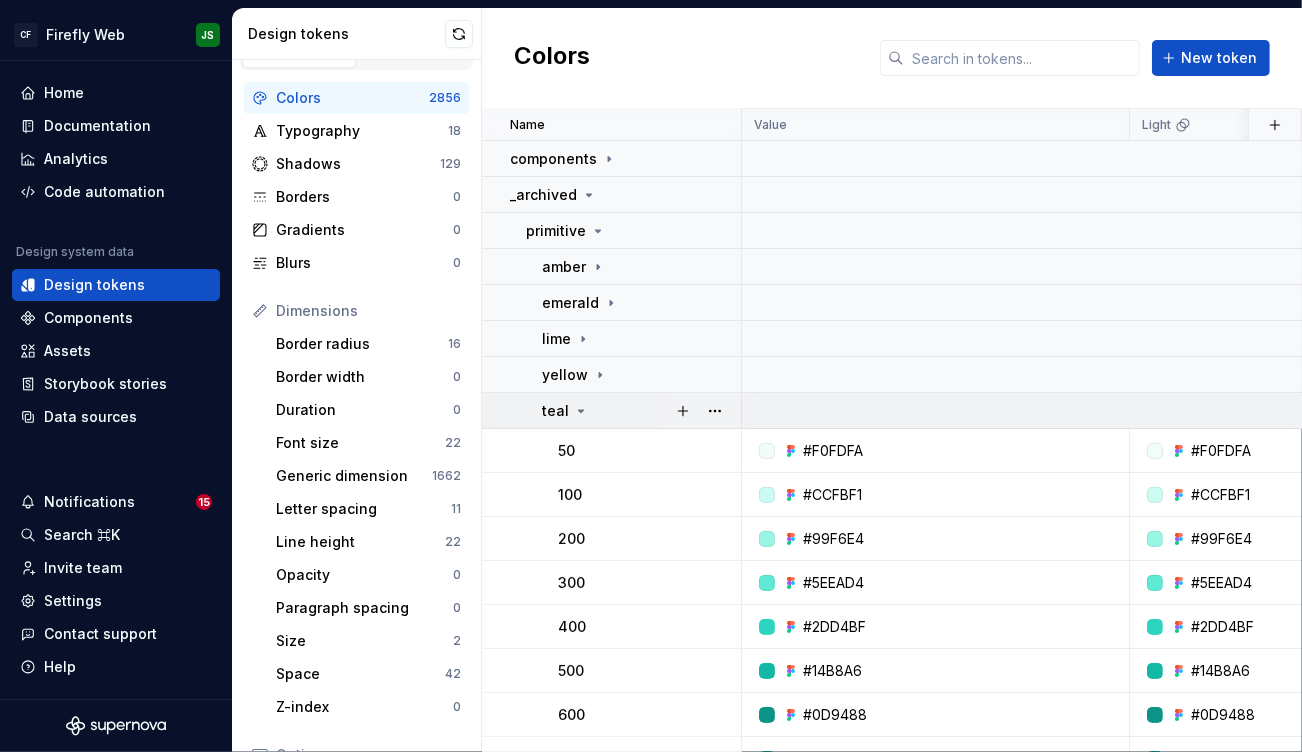 drag, startPoint x: 585, startPoint y: 403, endPoint x: 598, endPoint y: 407, distance: 13.601471 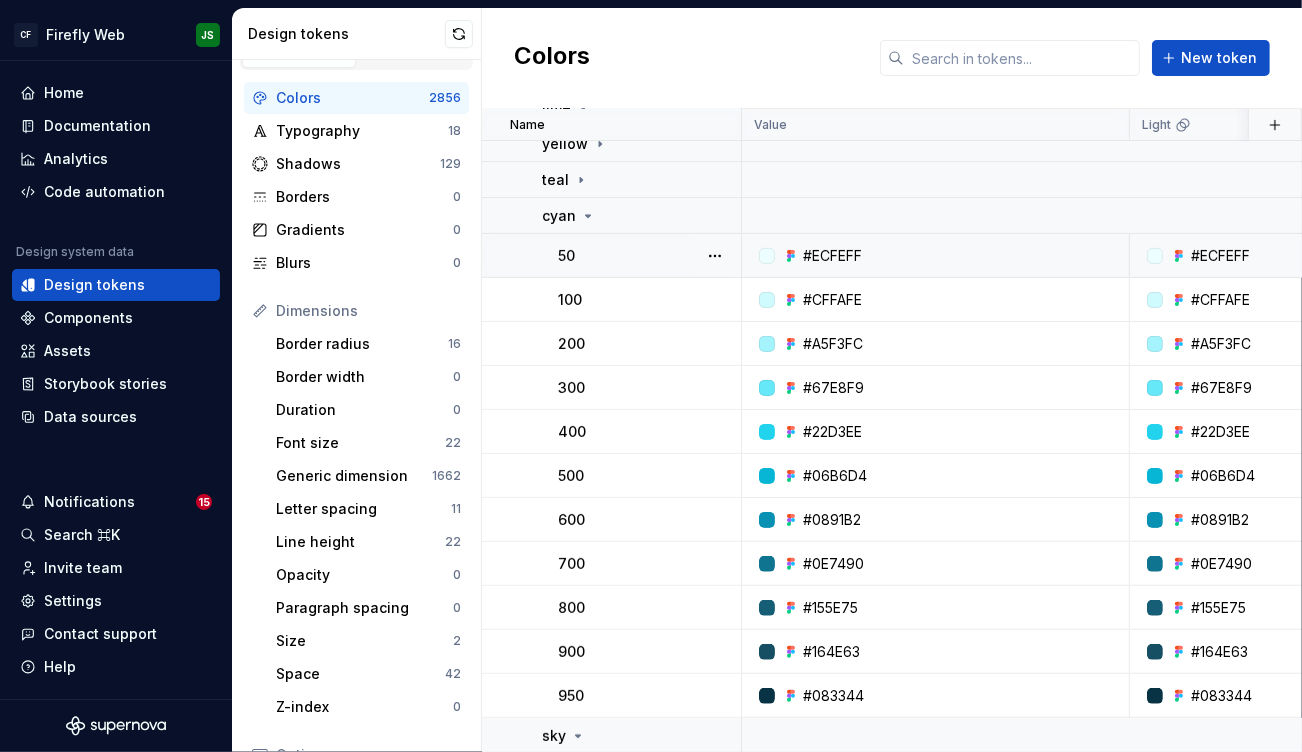 scroll, scrollTop: 324, scrollLeft: 0, axis: vertical 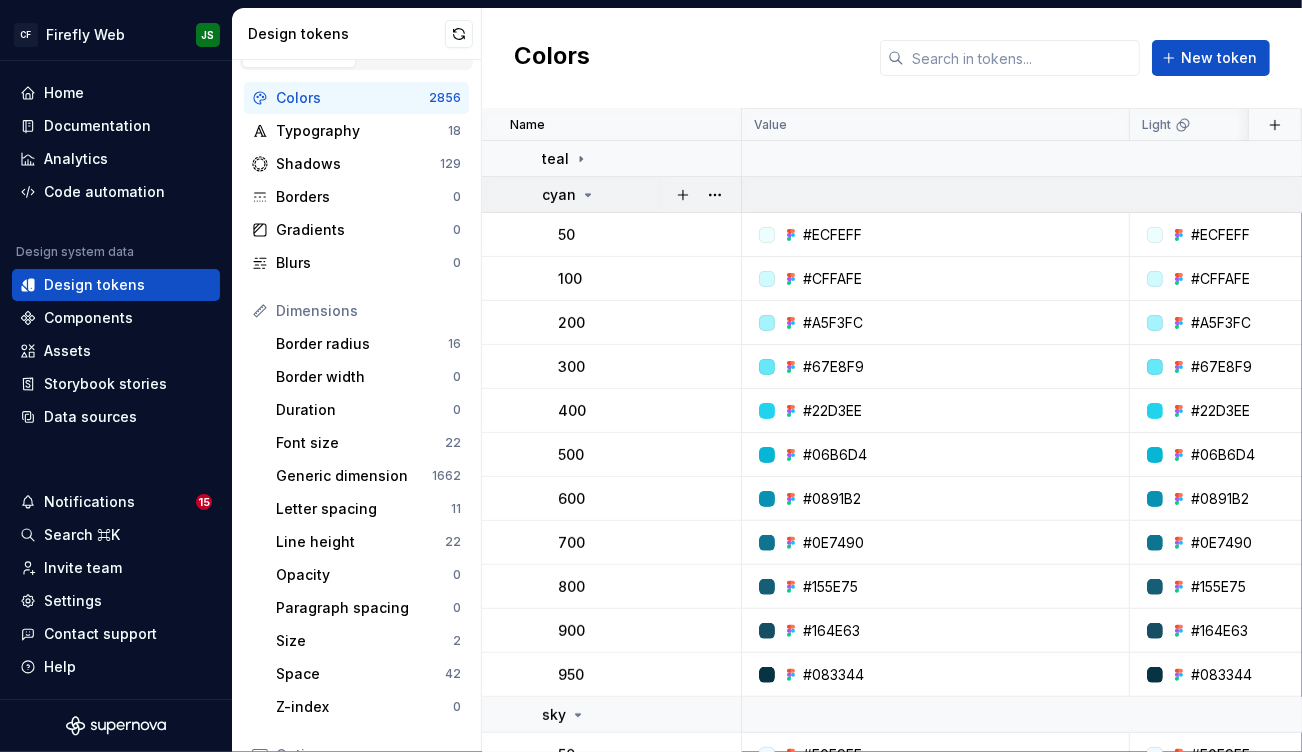 click 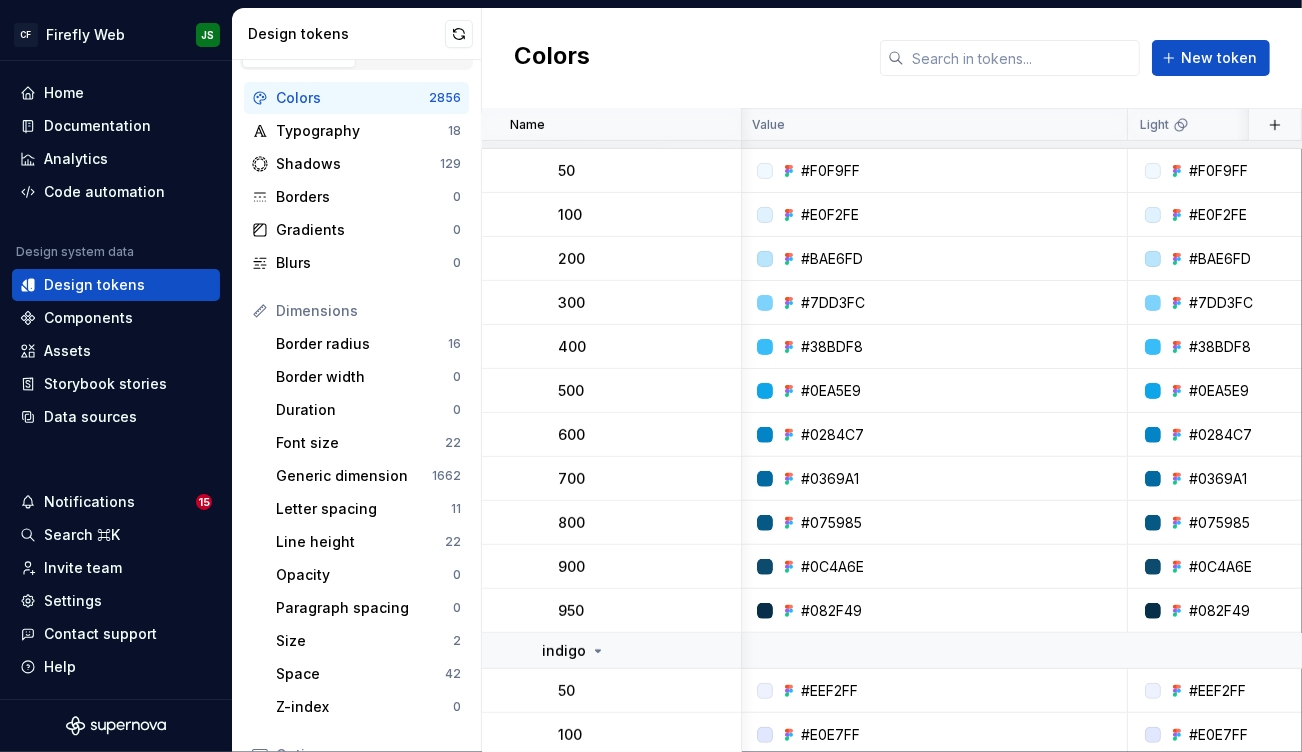 scroll, scrollTop: 340, scrollLeft: 2, axis: both 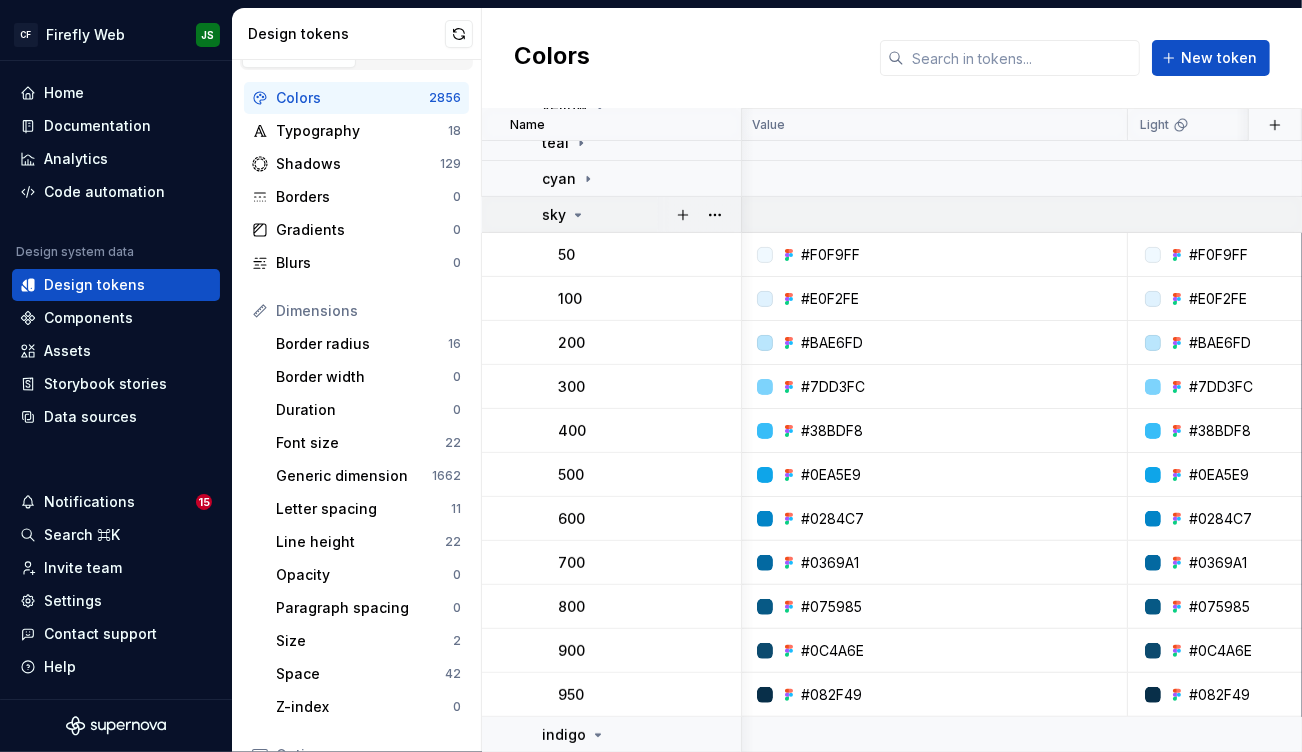 click 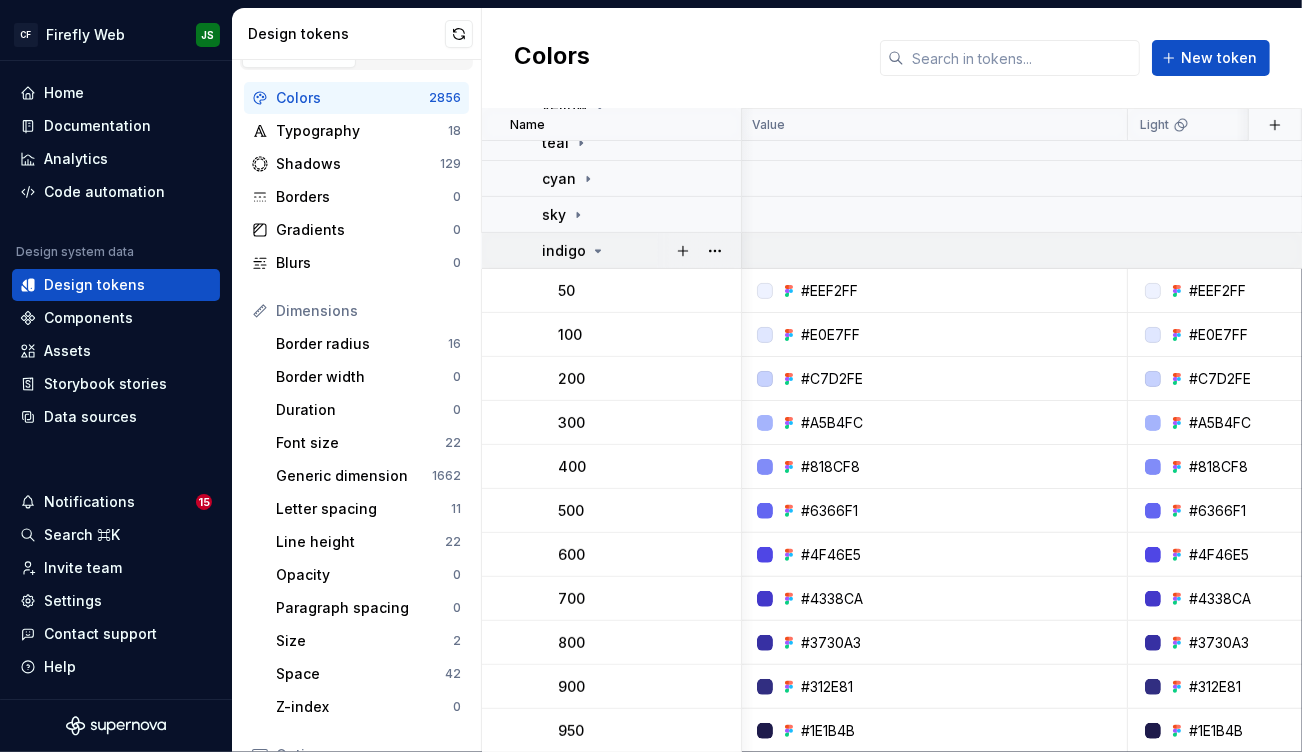 click 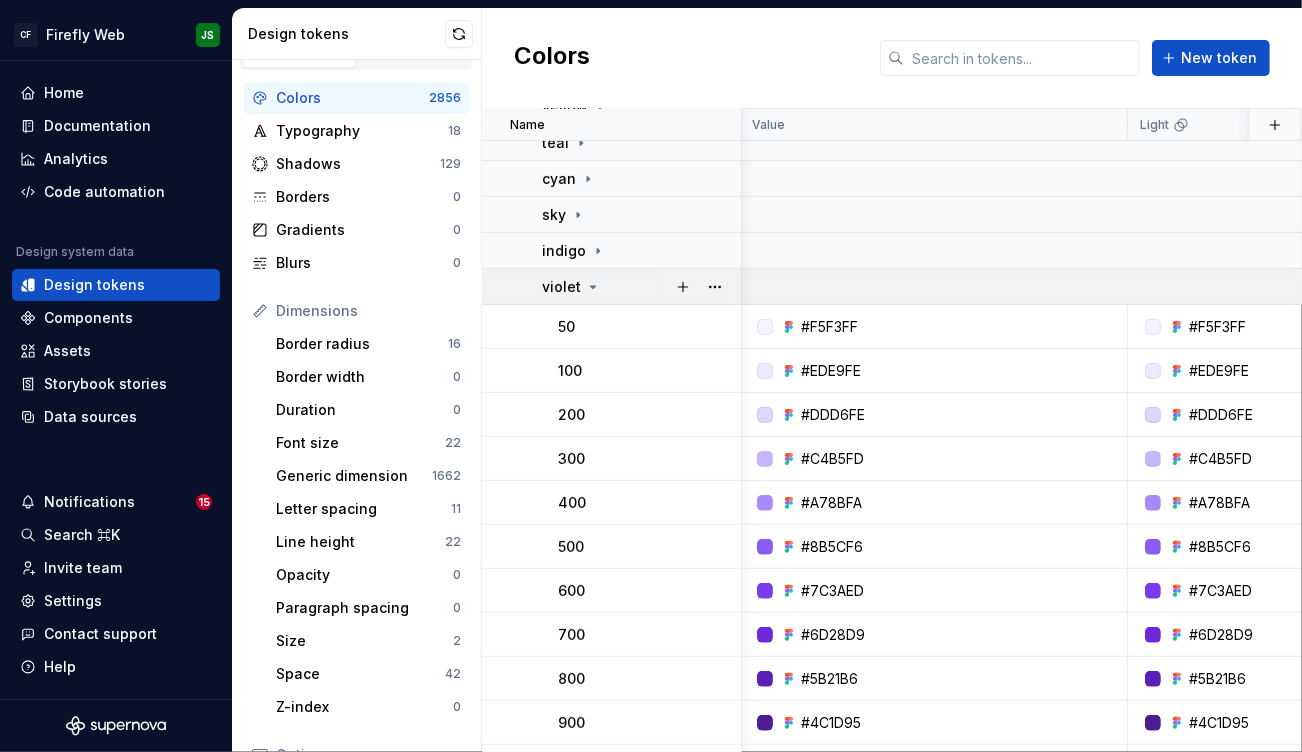 click 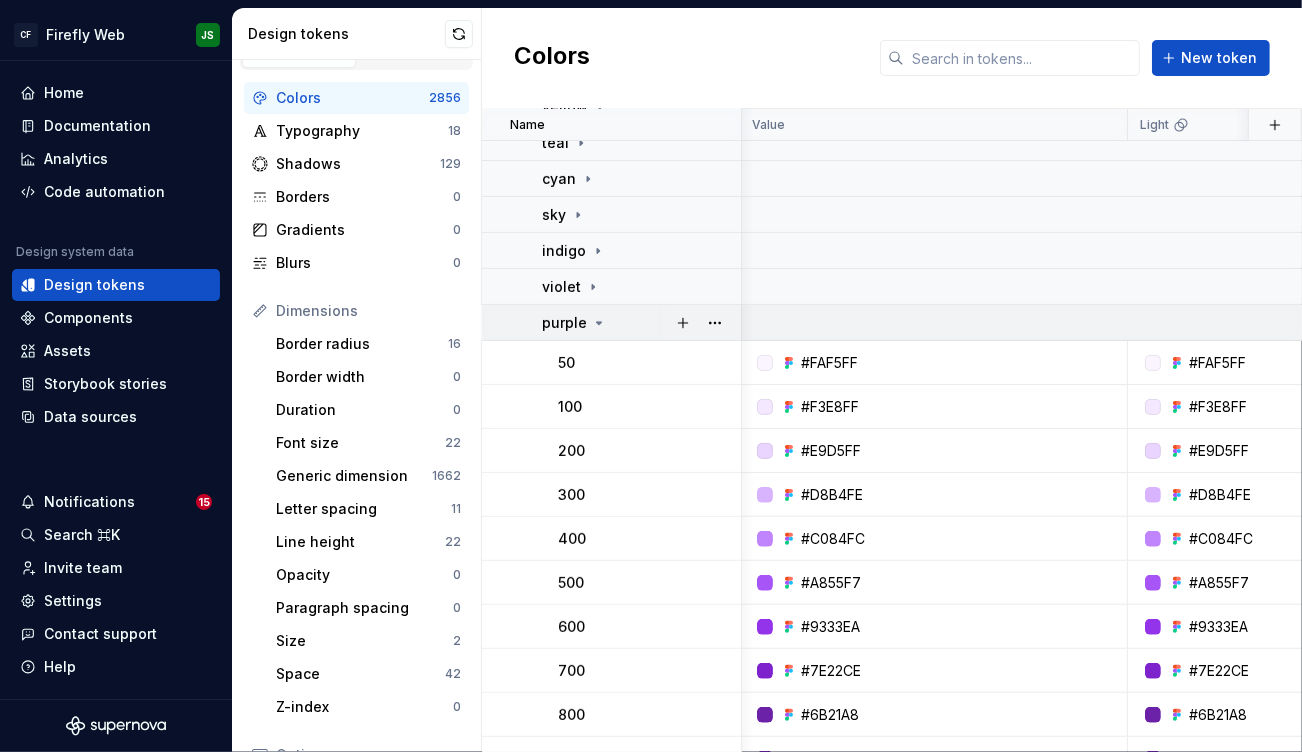 click 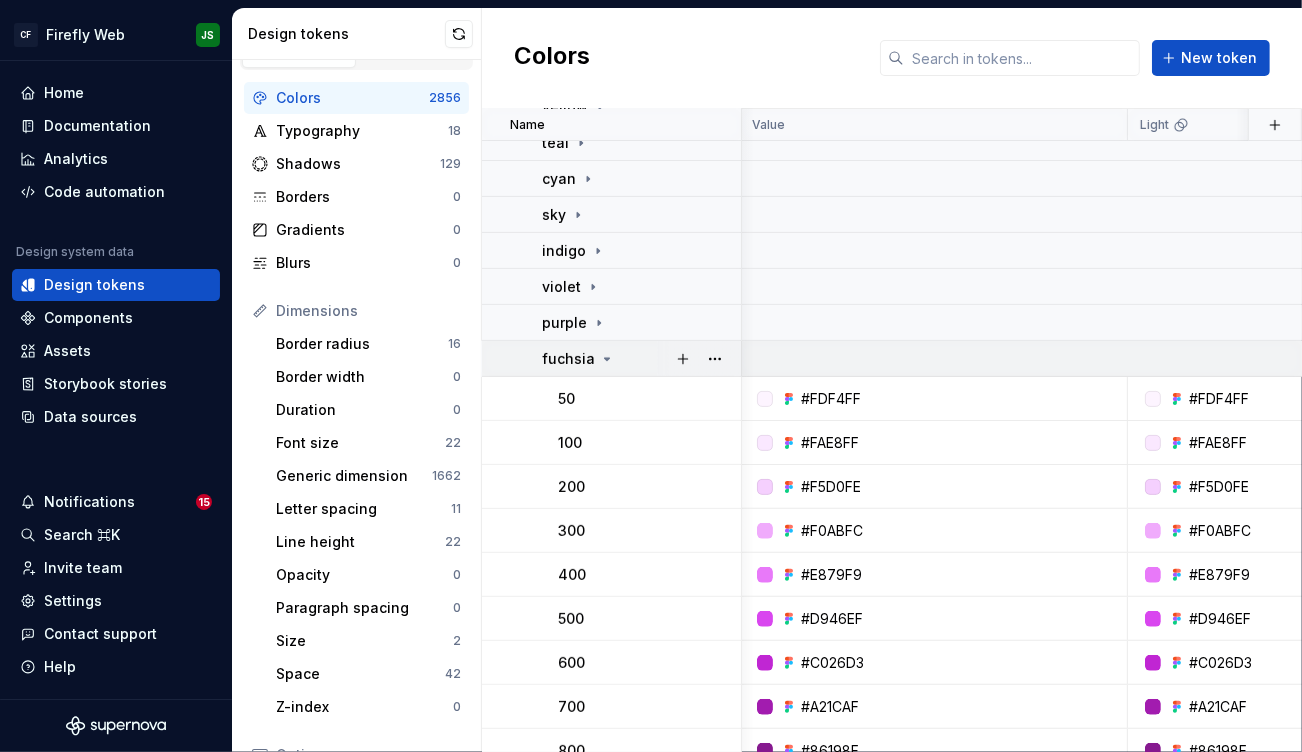 click 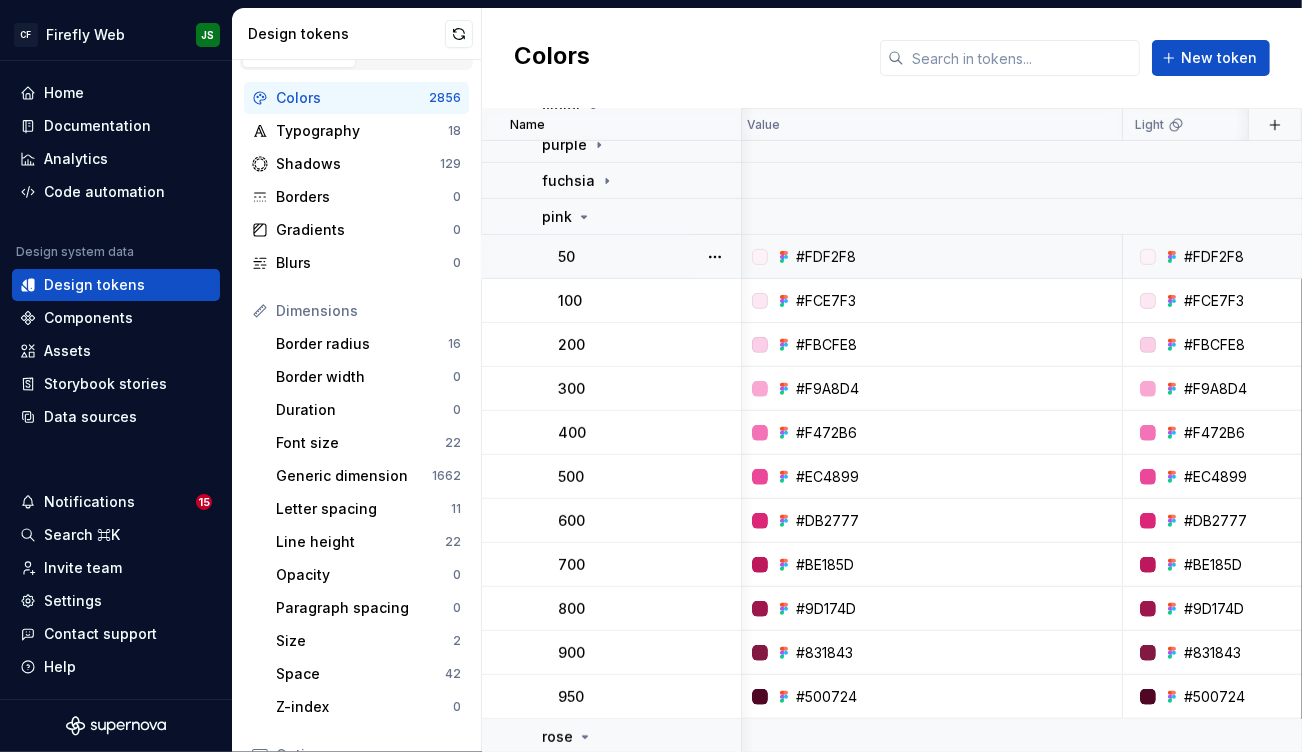 scroll, scrollTop: 518, scrollLeft: 6, axis: both 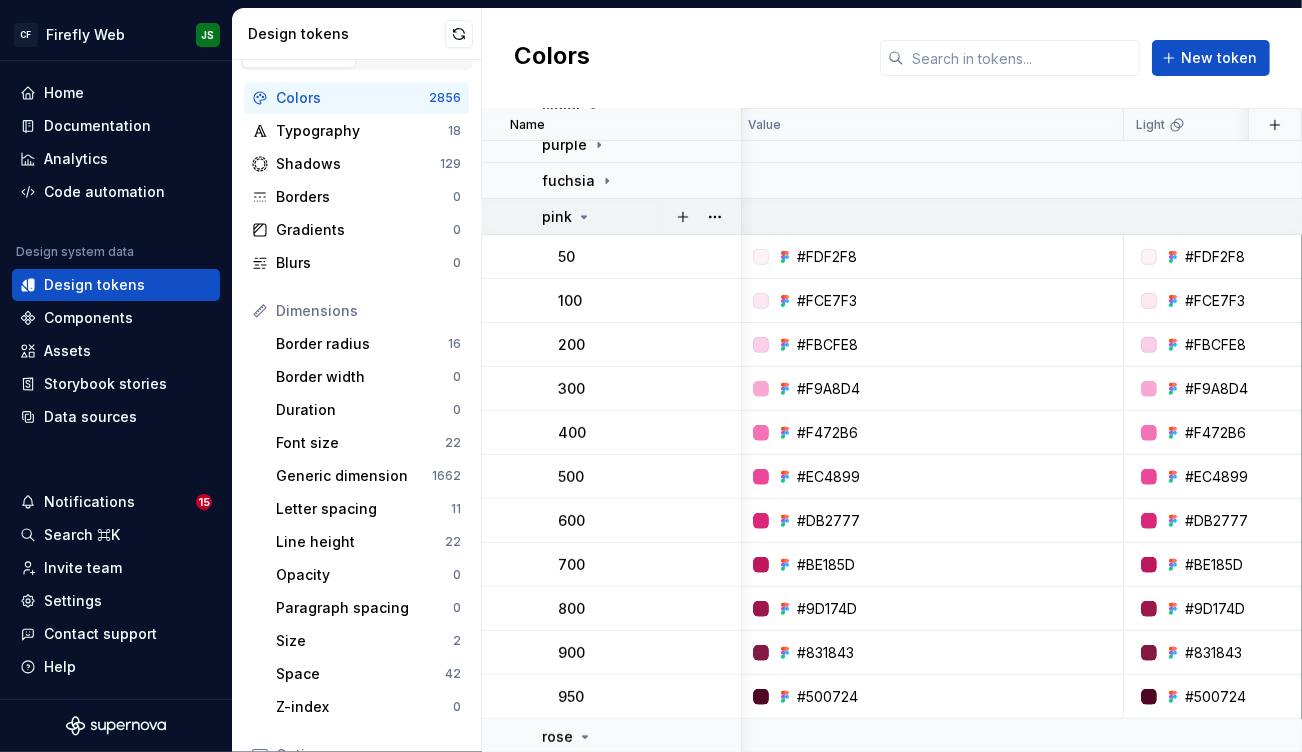 click 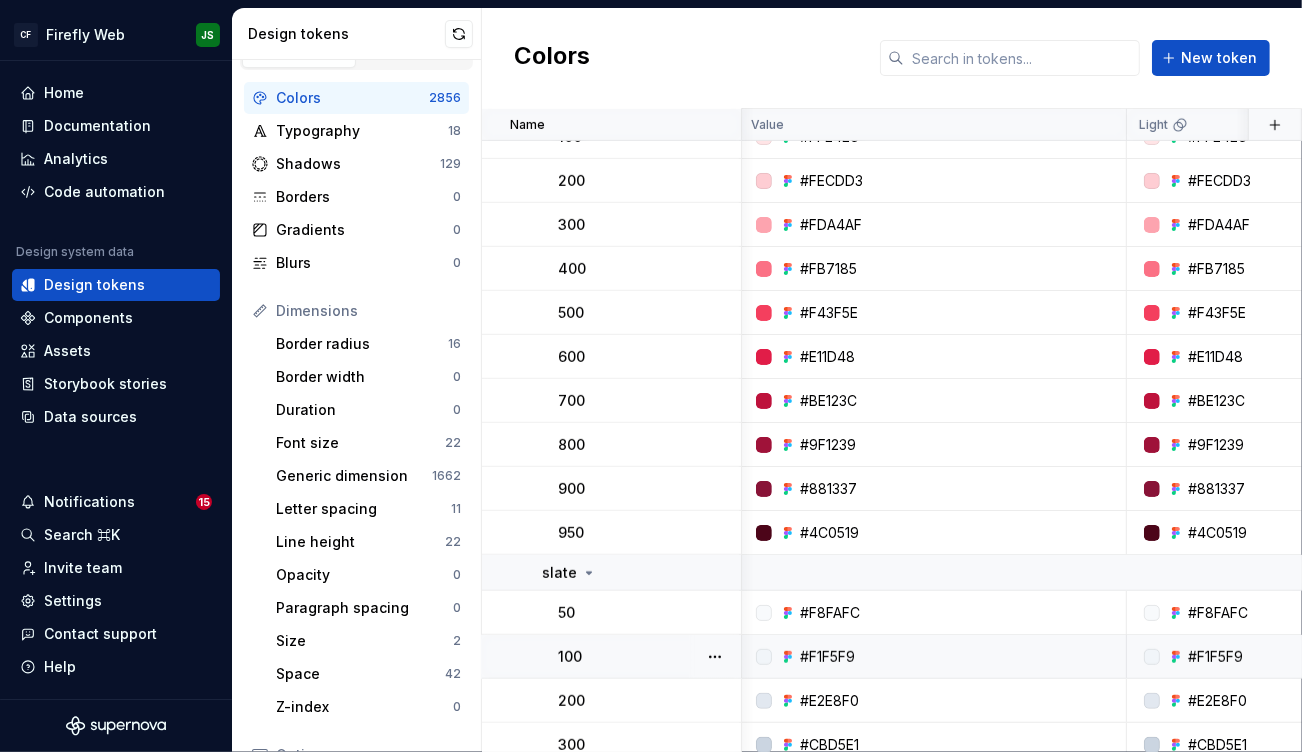 scroll, scrollTop: 722, scrollLeft: 3, axis: both 